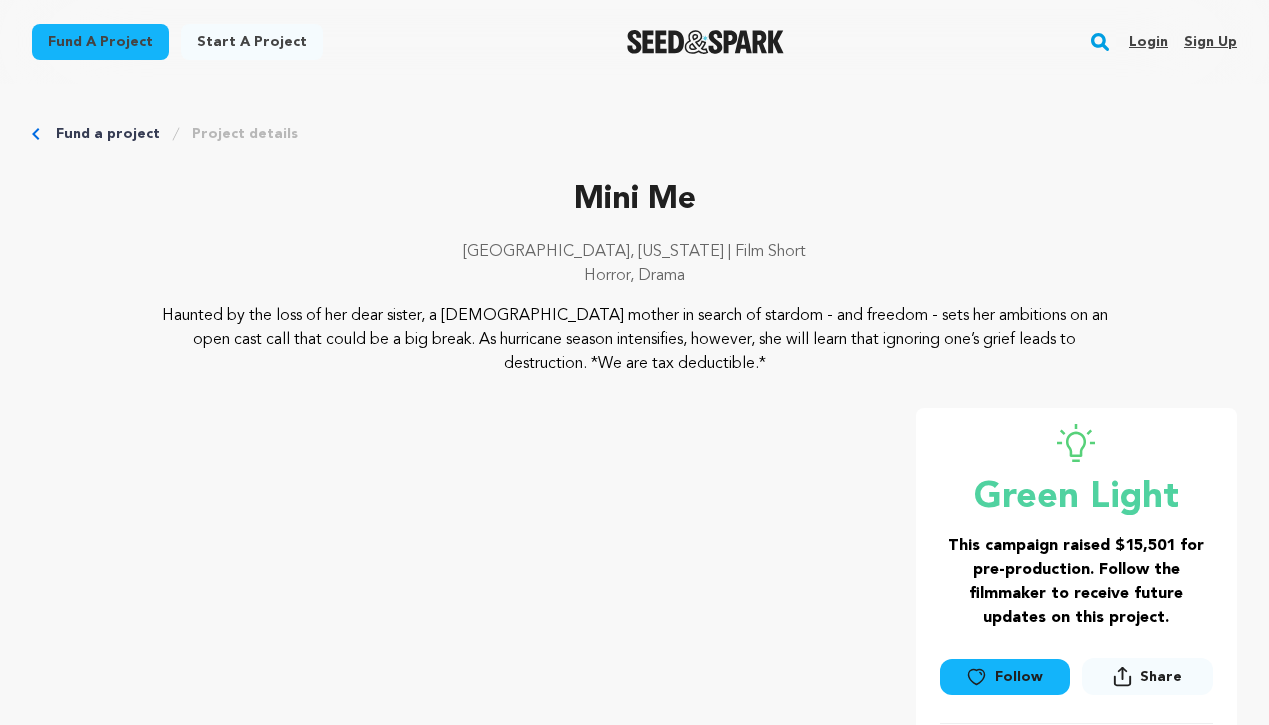 scroll, scrollTop: 0, scrollLeft: 0, axis: both 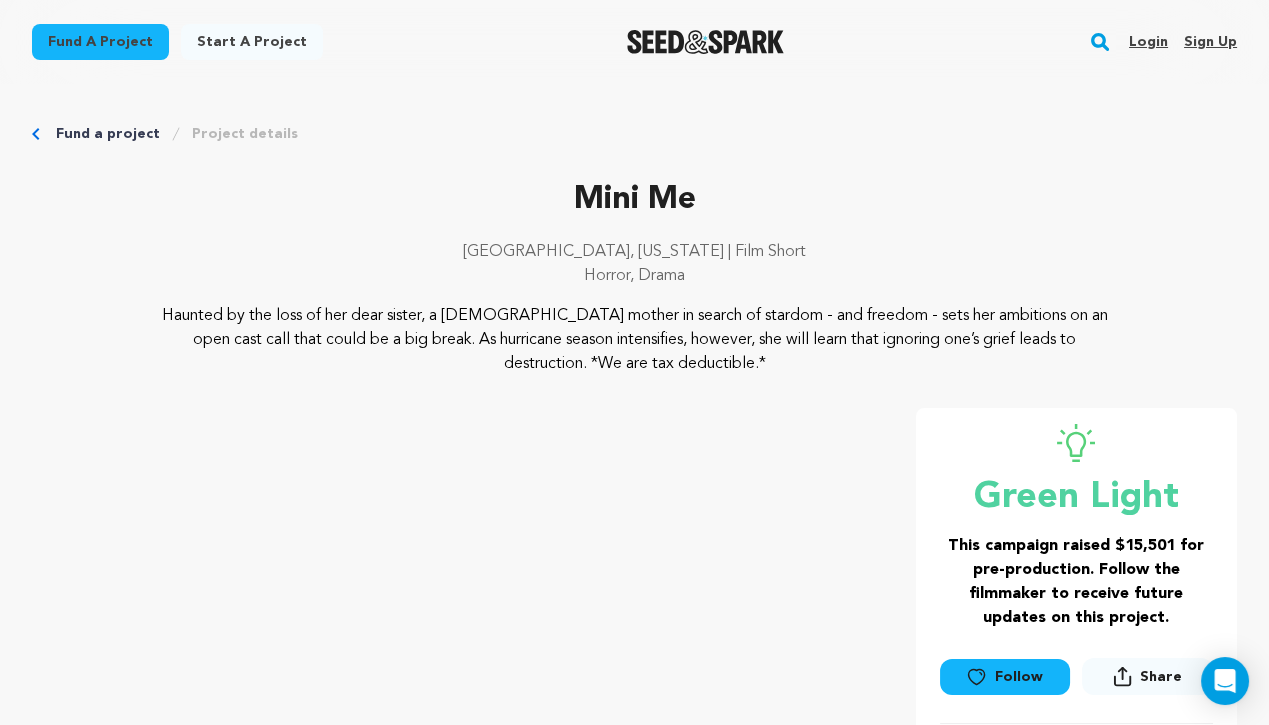 click on "Login" at bounding box center [1148, 42] 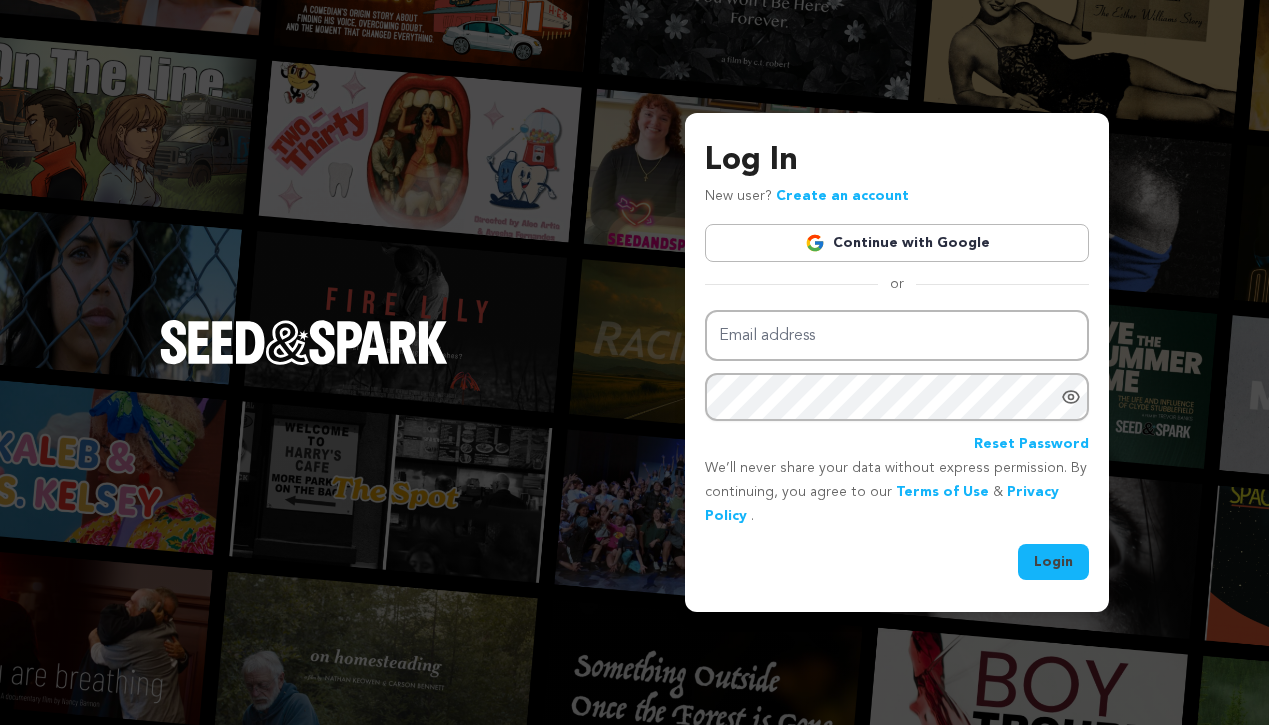 scroll, scrollTop: 0, scrollLeft: 0, axis: both 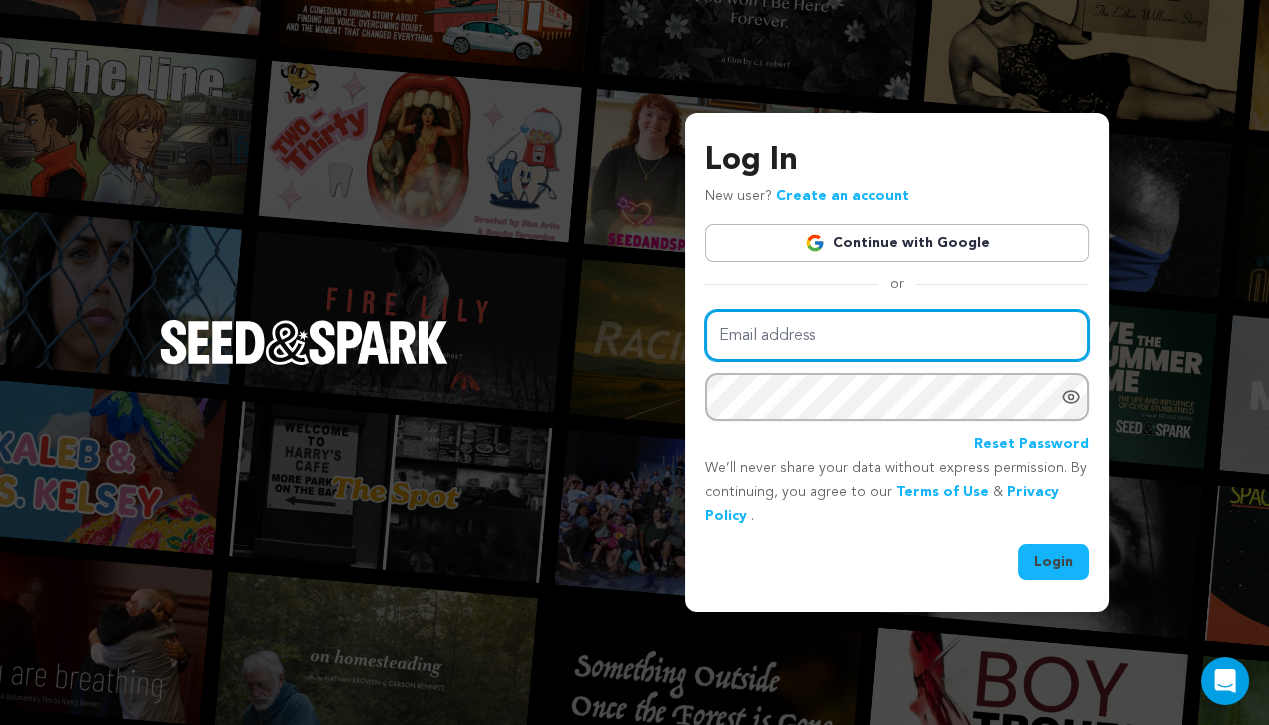 type on "julian.aguero2012@gmail.com" 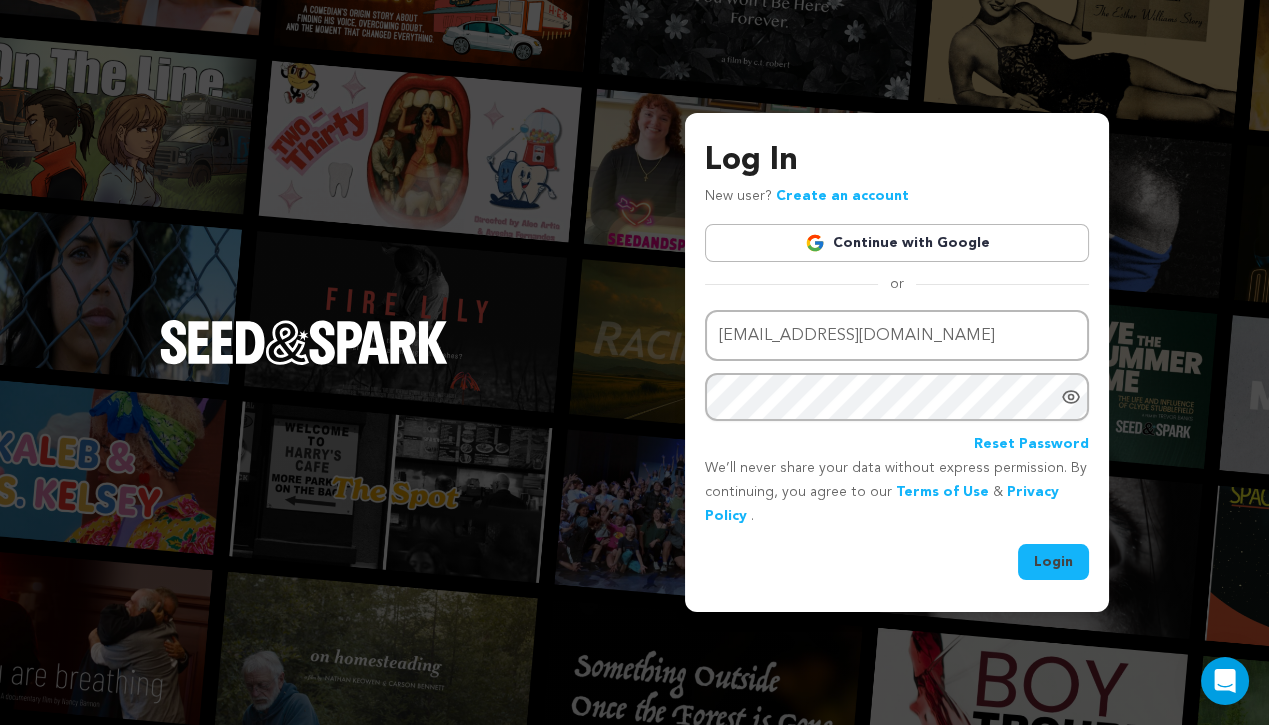 click on "Login" at bounding box center [1053, 562] 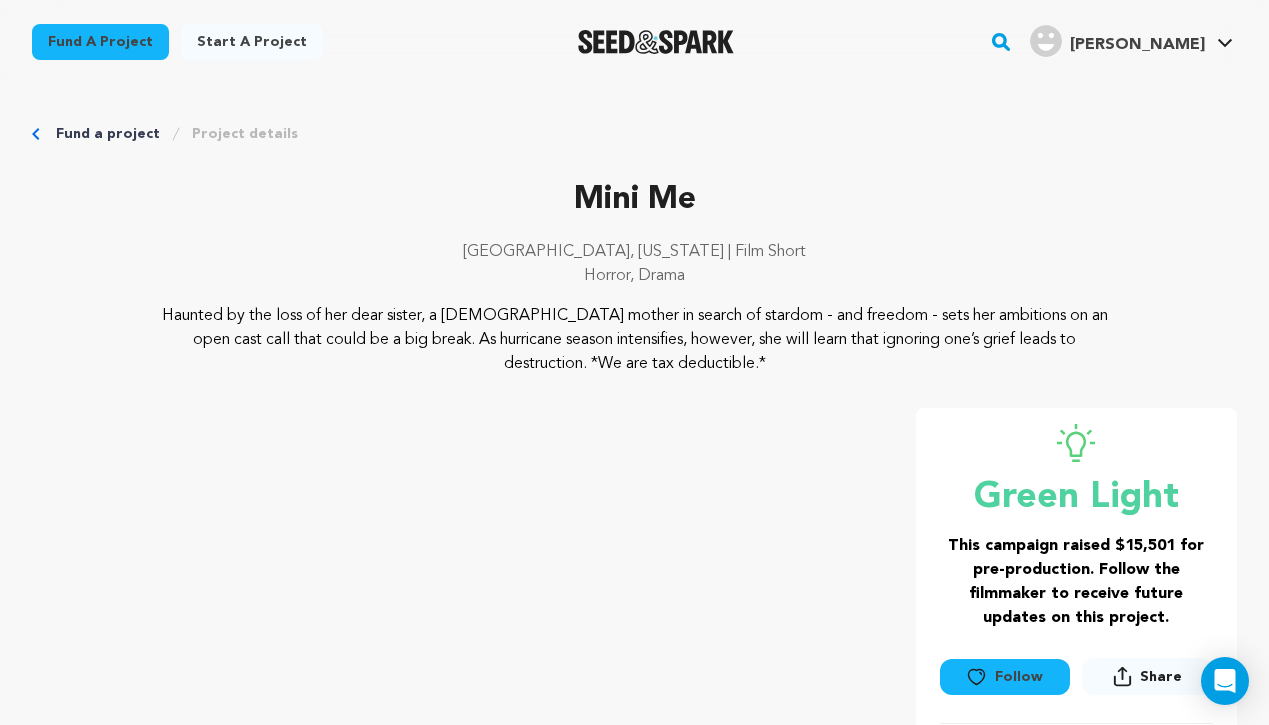 scroll, scrollTop: 0, scrollLeft: 0, axis: both 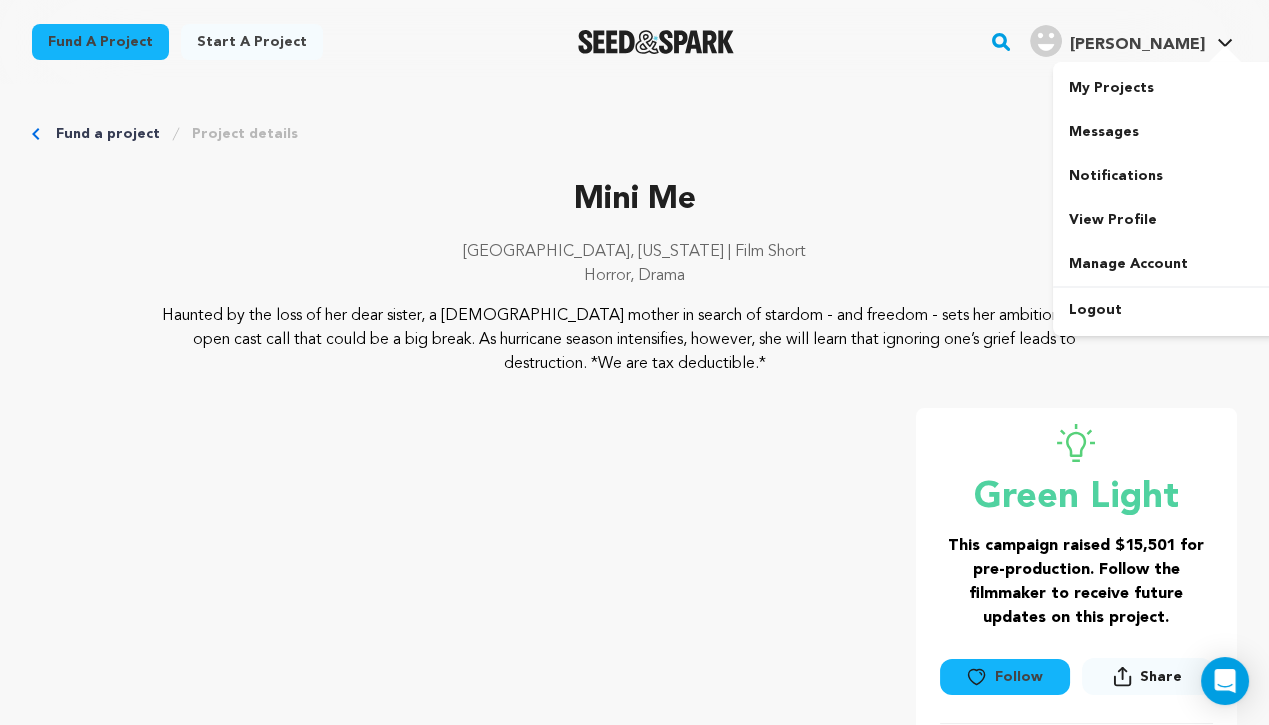 click at bounding box center [1225, 56] 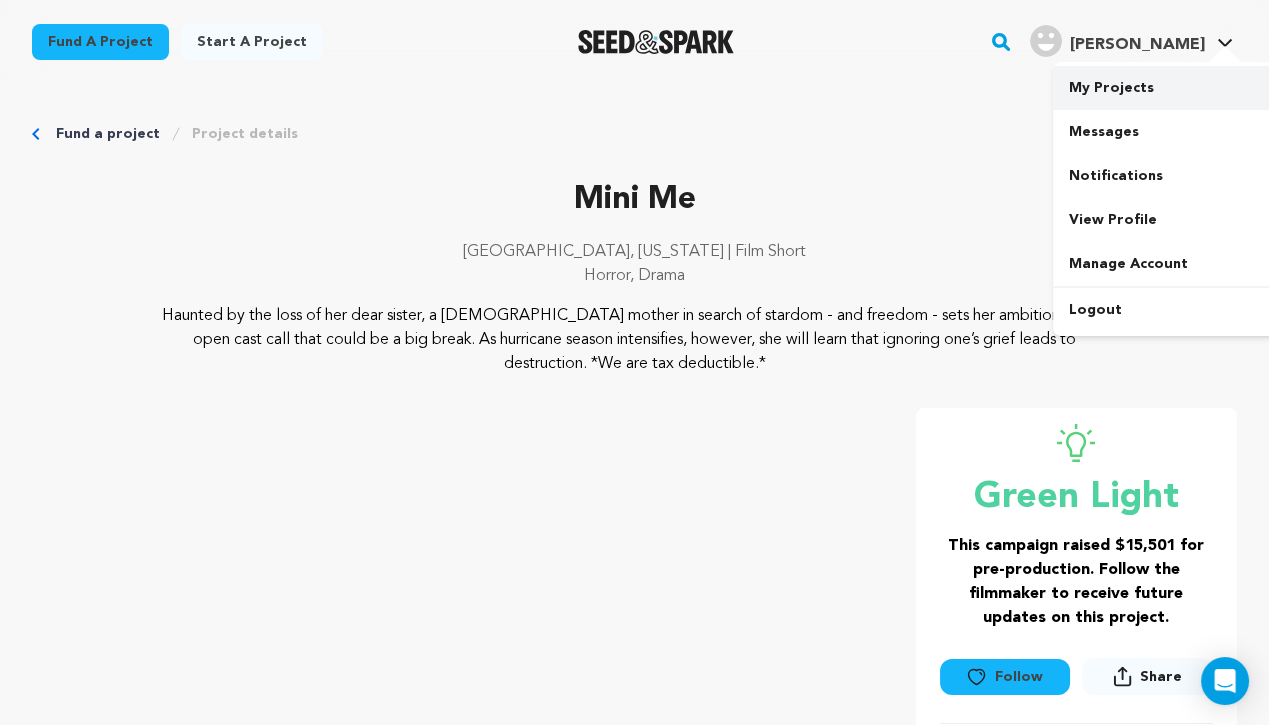 click on "My Projects" at bounding box center (1165, 88) 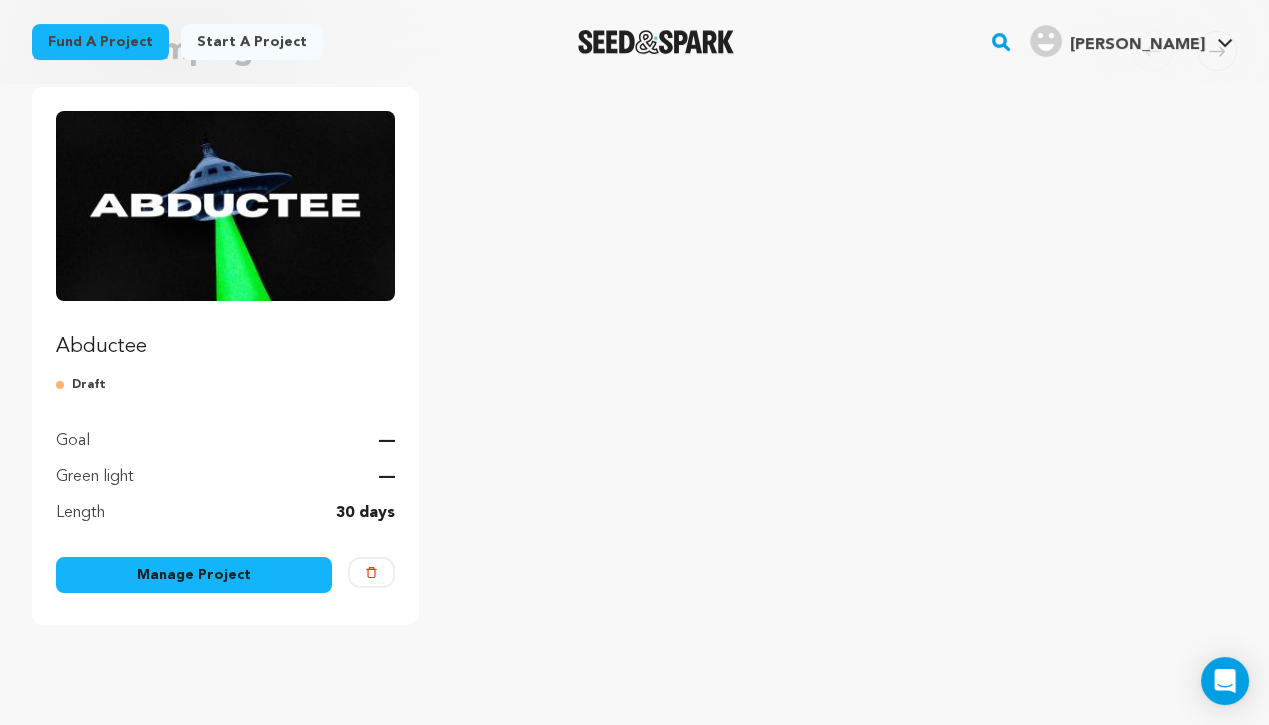 scroll, scrollTop: 325, scrollLeft: 0, axis: vertical 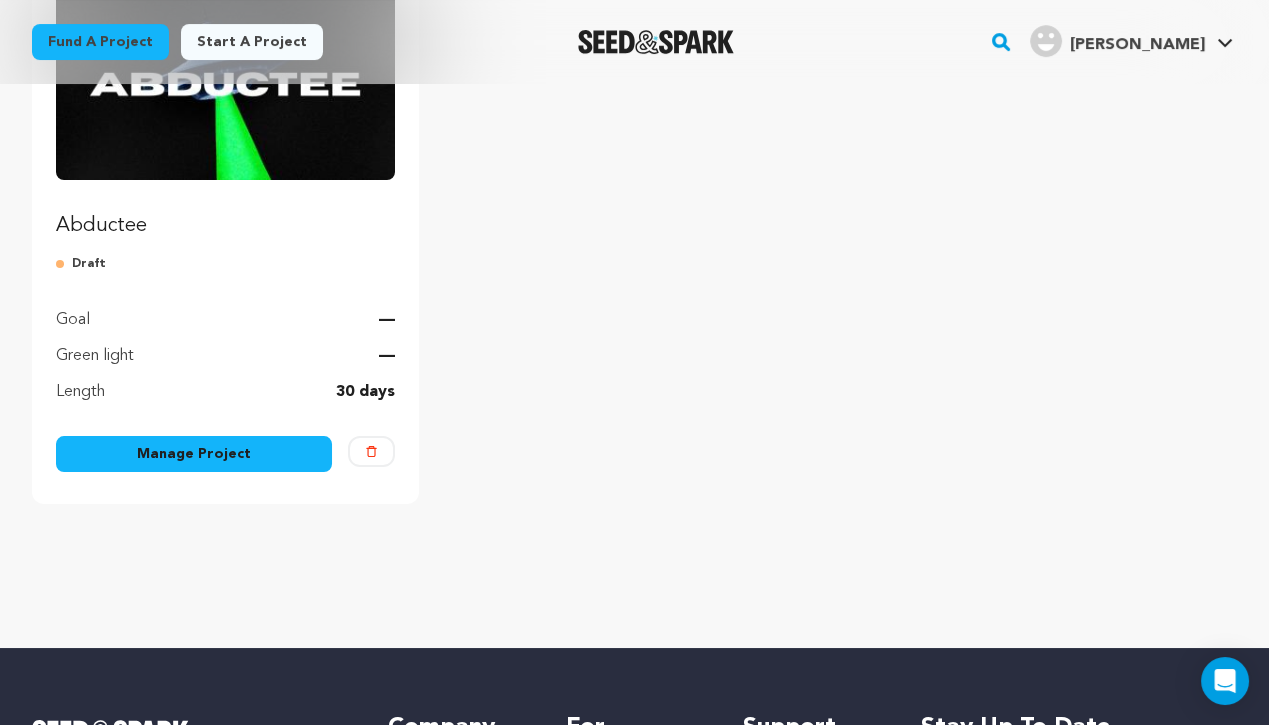 click on "Manage Project" at bounding box center [194, 454] 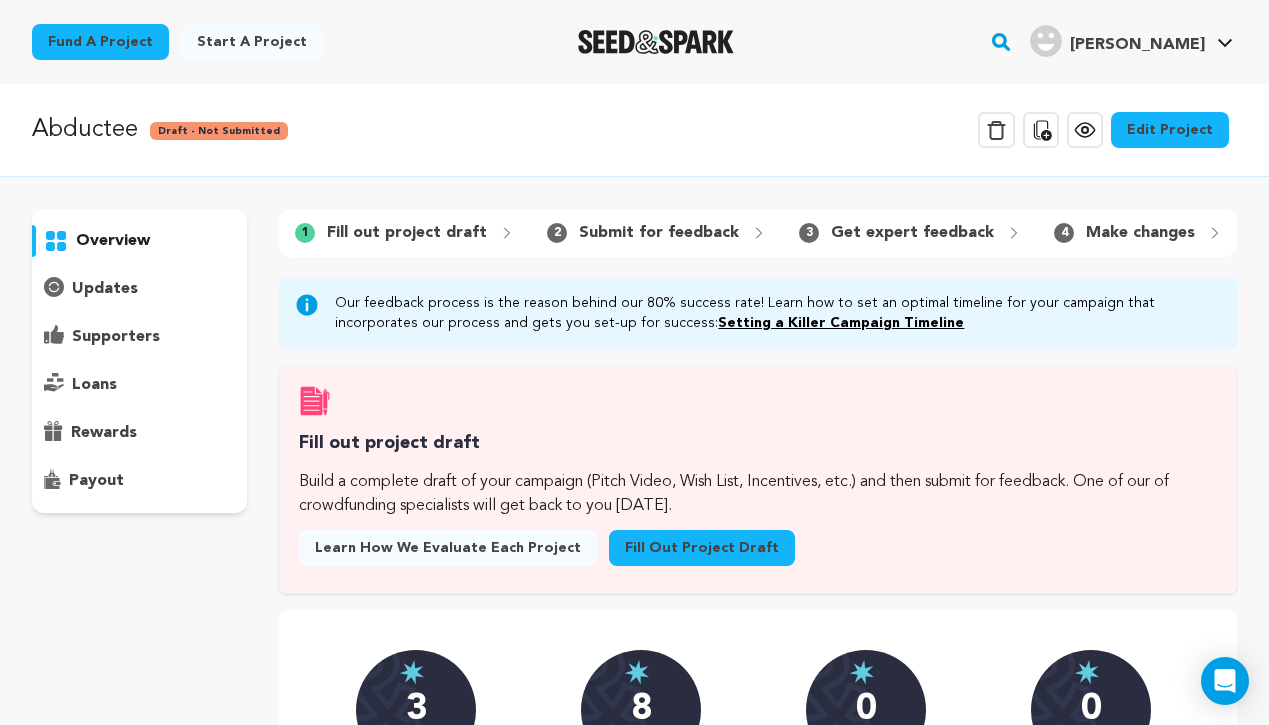 scroll, scrollTop: 0, scrollLeft: 0, axis: both 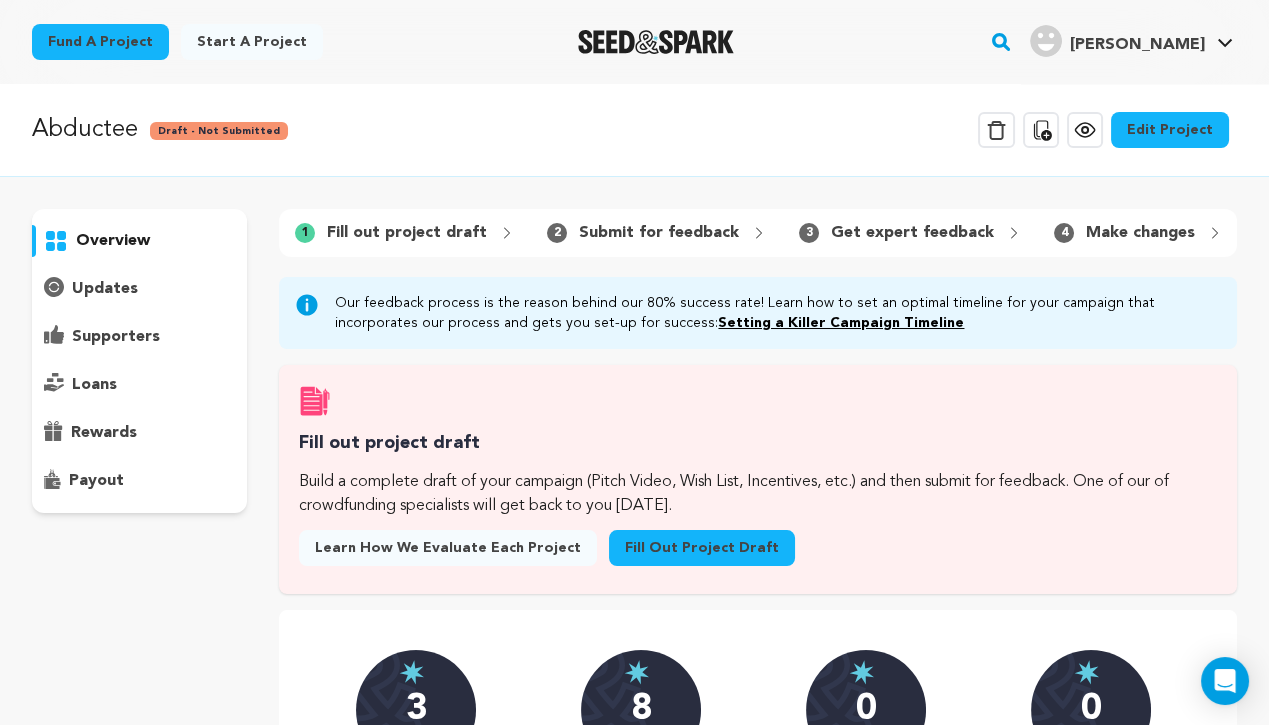 click on "Fill out project draft" at bounding box center [702, 548] 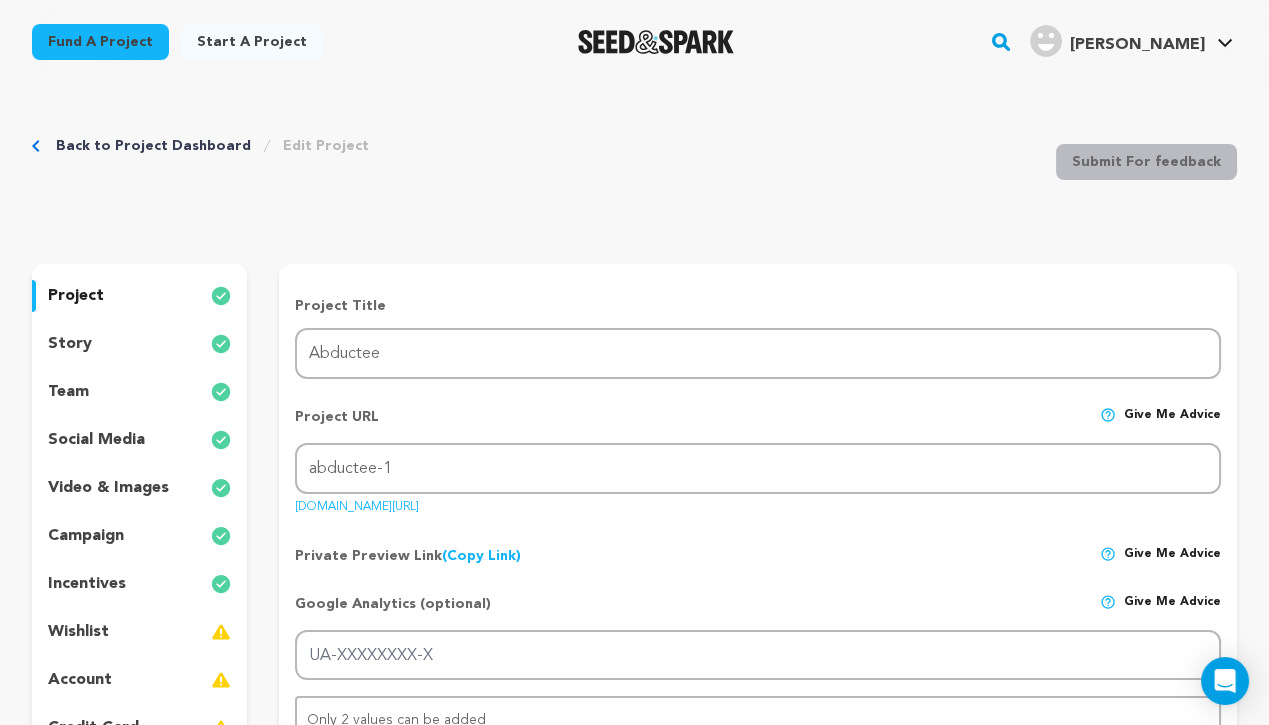 scroll, scrollTop: 55, scrollLeft: 0, axis: vertical 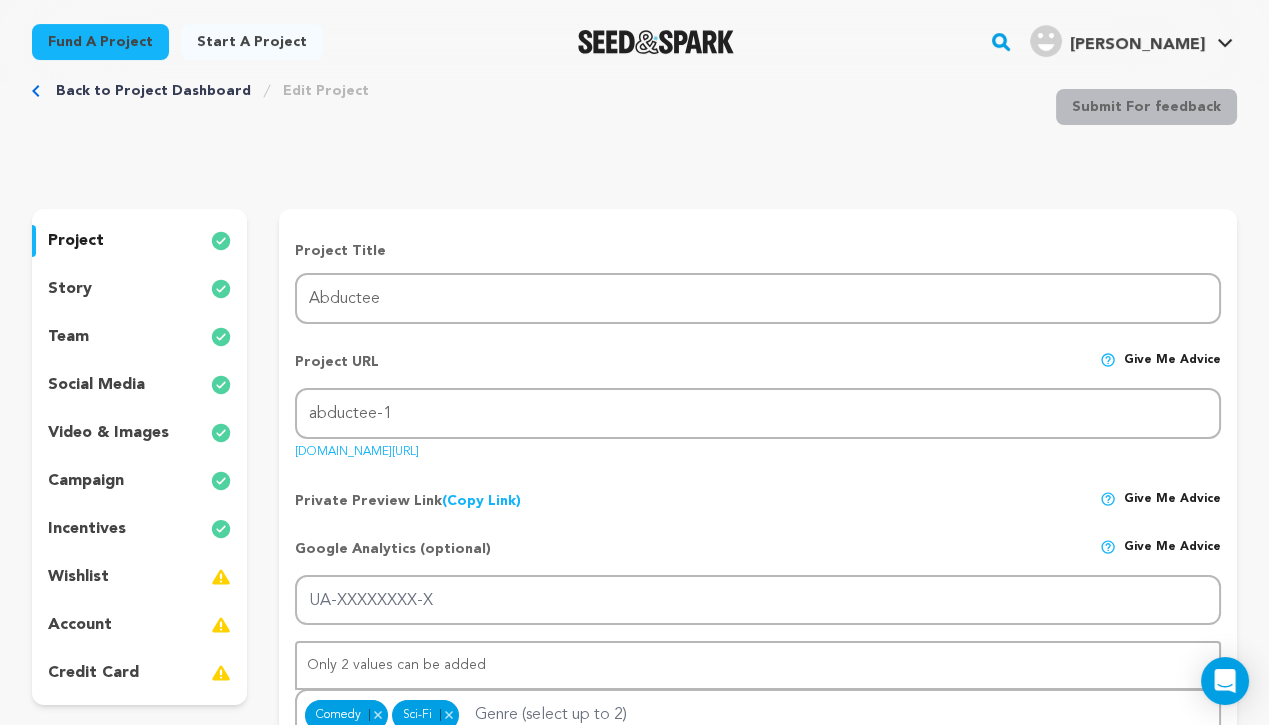 click on "wishlist" at bounding box center (139, 577) 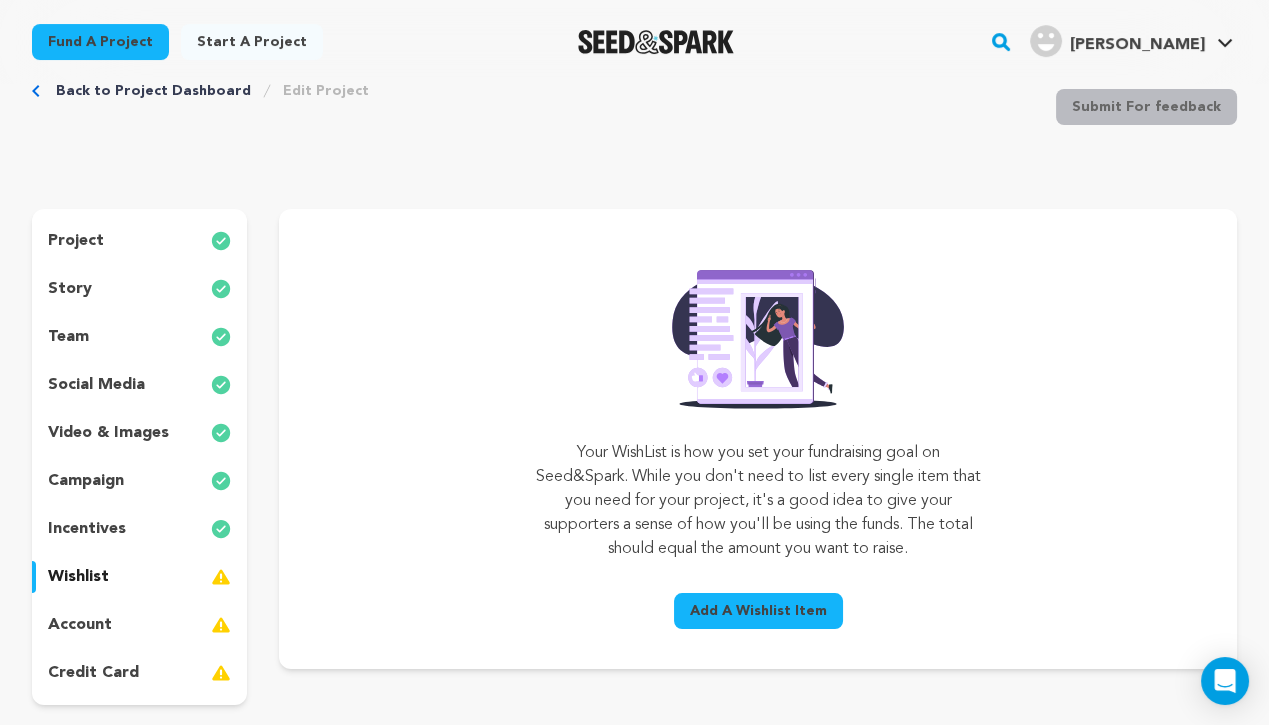 scroll, scrollTop: 58, scrollLeft: 0, axis: vertical 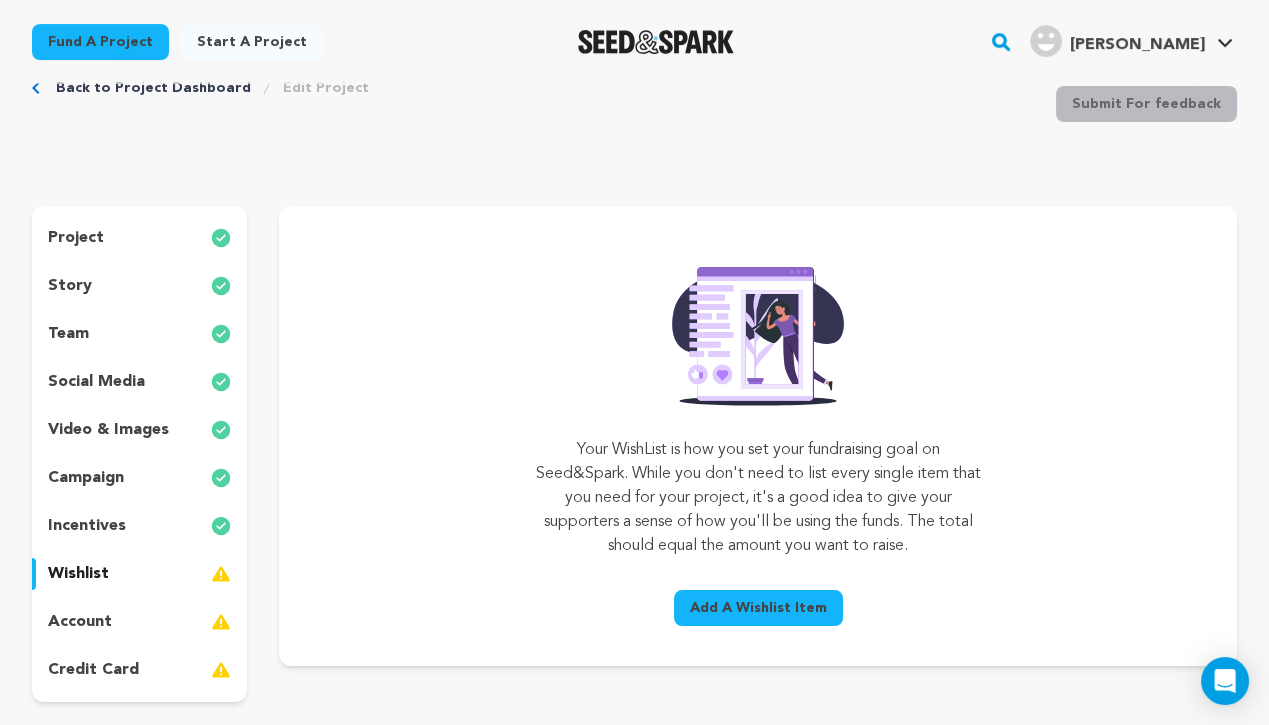 click on "Add A Wishlist Item" at bounding box center [758, 608] 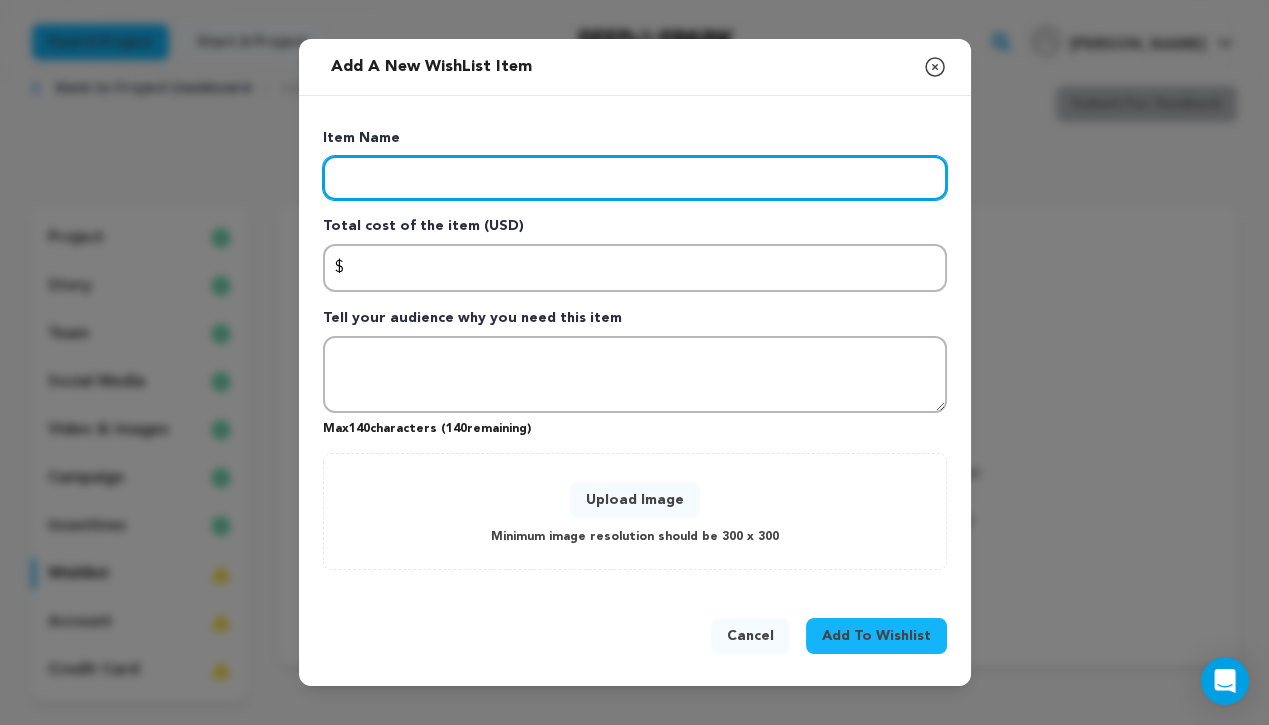 click at bounding box center (635, 178) 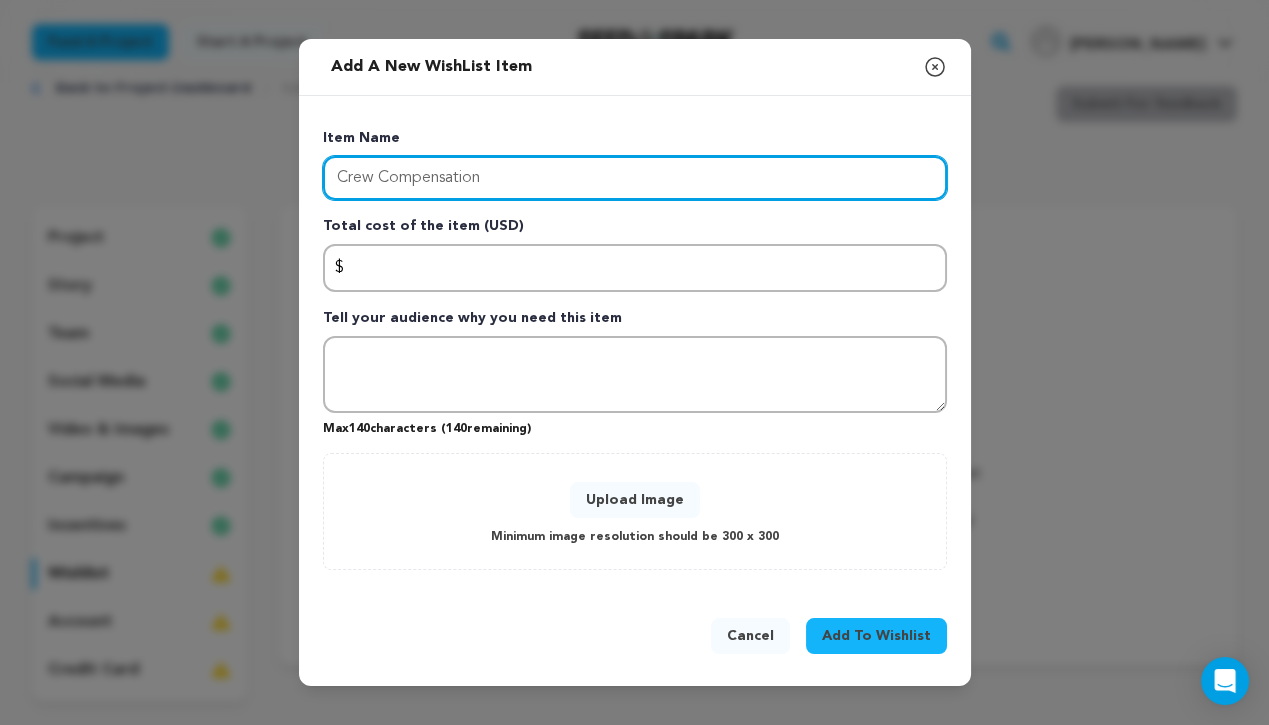 type on "Crew Compensation" 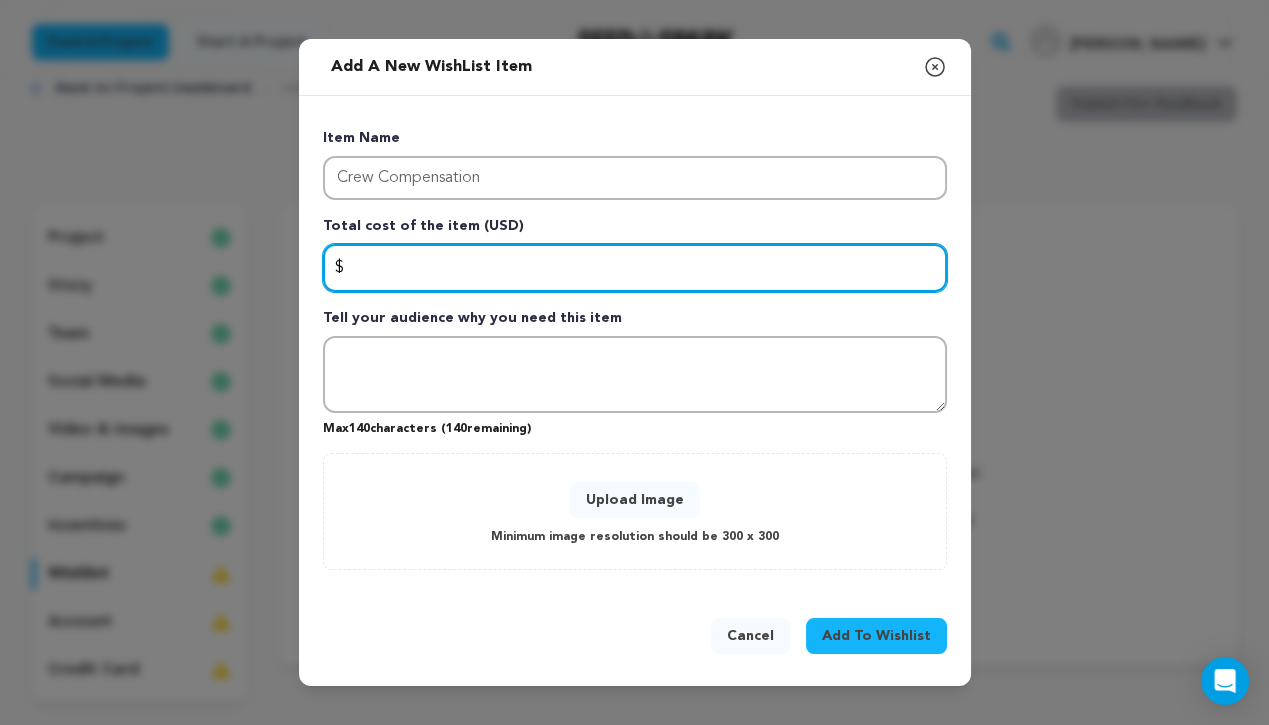click at bounding box center (635, 268) 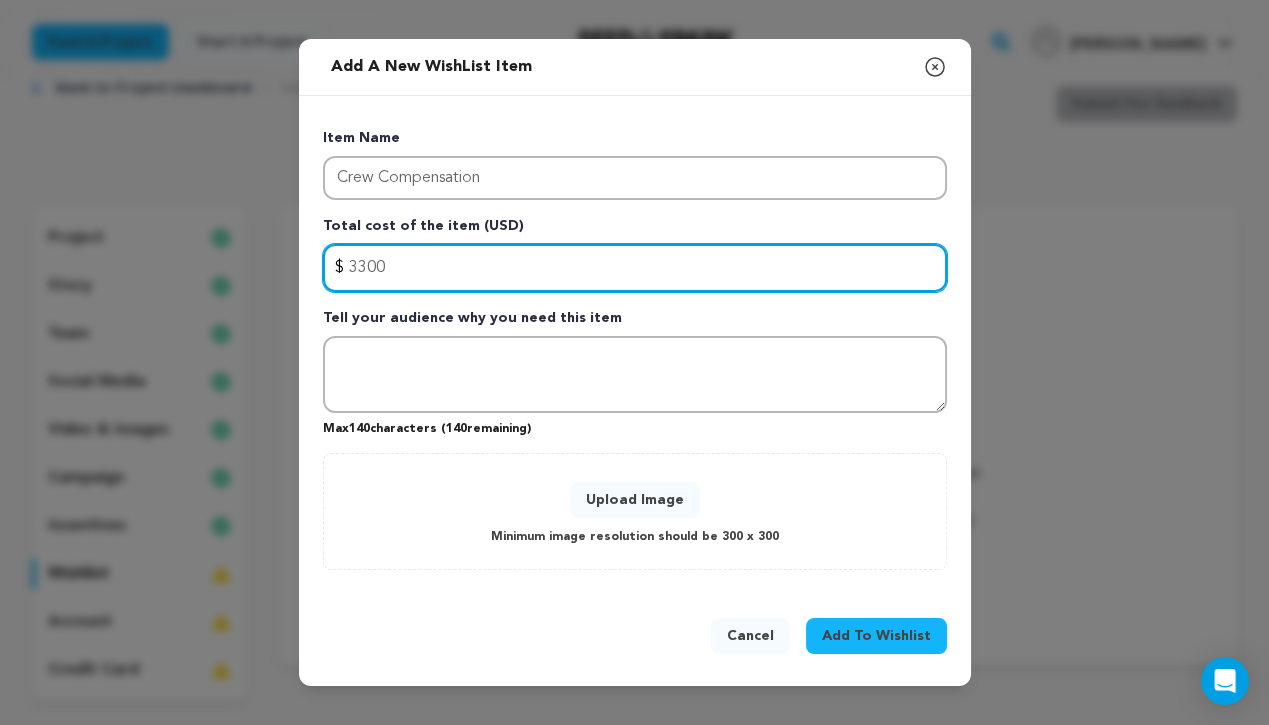 type on "3300" 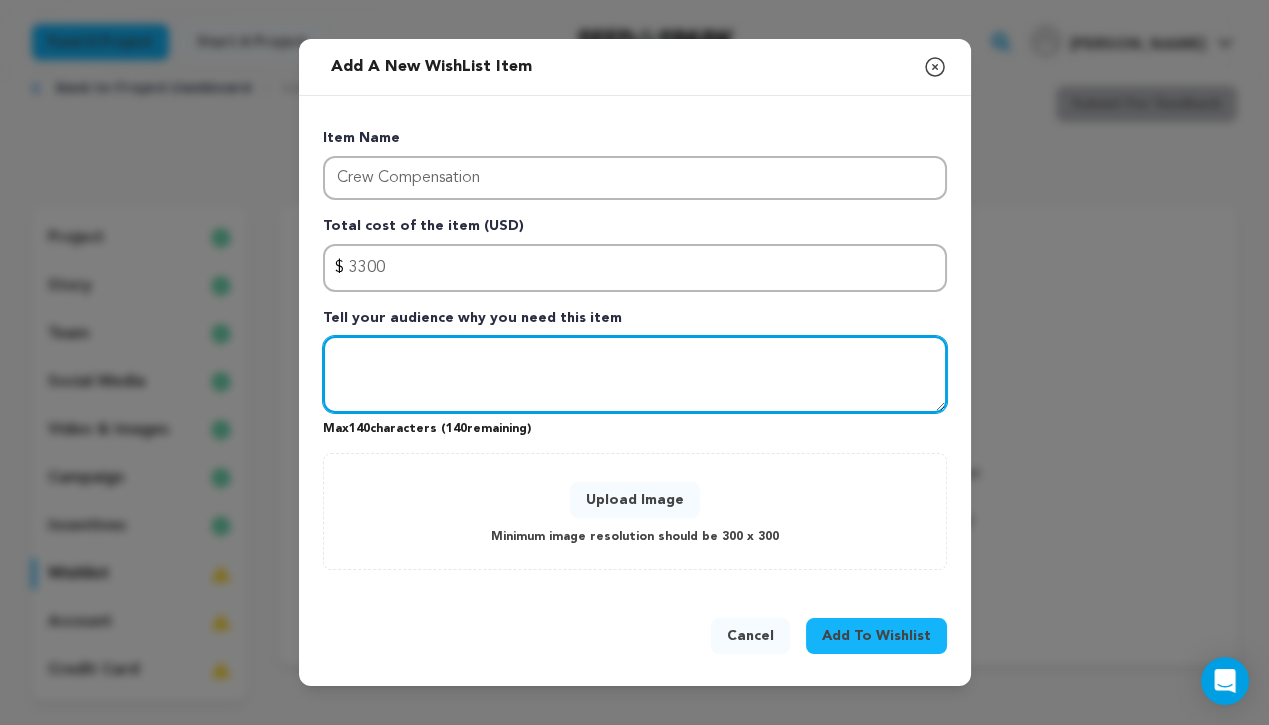 click at bounding box center (635, 375) 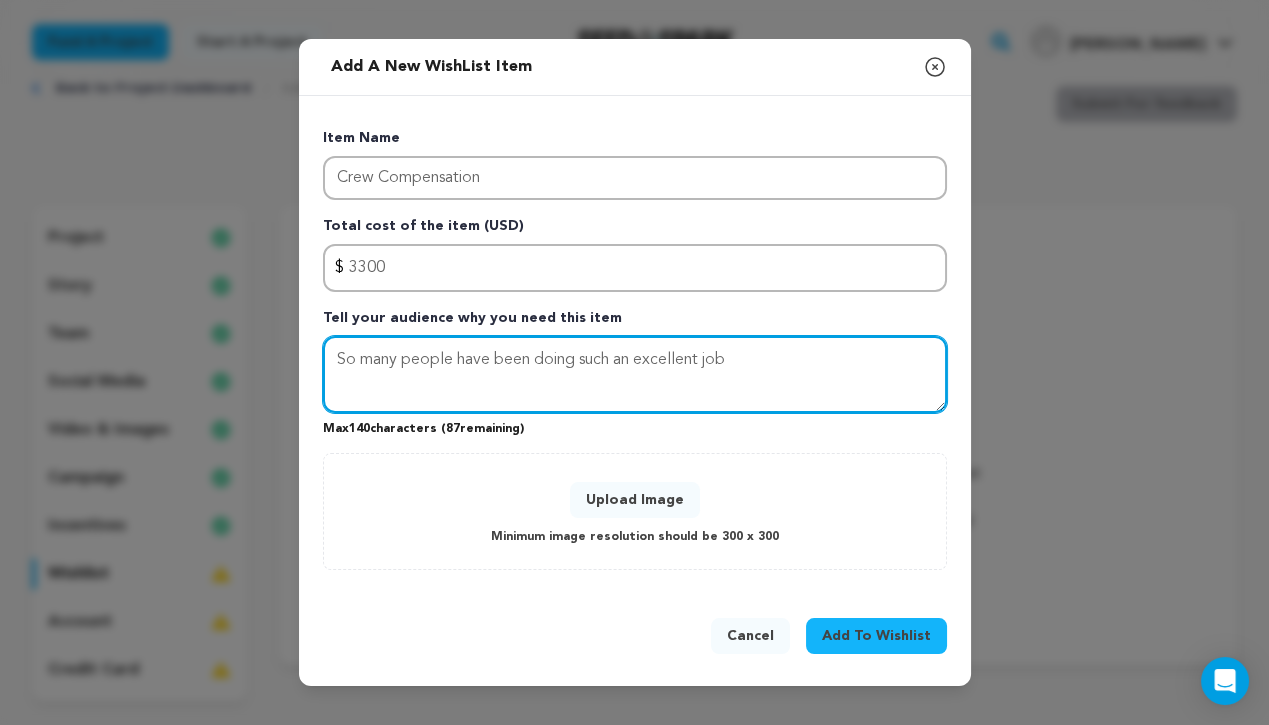 drag, startPoint x: 746, startPoint y: 396, endPoint x: 362, endPoint y: 366, distance: 385.1701 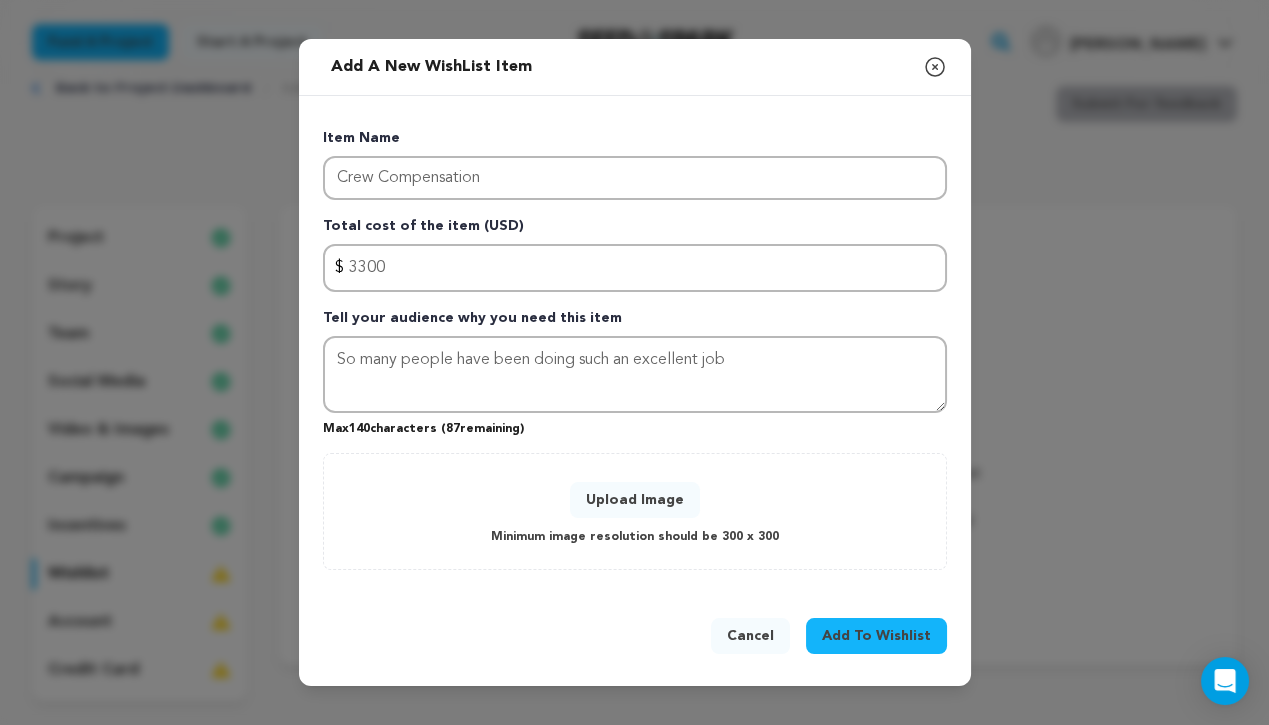 click on "Cancel" at bounding box center (750, 636) 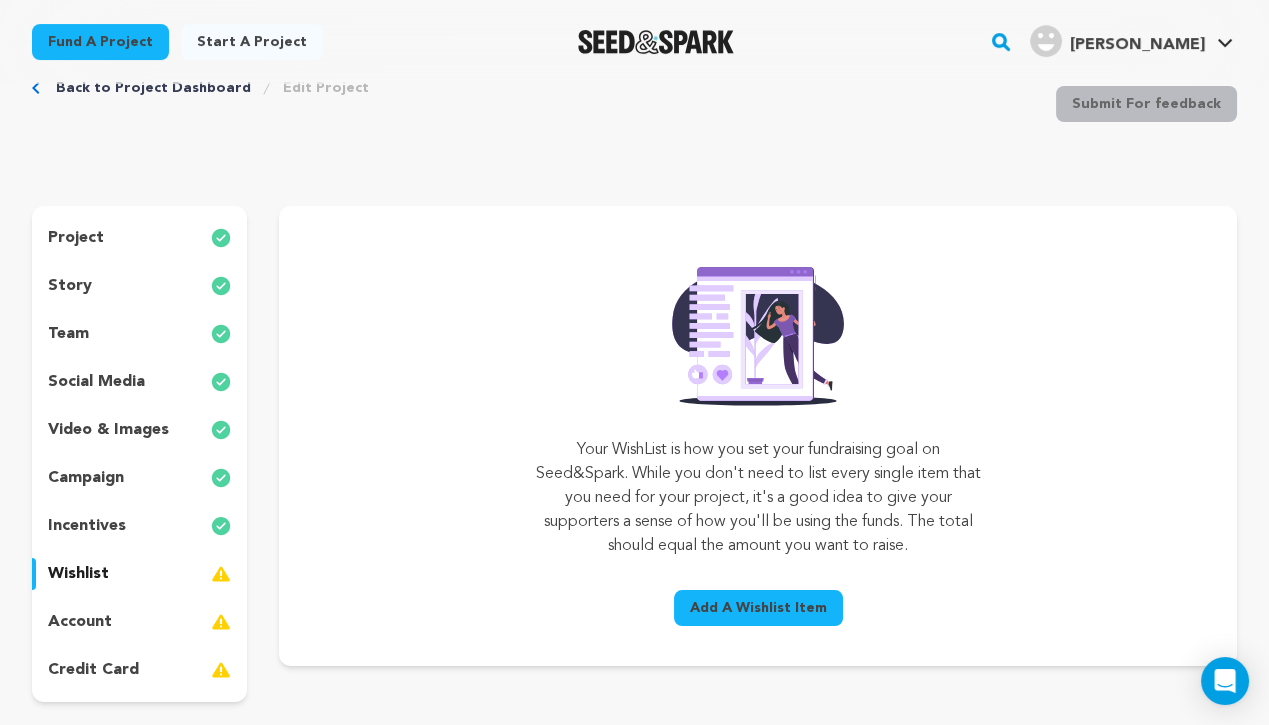 click on "story" at bounding box center [139, 286] 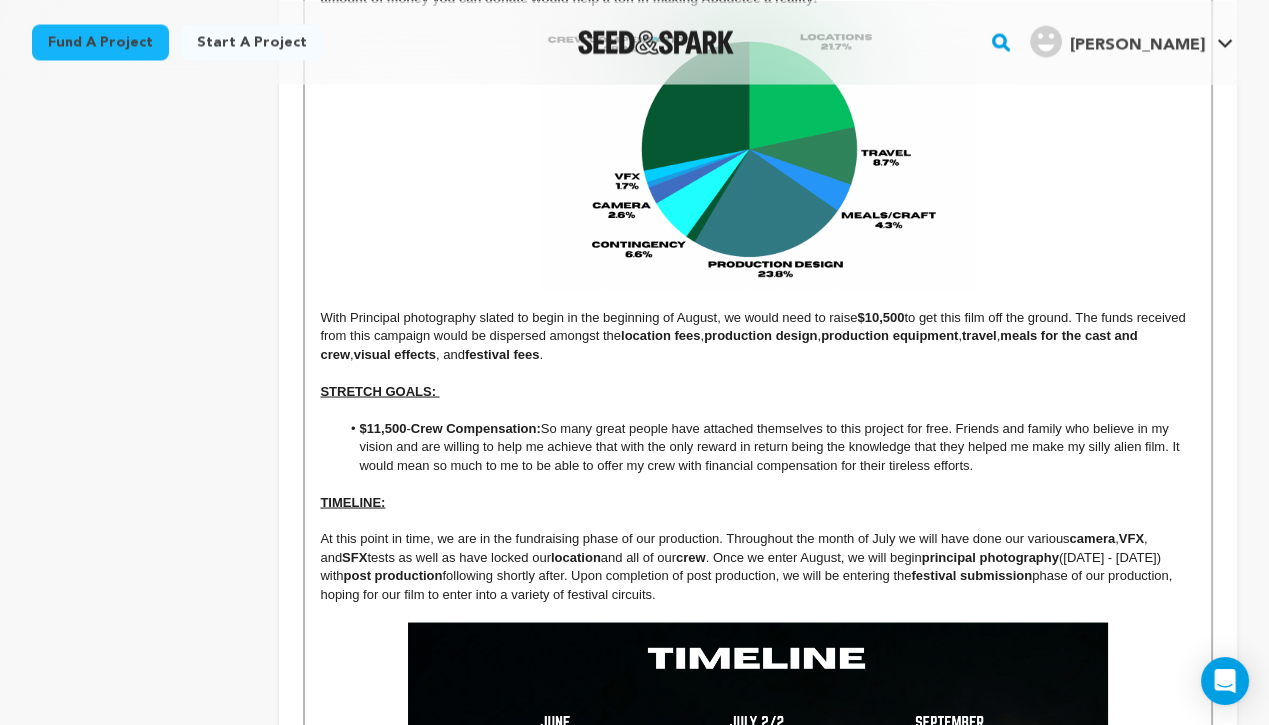 scroll, scrollTop: 5715, scrollLeft: 0, axis: vertical 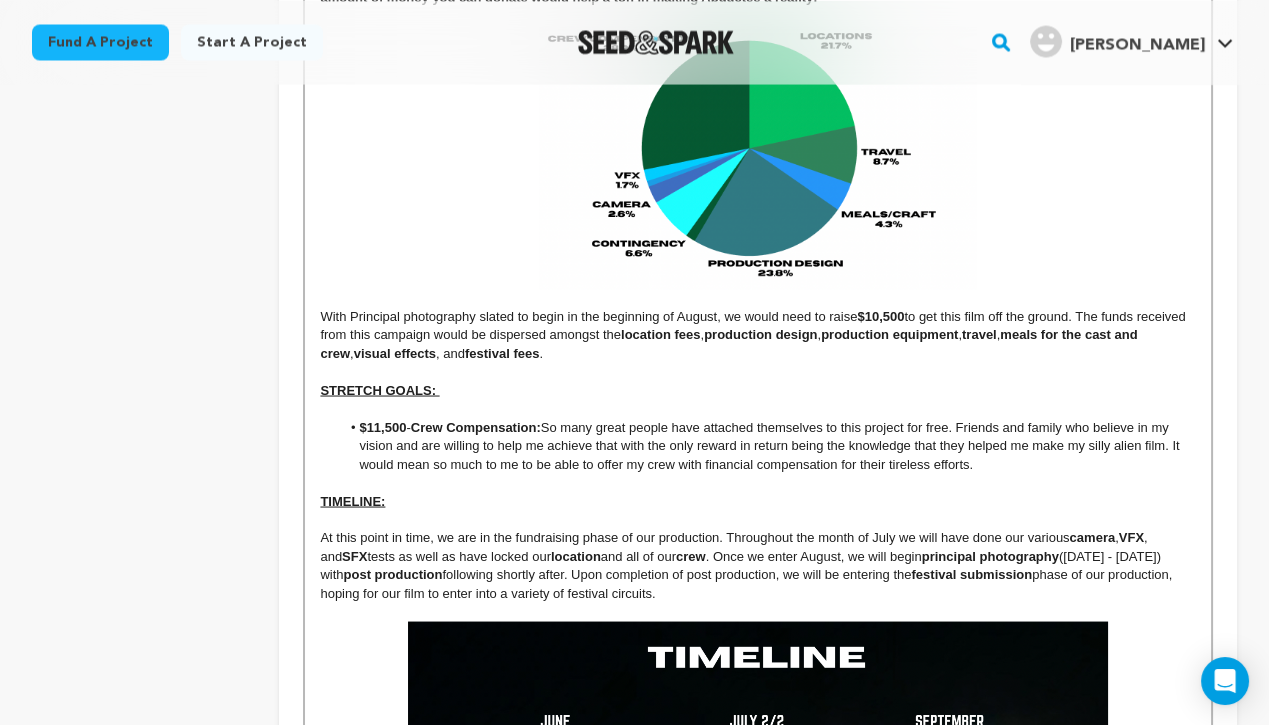 drag, startPoint x: 552, startPoint y: 428, endPoint x: 990, endPoint y: 469, distance: 439.91476 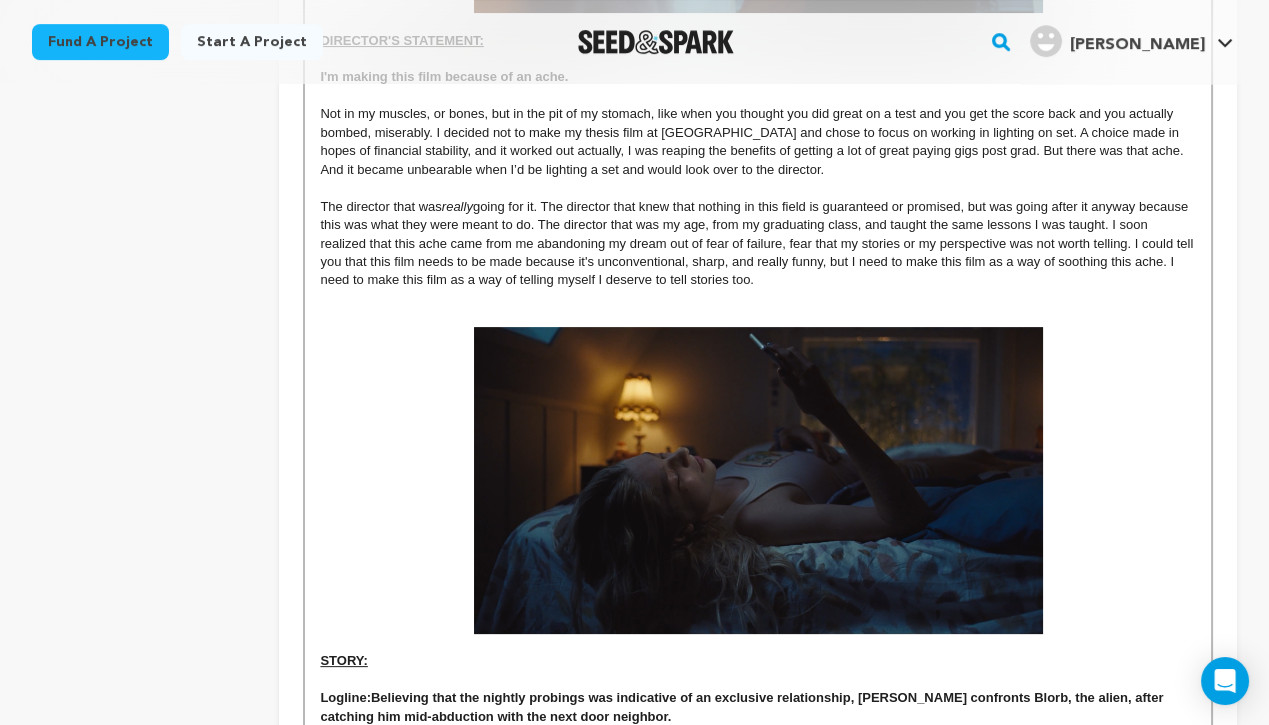 scroll, scrollTop: 0, scrollLeft: 0, axis: both 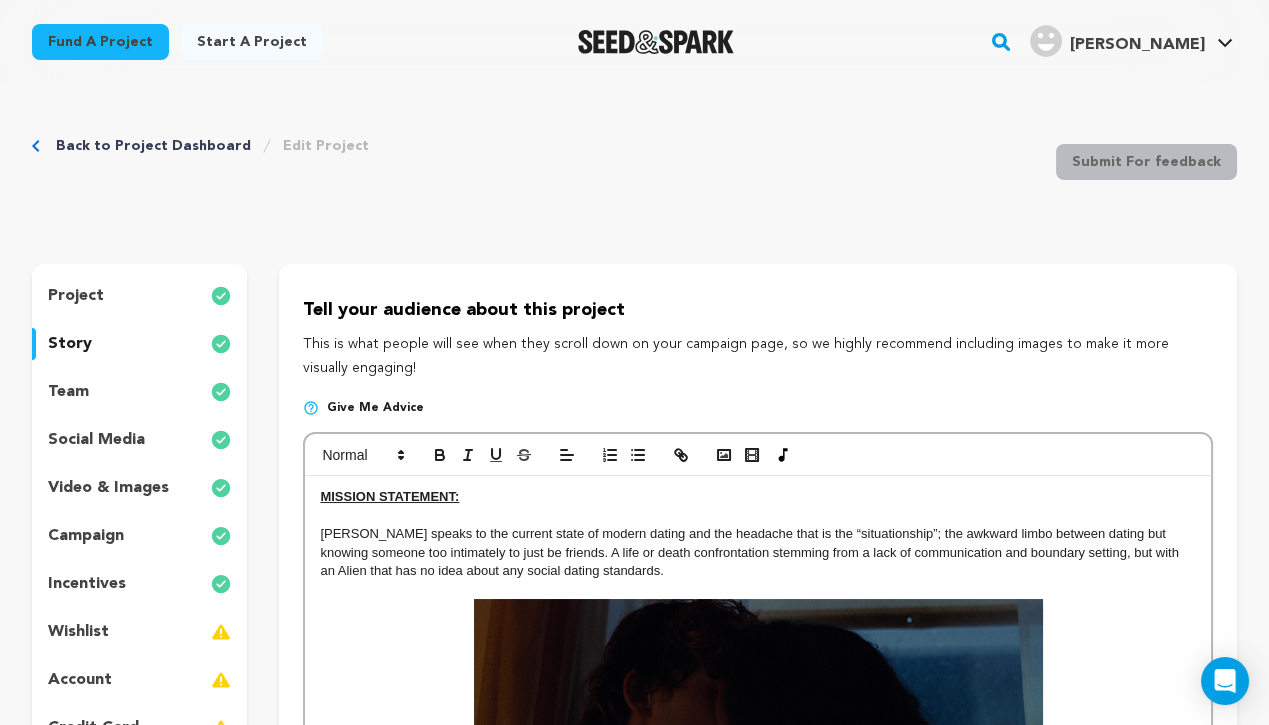 click on "wishlist" at bounding box center (139, 632) 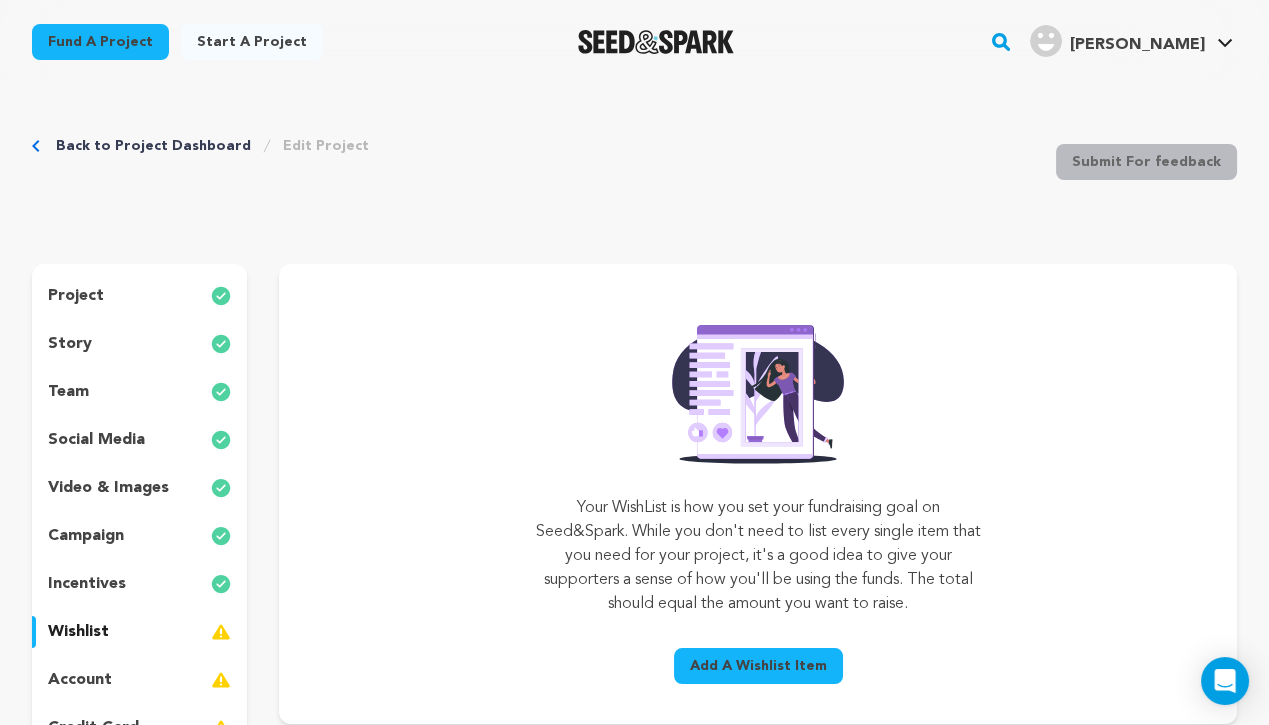 click on "Add A Wishlist Item" at bounding box center [758, 666] 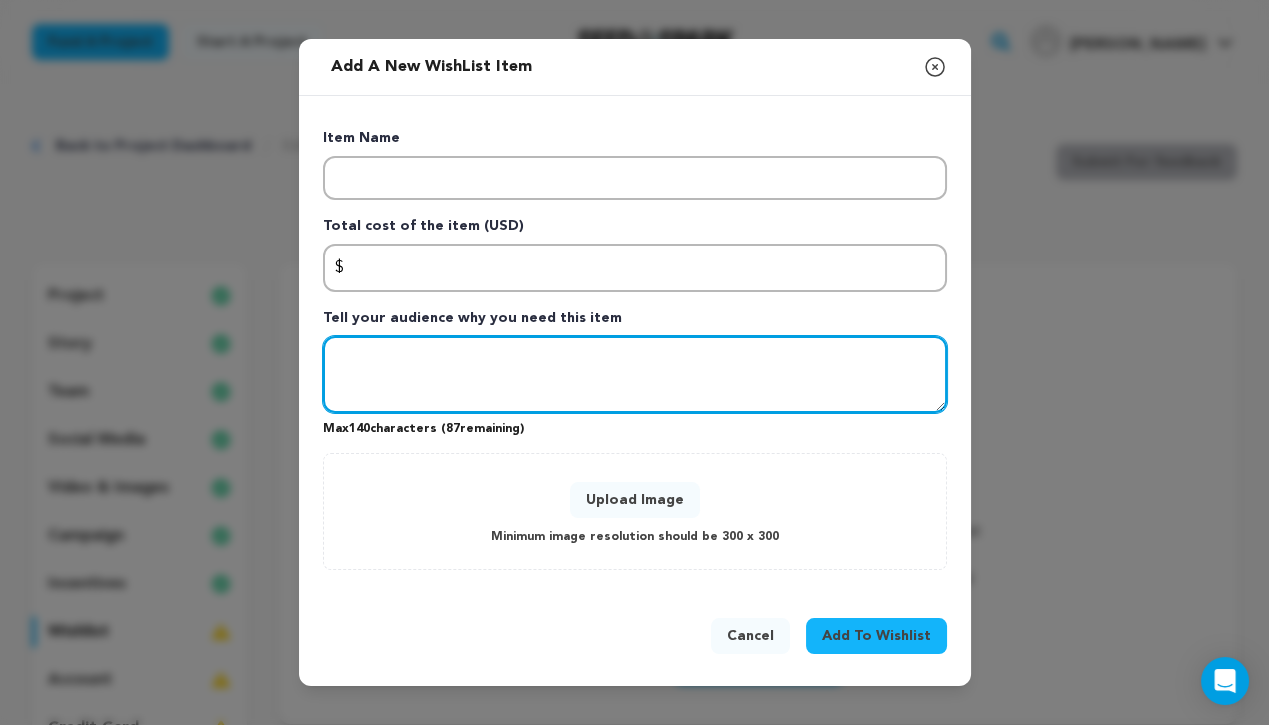 click at bounding box center [635, 375] 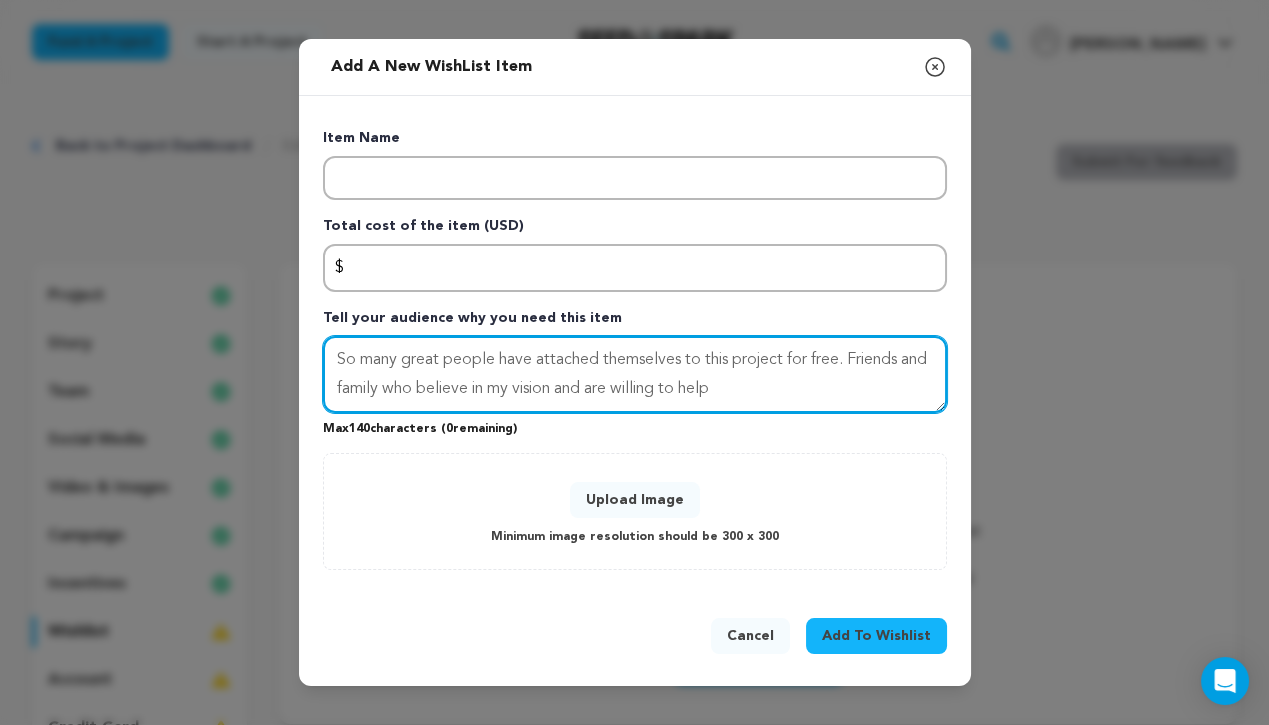 drag, startPoint x: 842, startPoint y: 360, endPoint x: 856, endPoint y: 379, distance: 23.600847 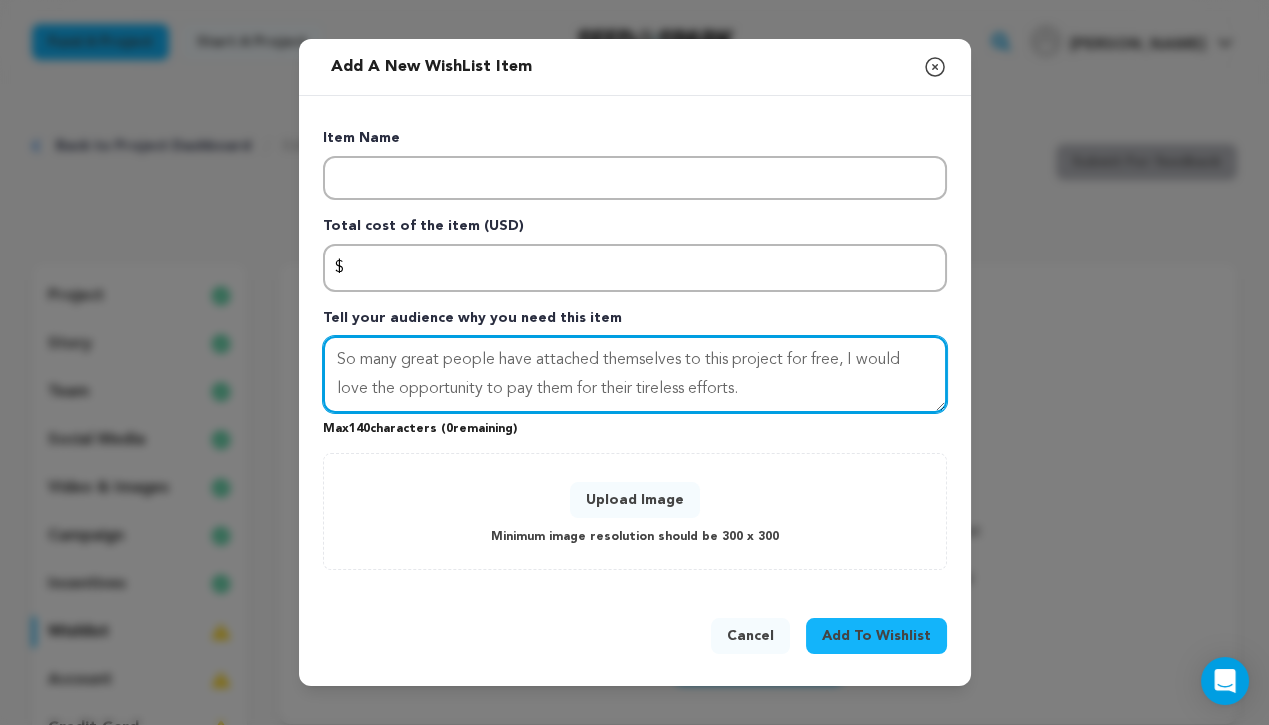 type on "So many great people have attached themselves to this project for free, I would love the opportunity to pay them for their tireless efforts." 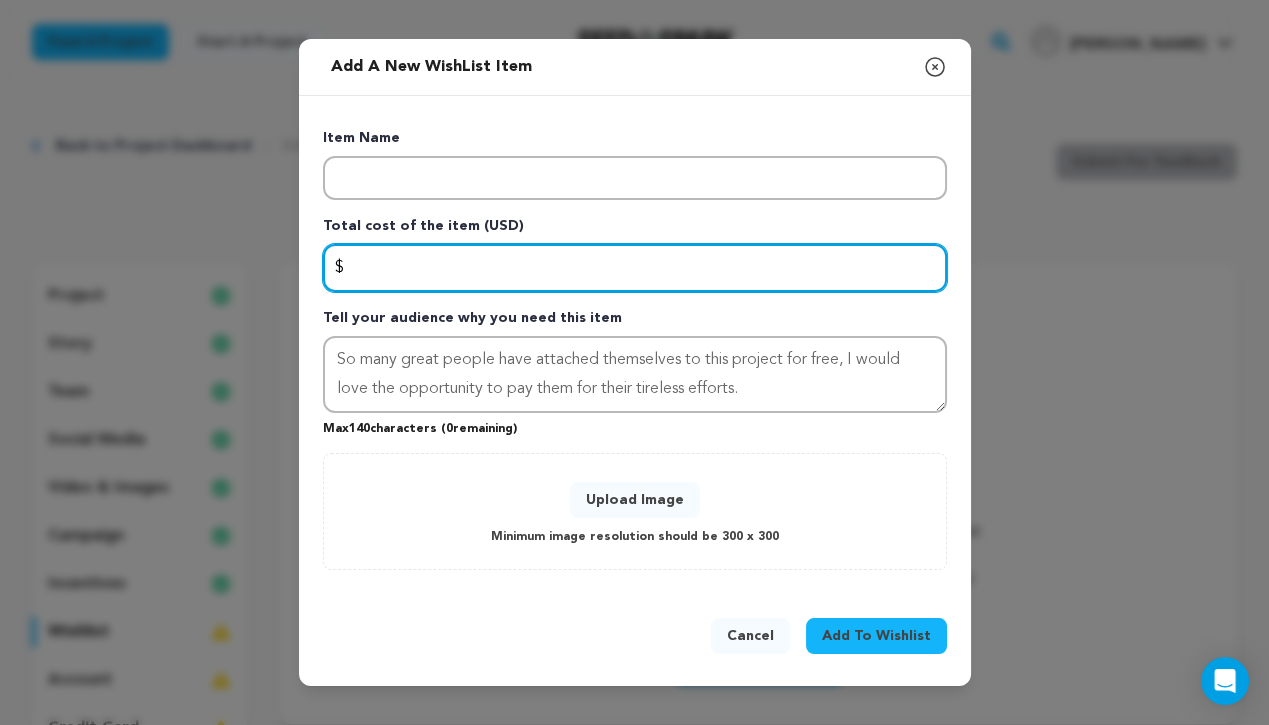 click at bounding box center [635, 268] 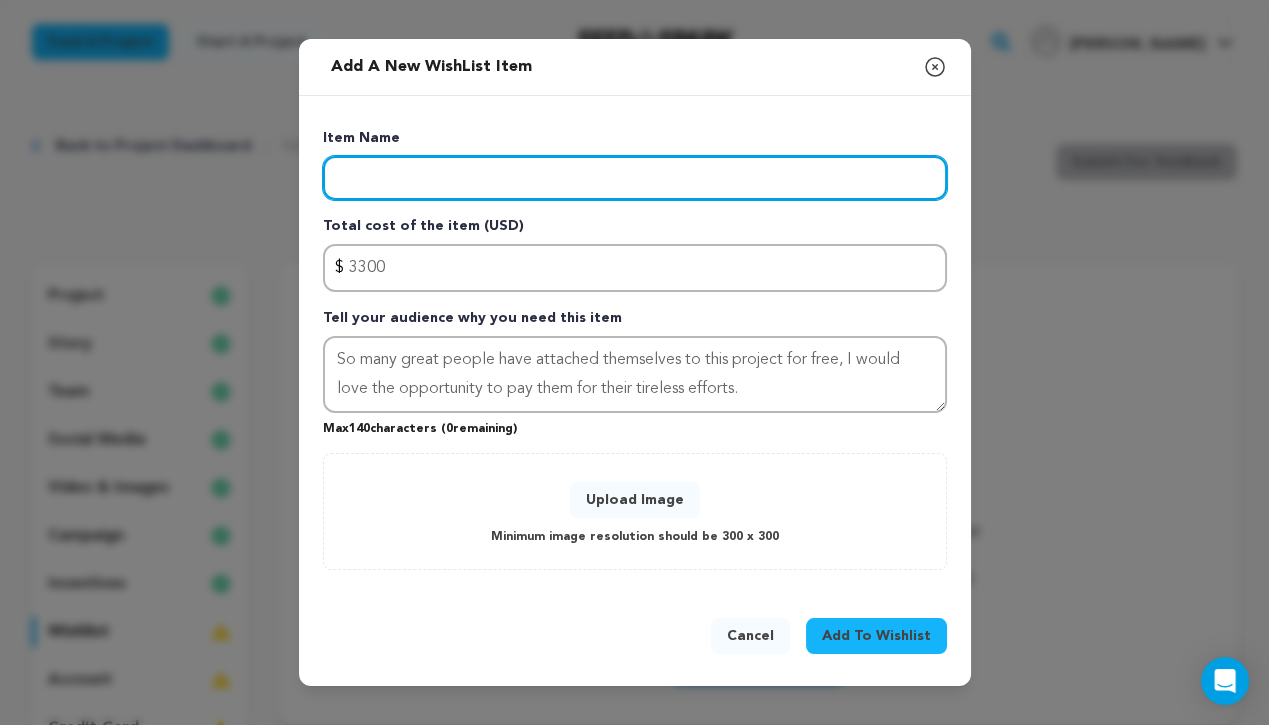 click at bounding box center [635, 178] 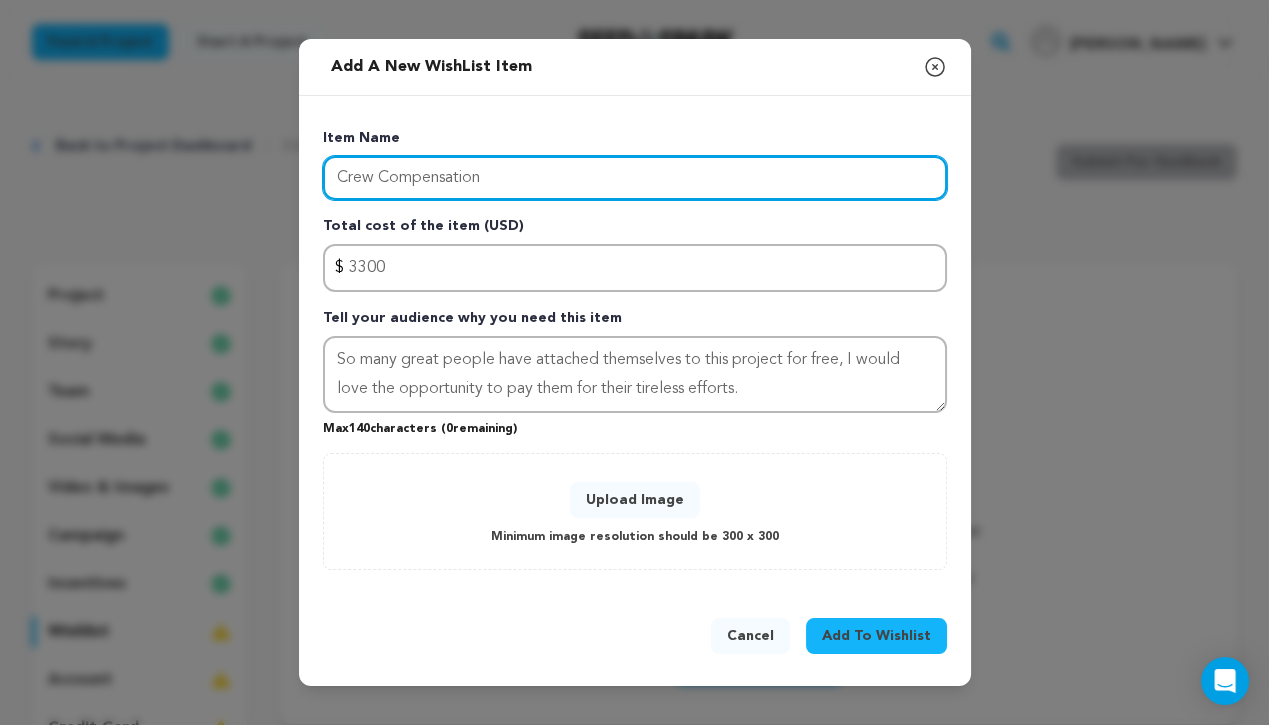 type on "Crew Compensation" 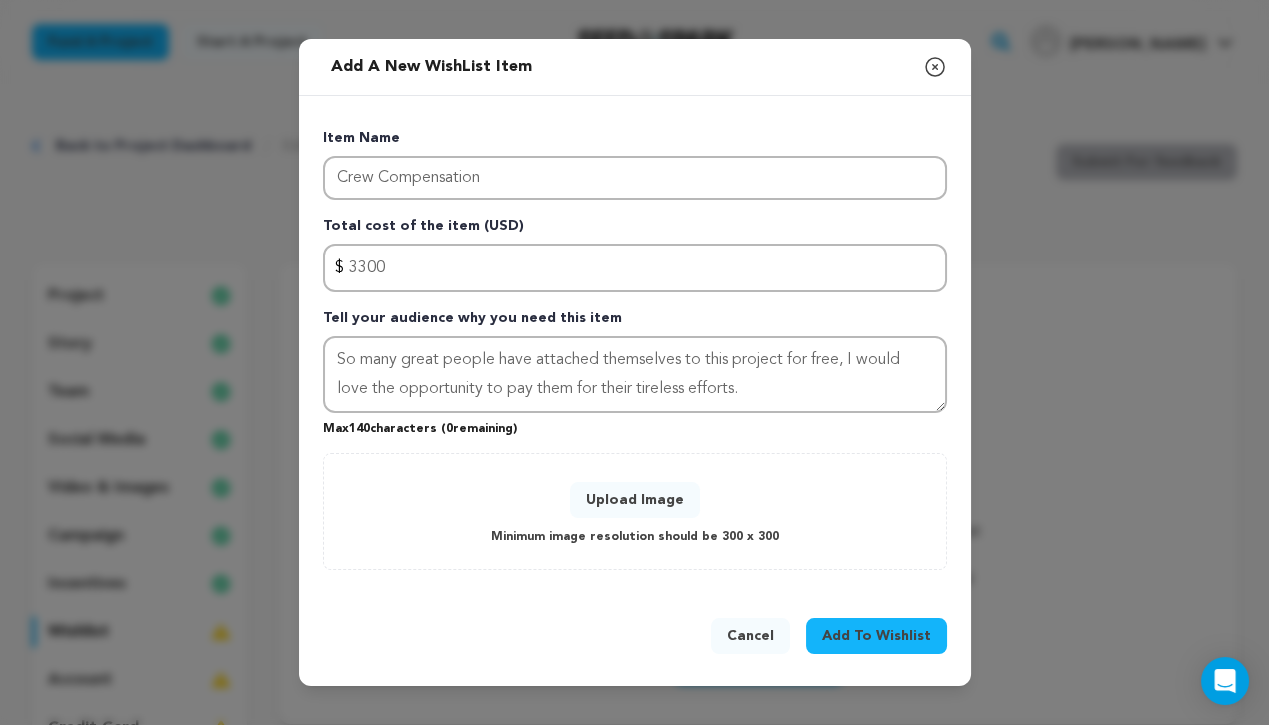 click on "Add To Wishlist" at bounding box center [876, 636] 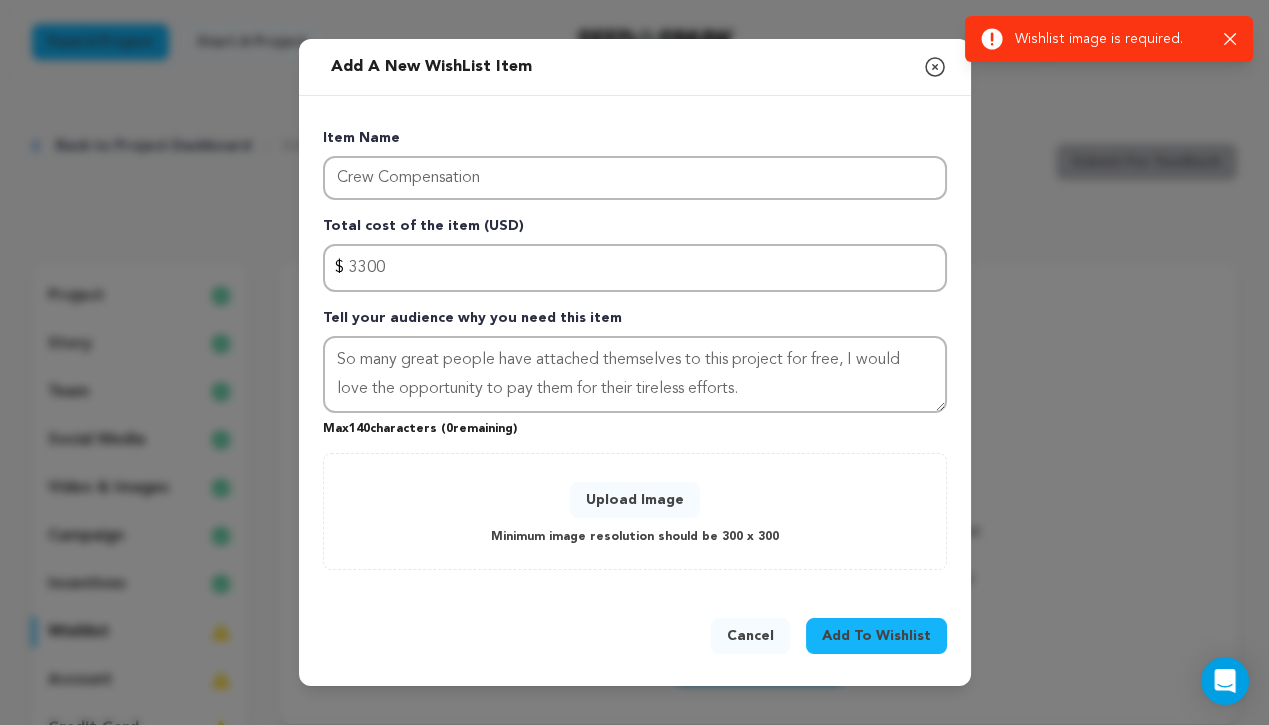 click on "Upload Image" at bounding box center (635, 500) 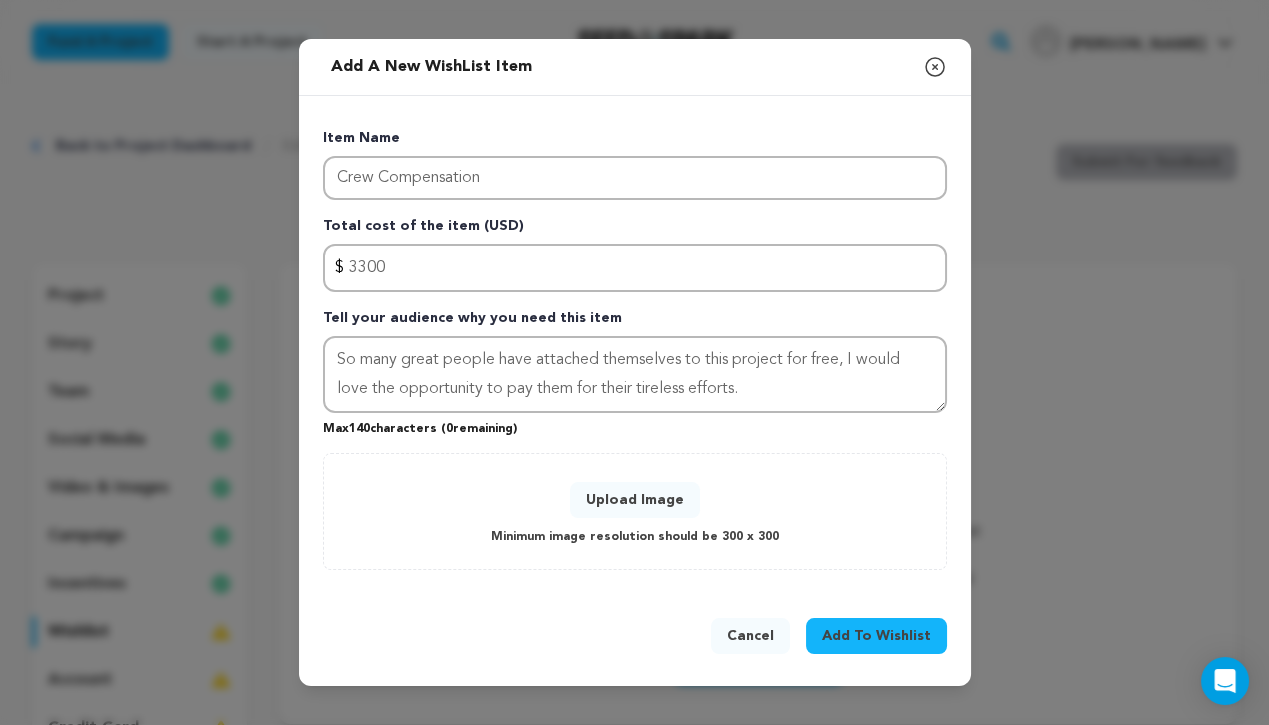 click on "Upload Image
Minimum image resolution should be 300 x 300" at bounding box center (635, 511) 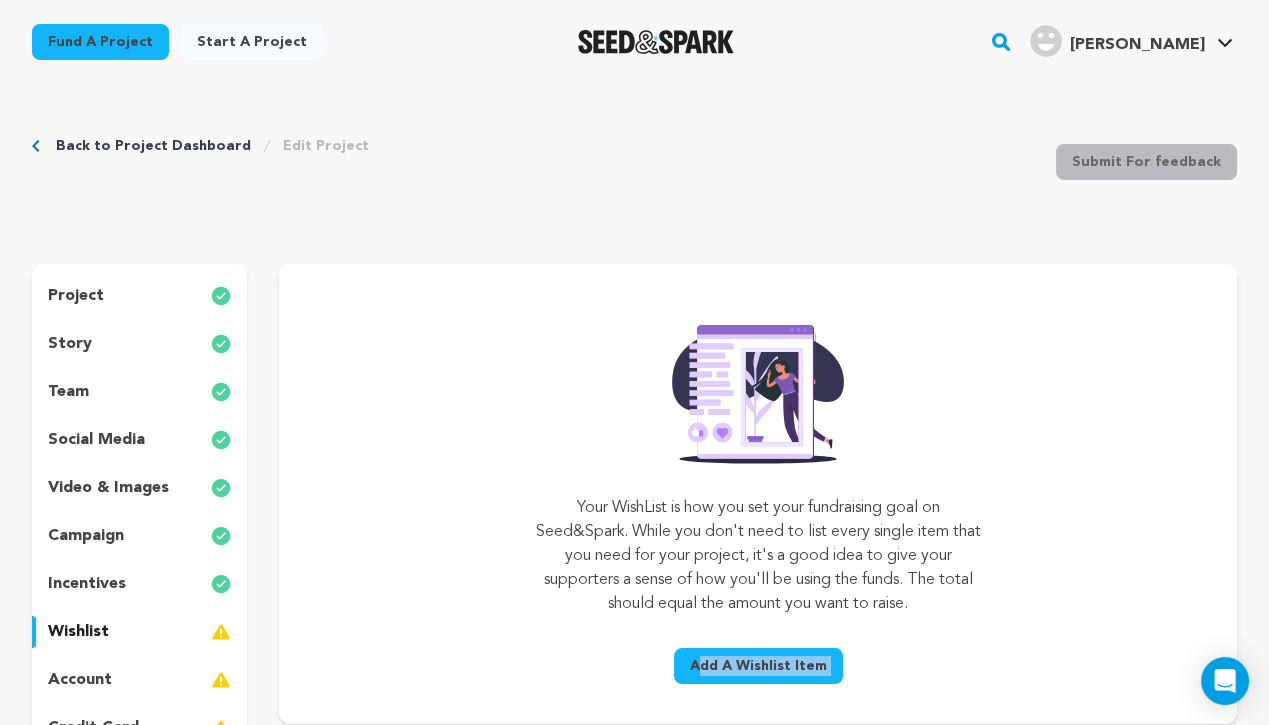 click on "Your WishList is how you set your fundraising goal on Seed&Spark. While you don't need to list every single item
that you need for your project, it's a good idea to give your supporters a sense of how you'll be using the
funds. The total should equal the amount you want to raise.
Add A Wishlist Item" at bounding box center (758, 502) 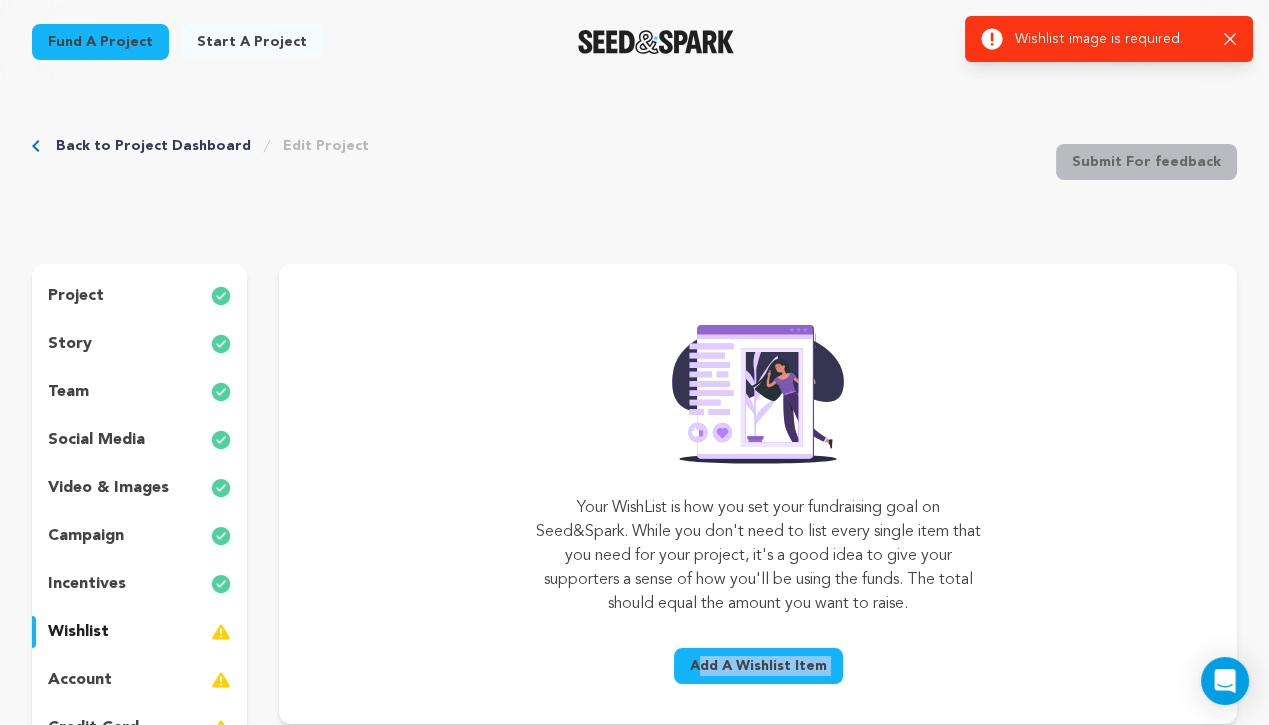 click on "Your WishList is how you set your fundraising goal on Seed&Spark. While you don't need to list every single item
that you need for your project, it's a good idea to give your supporters a sense of how you'll be using the
funds. The total should equal the amount you want to raise.
Add A Wishlist Item" at bounding box center (758, 502) 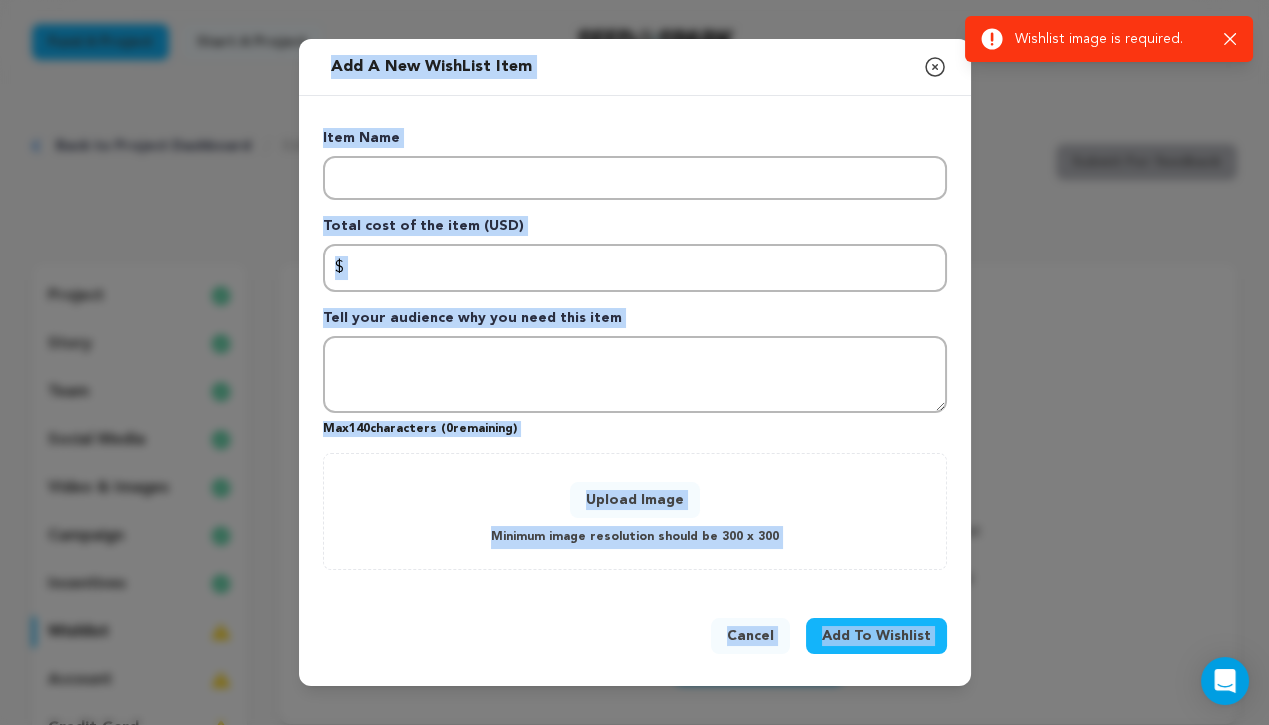 click on "Cancel" at bounding box center [750, 636] 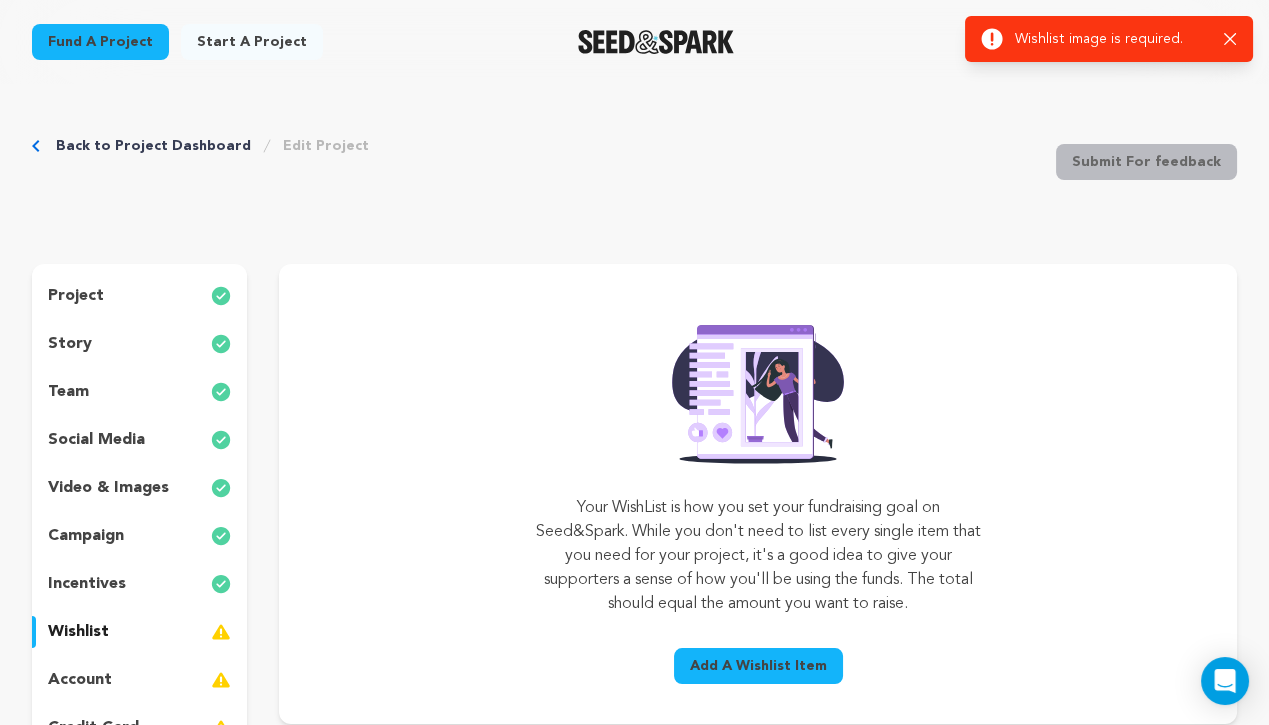 click on "Your WishList is how you set your fundraising goal on Seed&Spark. While you don't need to list every single item
that you need for your project, it's a good idea to give your supporters a sense of how you'll be using the
funds. The total should equal the amount you want to raise.
Add A Wishlist Item" at bounding box center (758, 502) 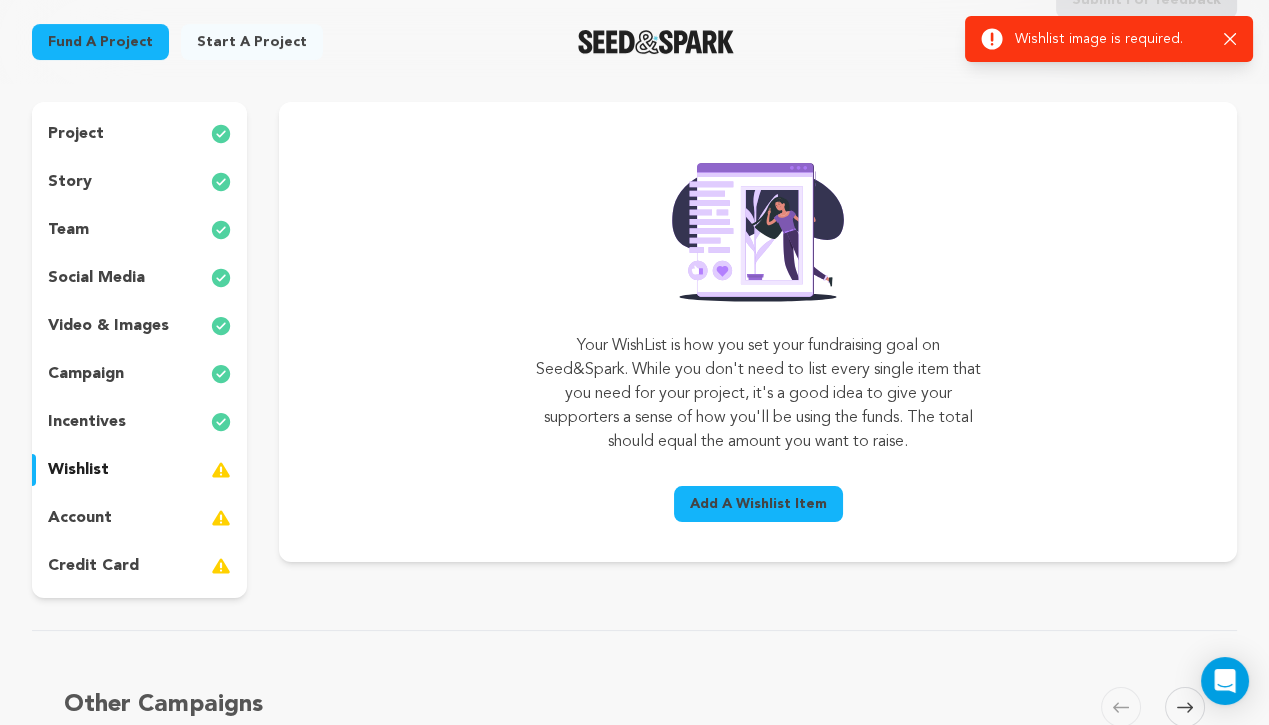 scroll, scrollTop: 123, scrollLeft: 0, axis: vertical 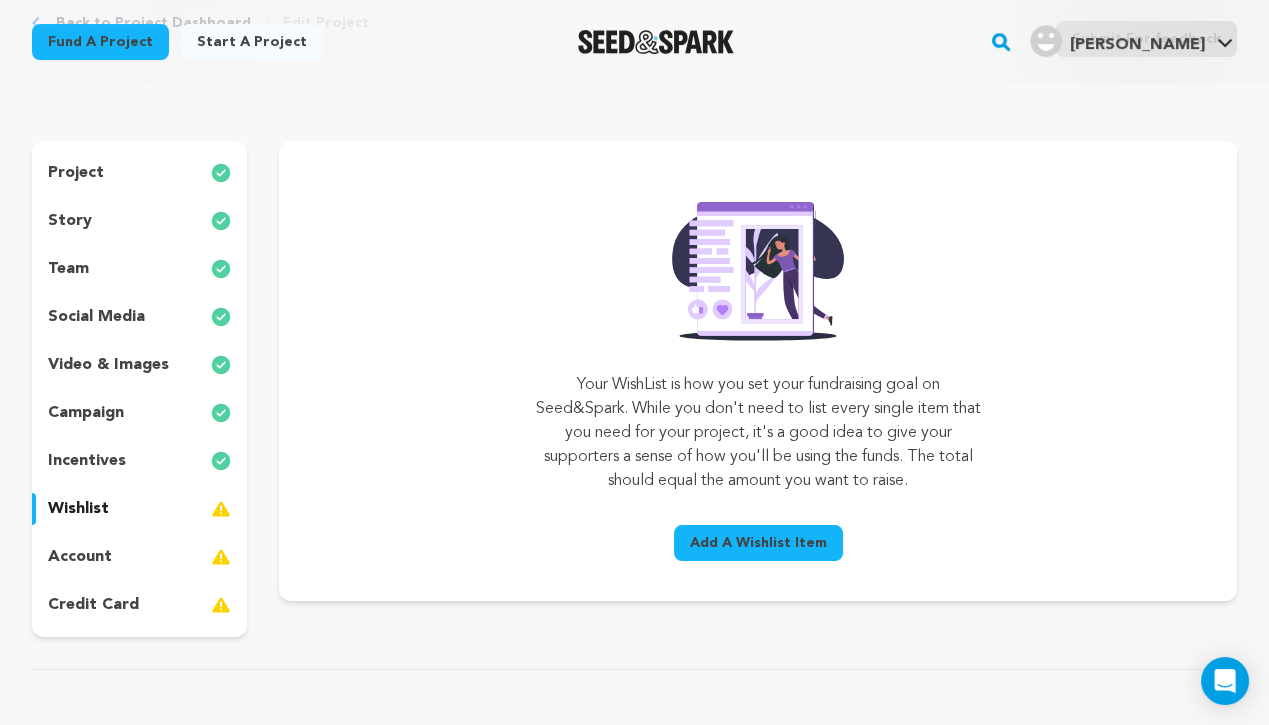 click on "Your WishList is how you set your fundraising goal on Seed&Spark. While you don't need to list every single item
that you need for your project, it's a good idea to give your supporters a sense of how you'll be using the
funds. The total should equal the amount you want to raise." at bounding box center (758, 433) 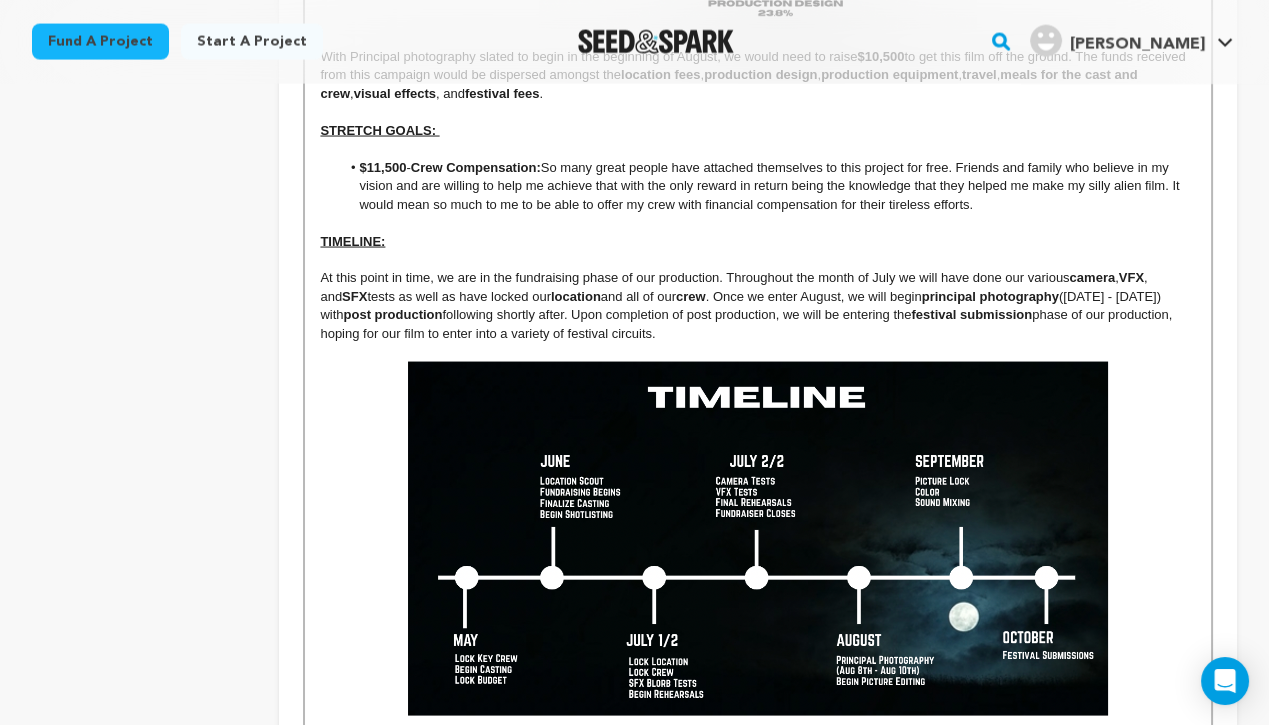 scroll, scrollTop: 5945, scrollLeft: 0, axis: vertical 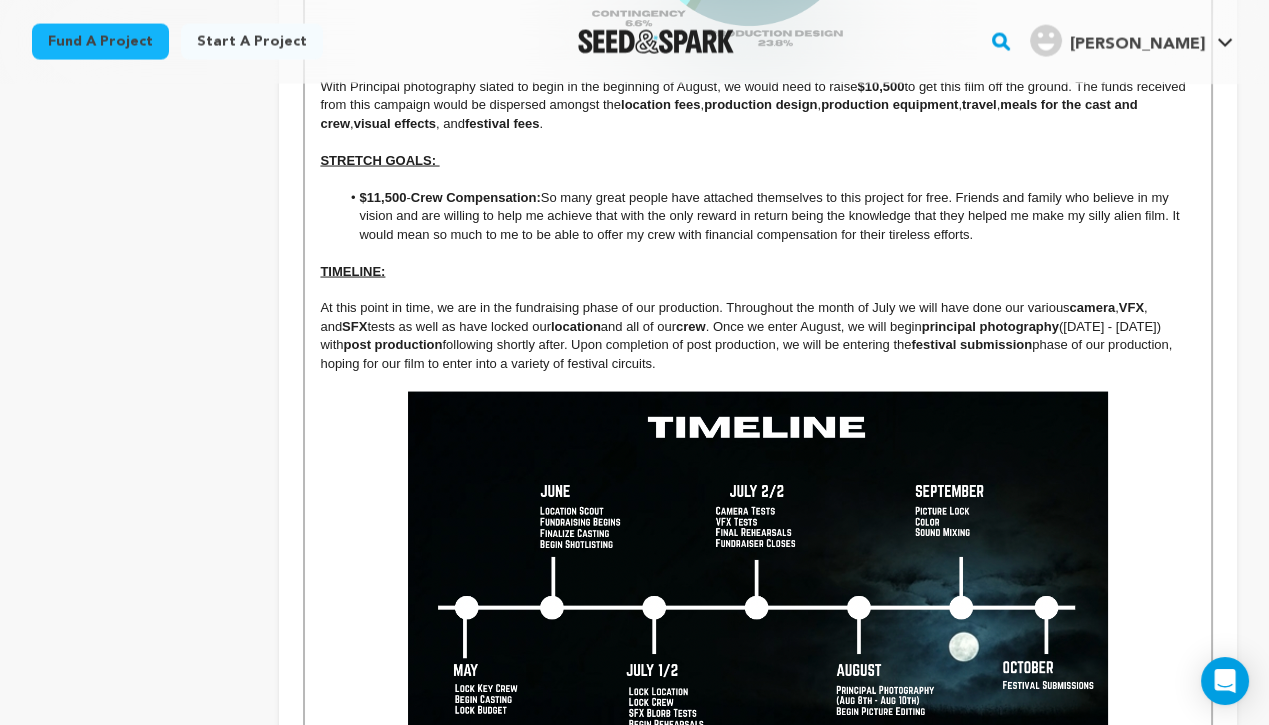 drag, startPoint x: 550, startPoint y: 196, endPoint x: 976, endPoint y: 236, distance: 427.8738 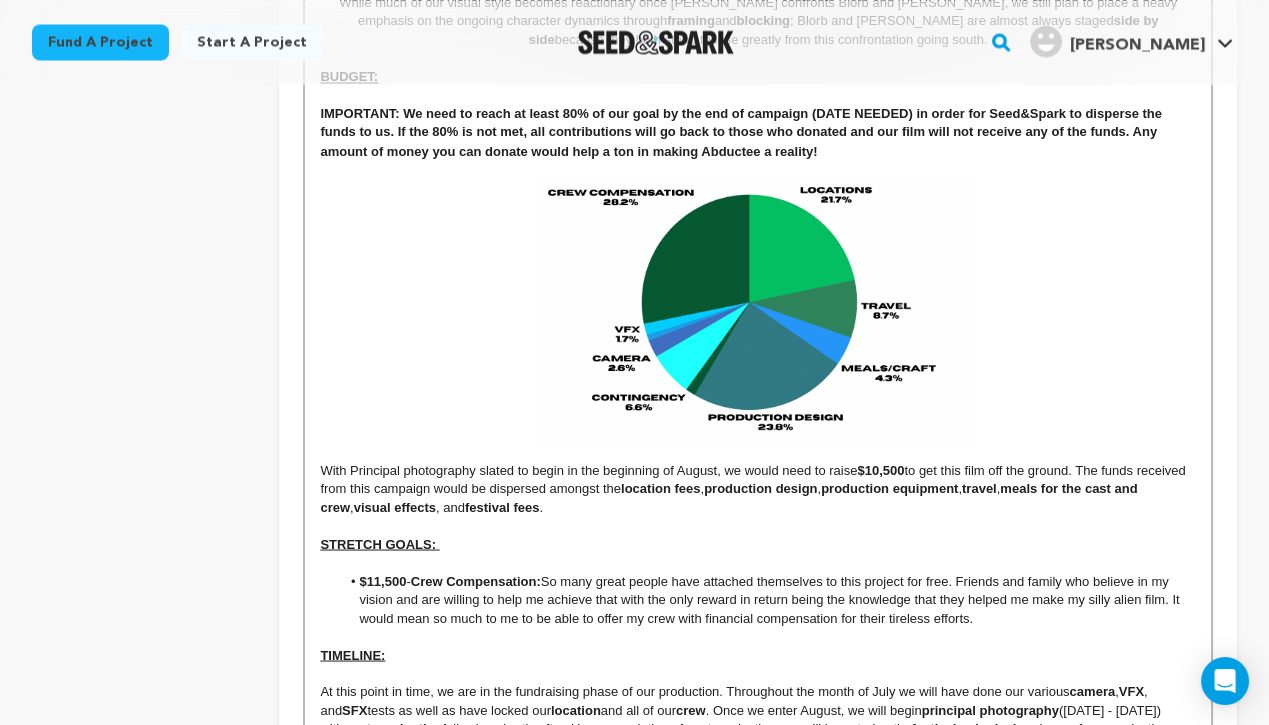 scroll, scrollTop: 5446, scrollLeft: 0, axis: vertical 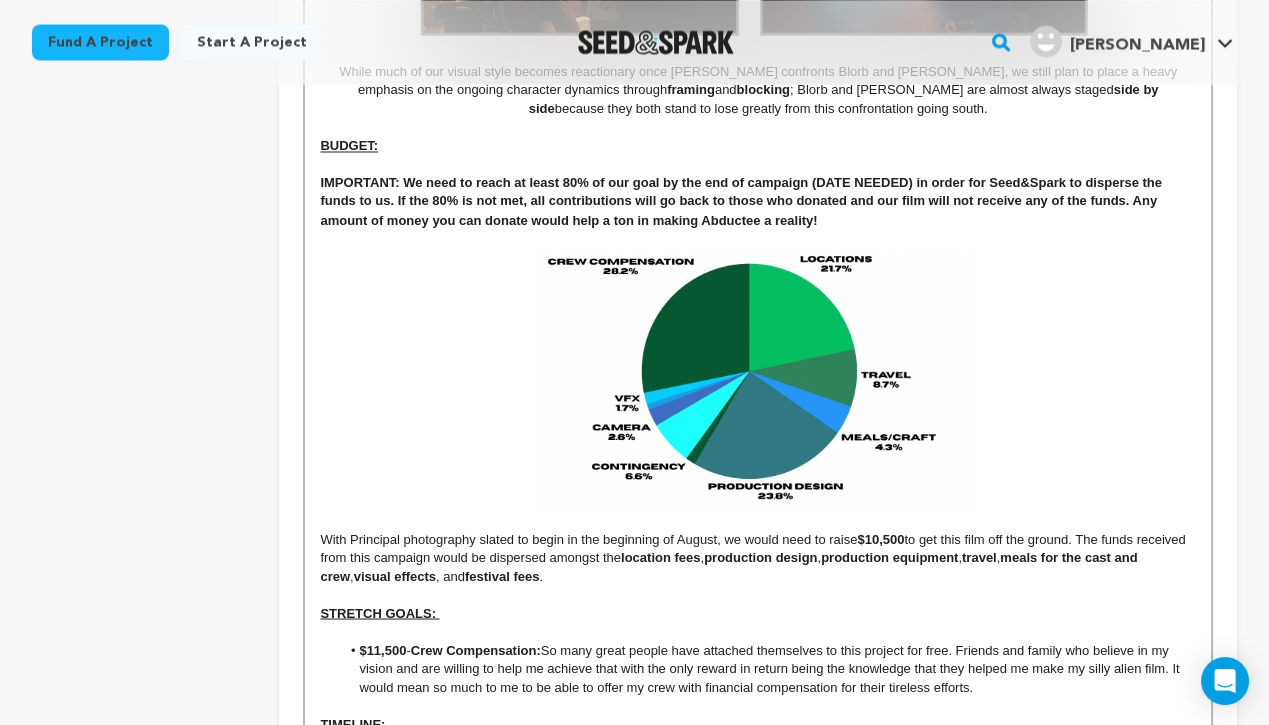click at bounding box center [758, 380] 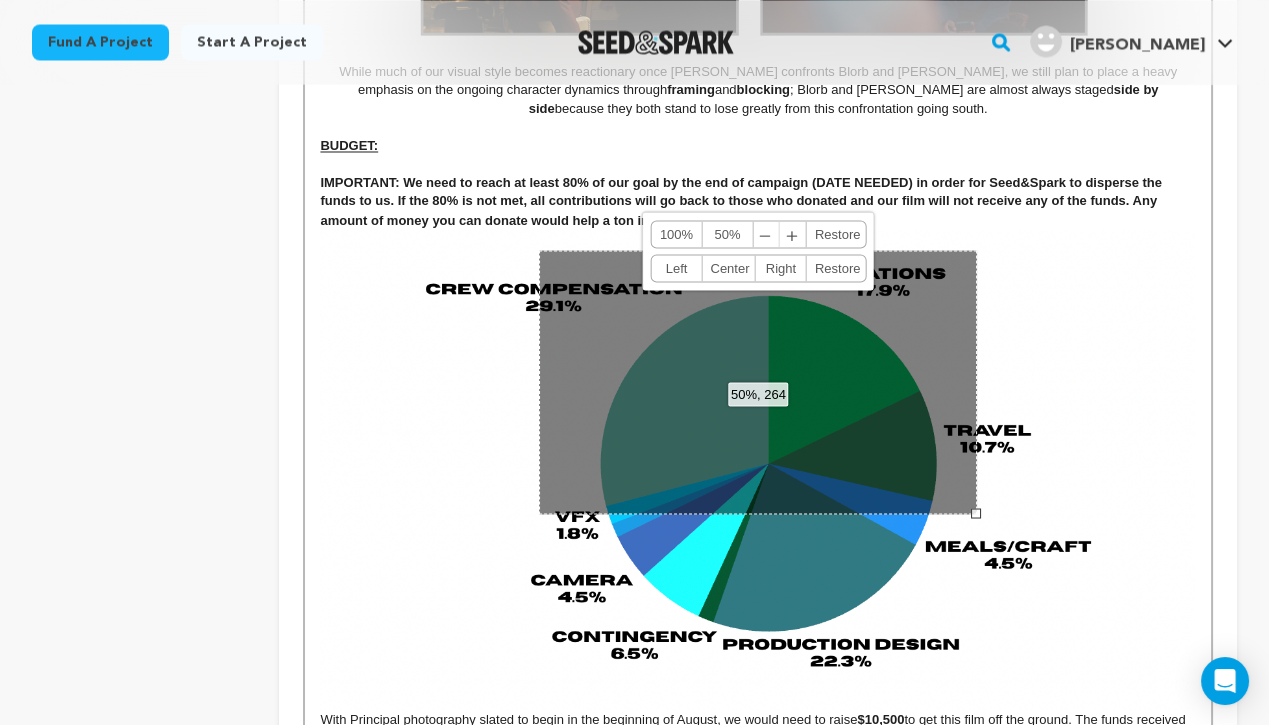 click at bounding box center [758, 469] 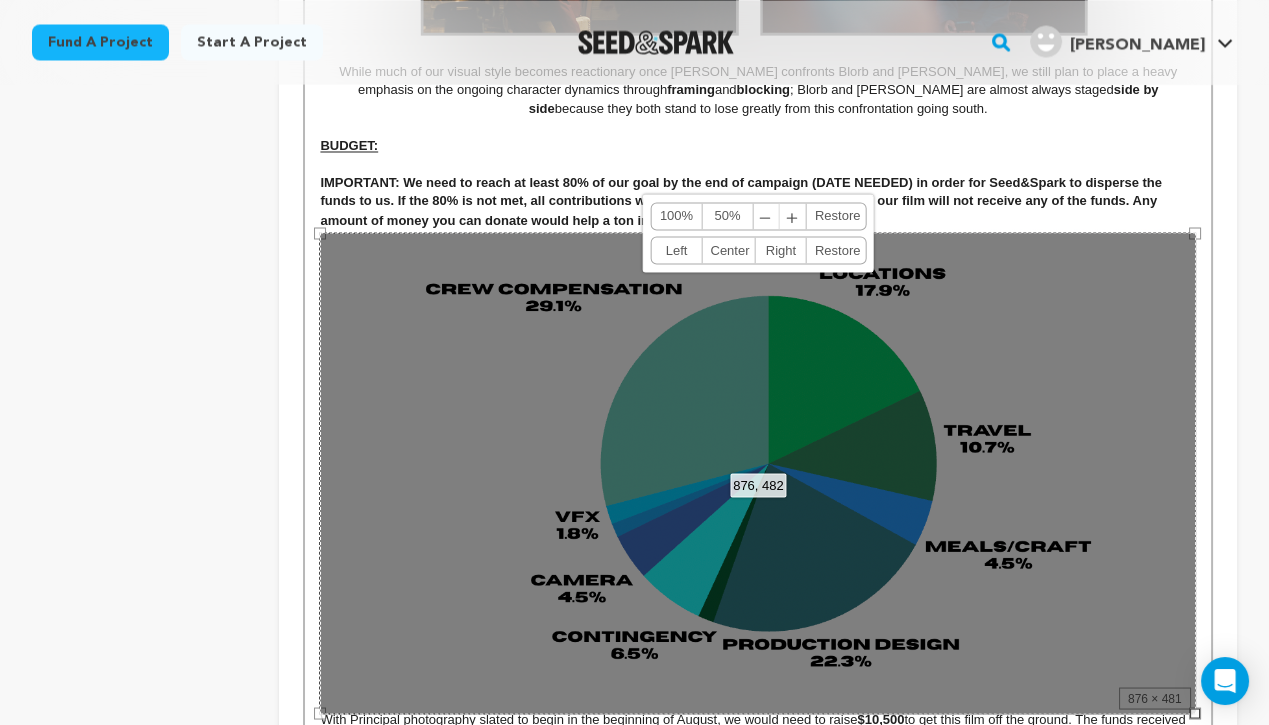 click on "Center" at bounding box center [728, 250] 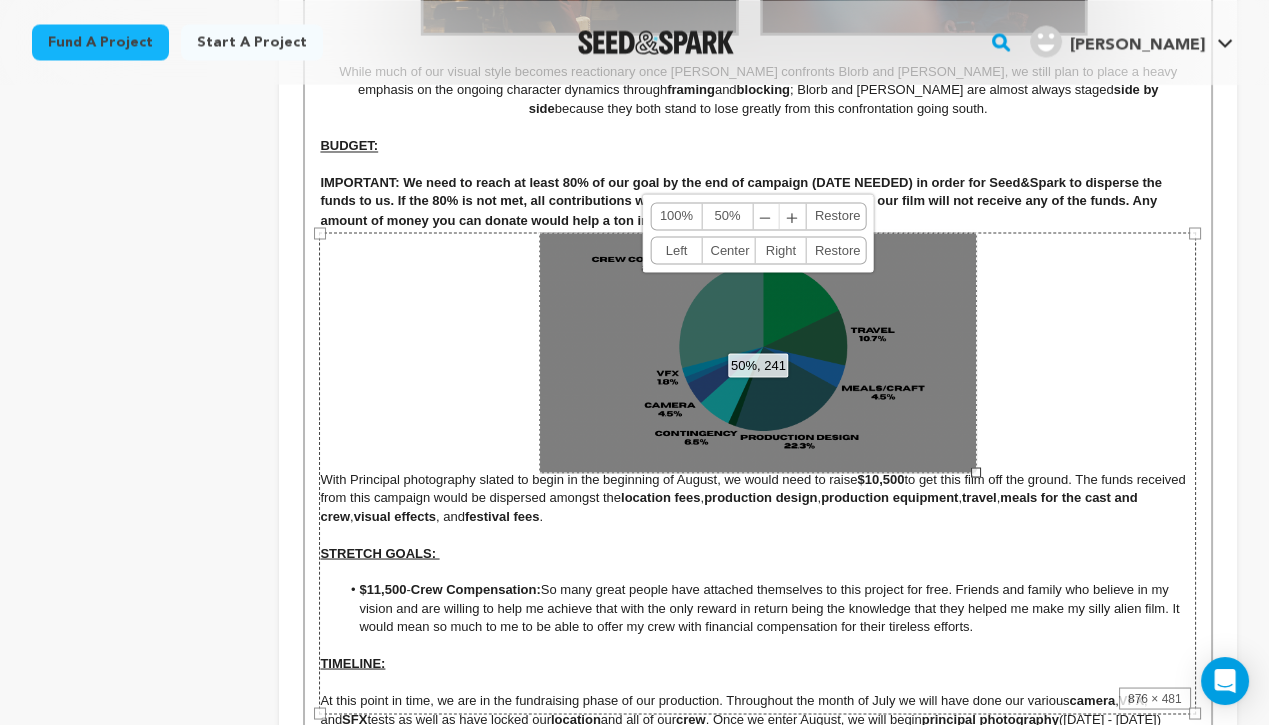 click on "IMPORTANT: We need to reach at least 80% of our goal by the end of campaign (DATE NEEDED) in order for Seed&Spark to disperse the funds to us. If the 80% is not met, all contributions will go back to those who donated and our film will not receive any of the funds. Any amount of money you can donate would help a ton in making Abductee a reality!" at bounding box center (758, 201) 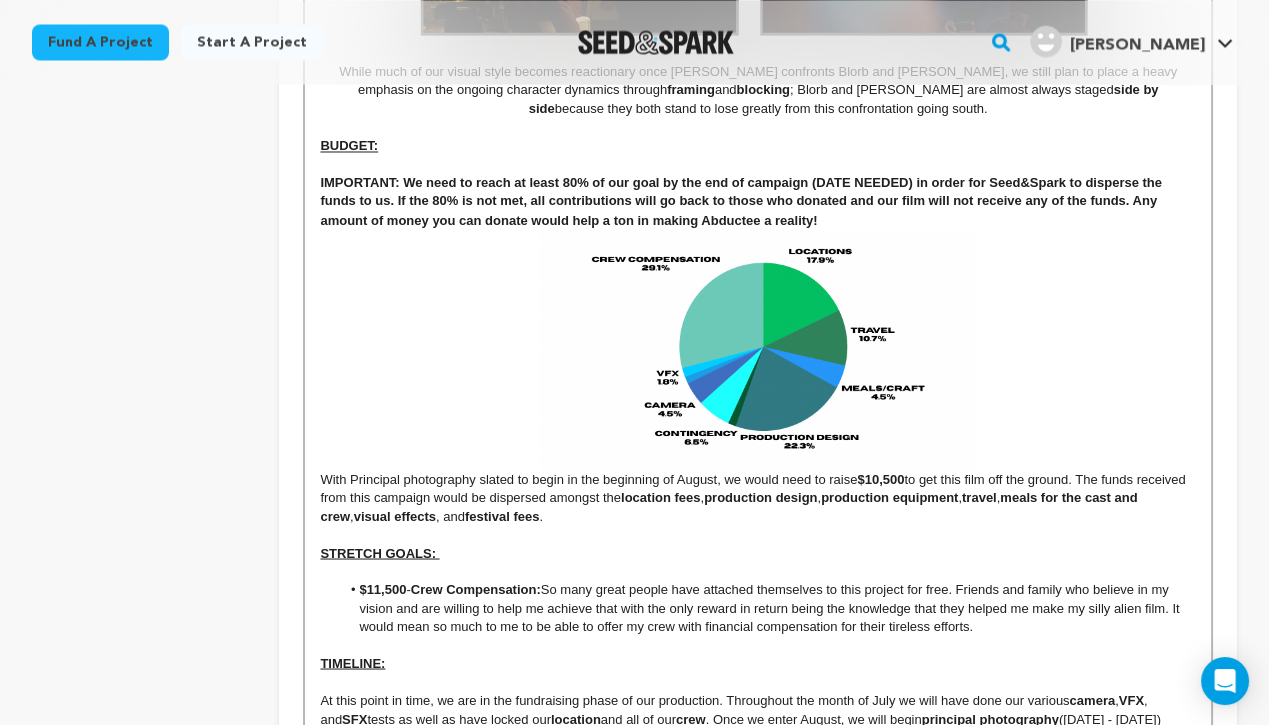 click on "With Principal photography slated to begin in the beginning of August, we would need to raise  $10,500  to get this film off the ground. The funds received from this campaign would be dispersed amongst the  location fees ,  production design ,  production equipment ,  travel ,  meals for the cast and crew ,  visual effects , and  festival fees ." at bounding box center (758, 377) 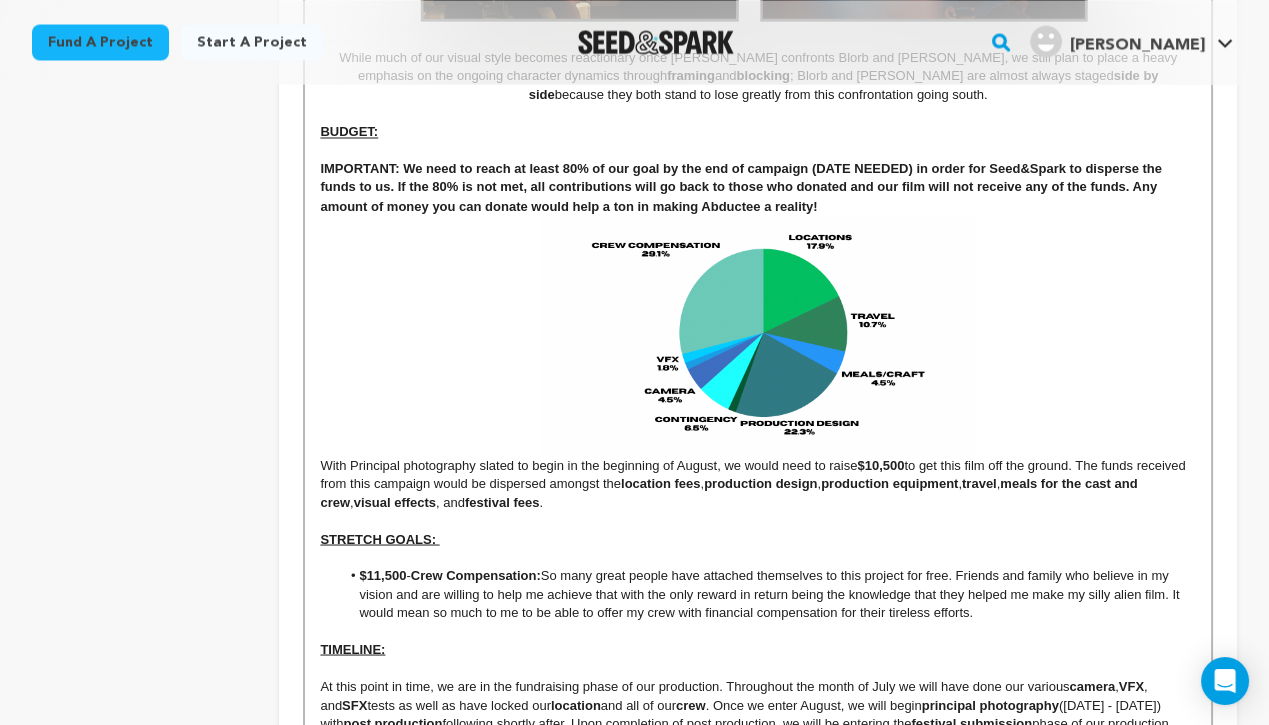 scroll, scrollTop: 5511, scrollLeft: 0, axis: vertical 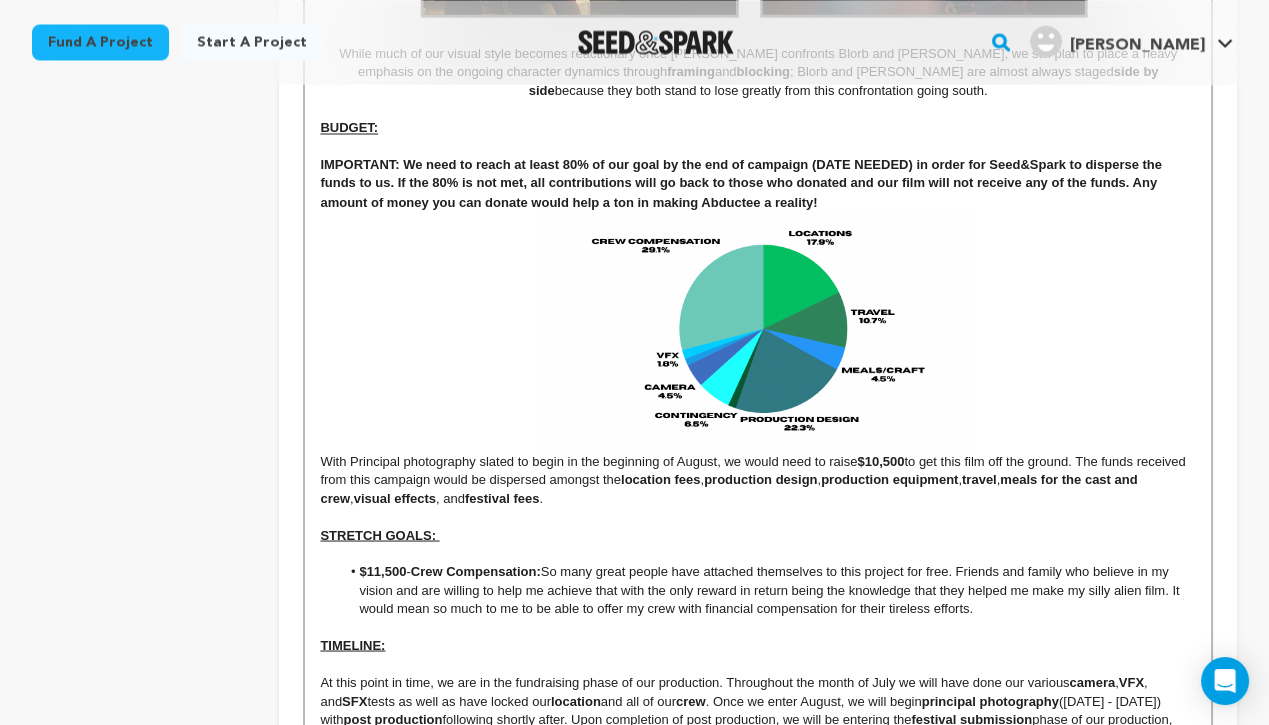 click on "location fees" at bounding box center [660, 478] 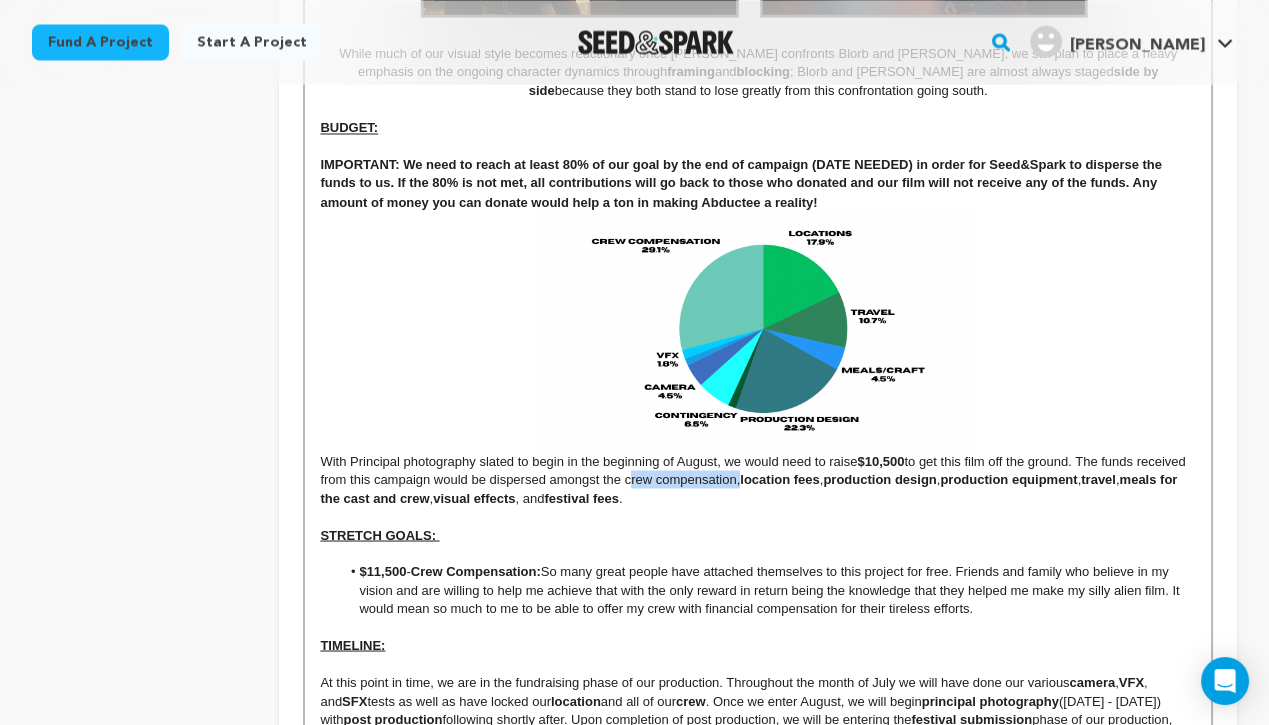 drag, startPoint x: 627, startPoint y: 479, endPoint x: 735, endPoint y: 479, distance: 108 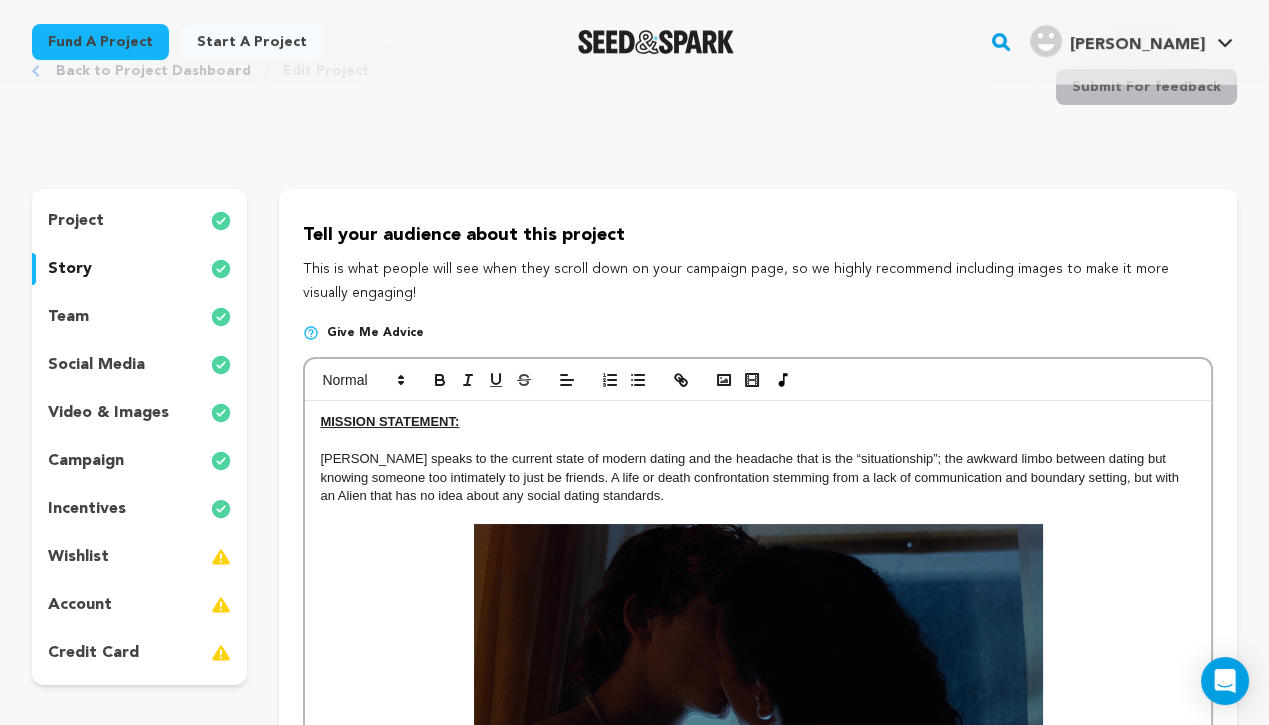 scroll, scrollTop: 0, scrollLeft: 0, axis: both 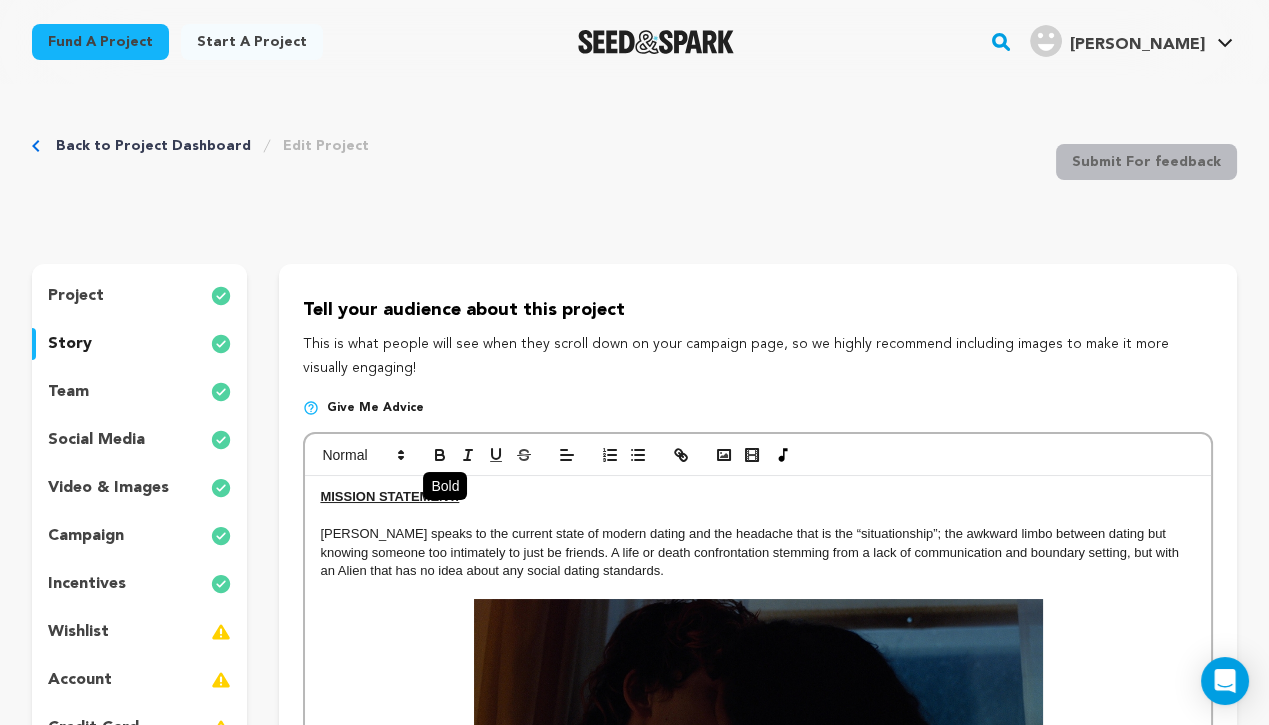 click 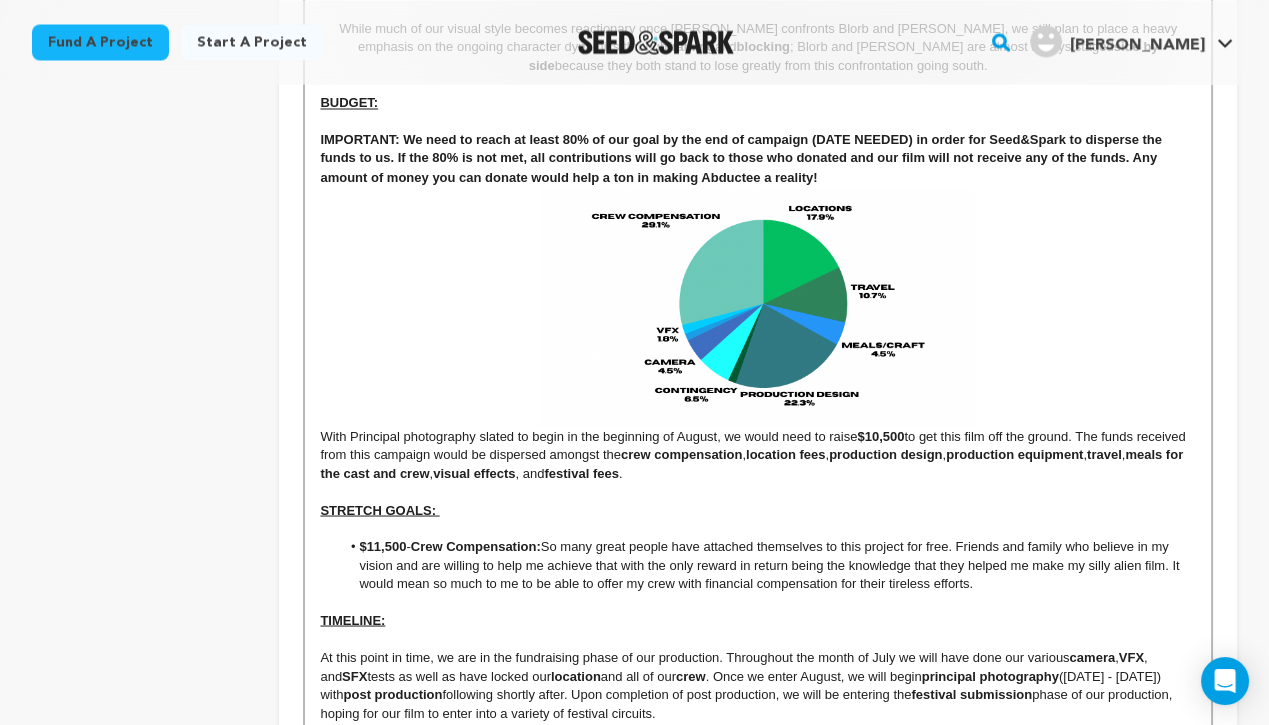 click on "With Principal photography slated to begin in the beginning of August, we would need to raise  $10,500  to get this film off the ground. The funds received from this campaign would be dispersed amongst the  crew compensation ,  location fees ,  production design ,  production equipment ,  travel ,  meals for the cast and crew ,  visual effects , and  festival fees ." at bounding box center (758, 334) 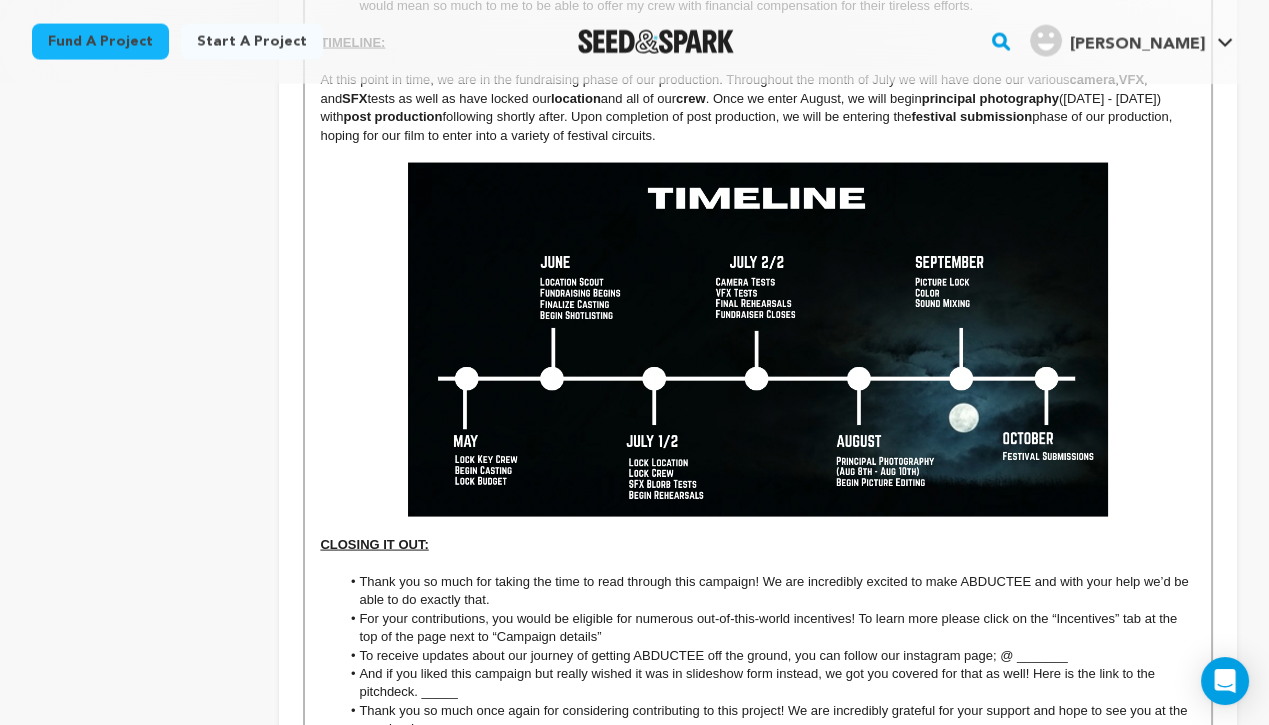 scroll, scrollTop: 6531, scrollLeft: 0, axis: vertical 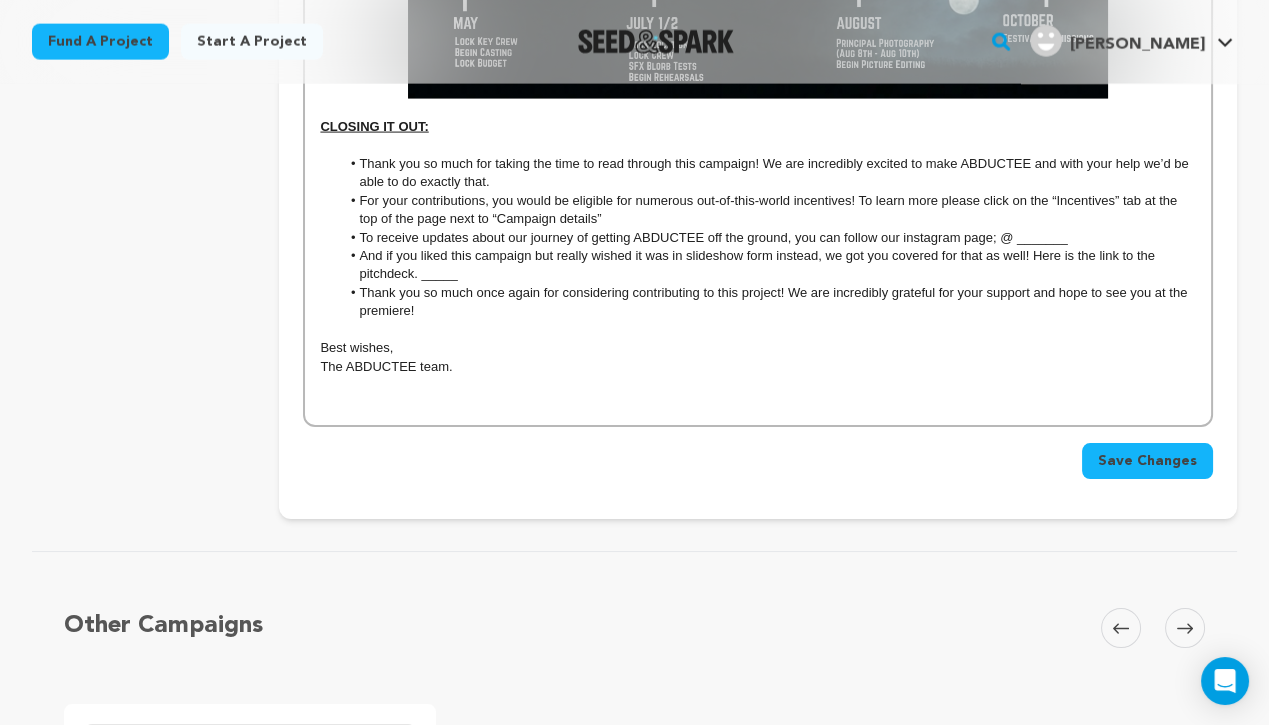 click on "Save Changes" at bounding box center (1147, 461) 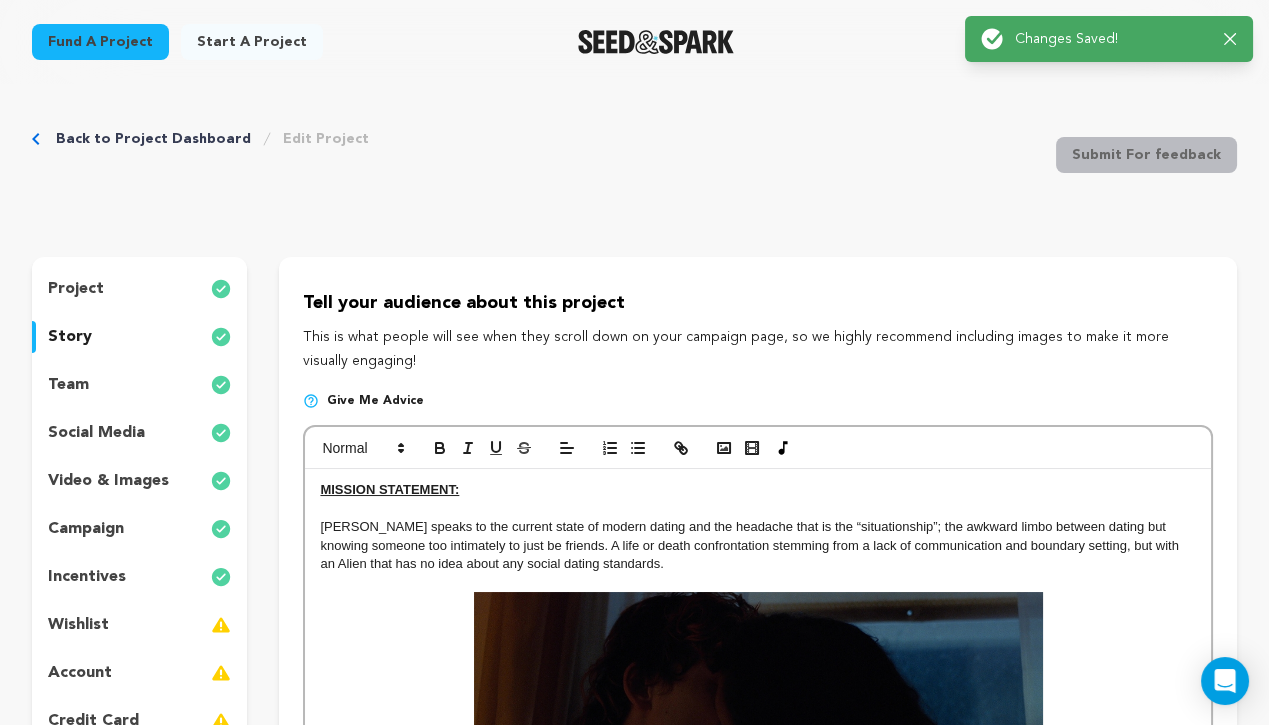 scroll, scrollTop: 0, scrollLeft: 0, axis: both 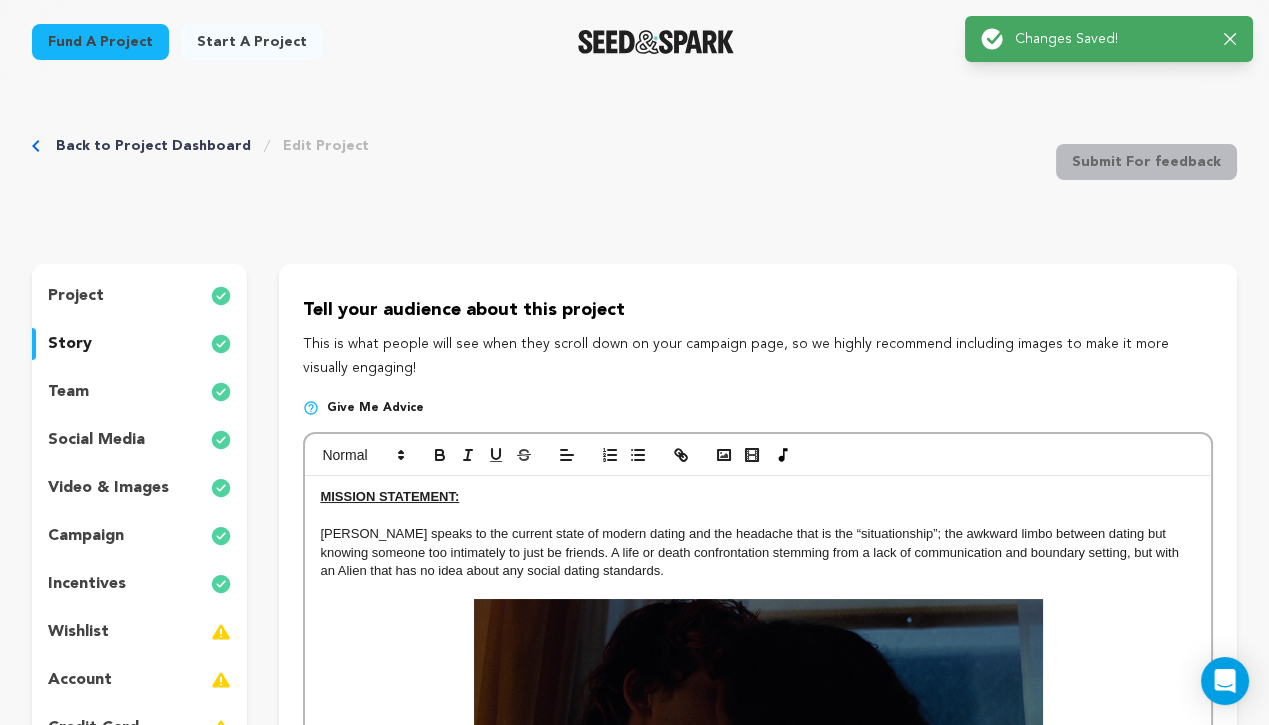 click on "campaign" at bounding box center (139, 536) 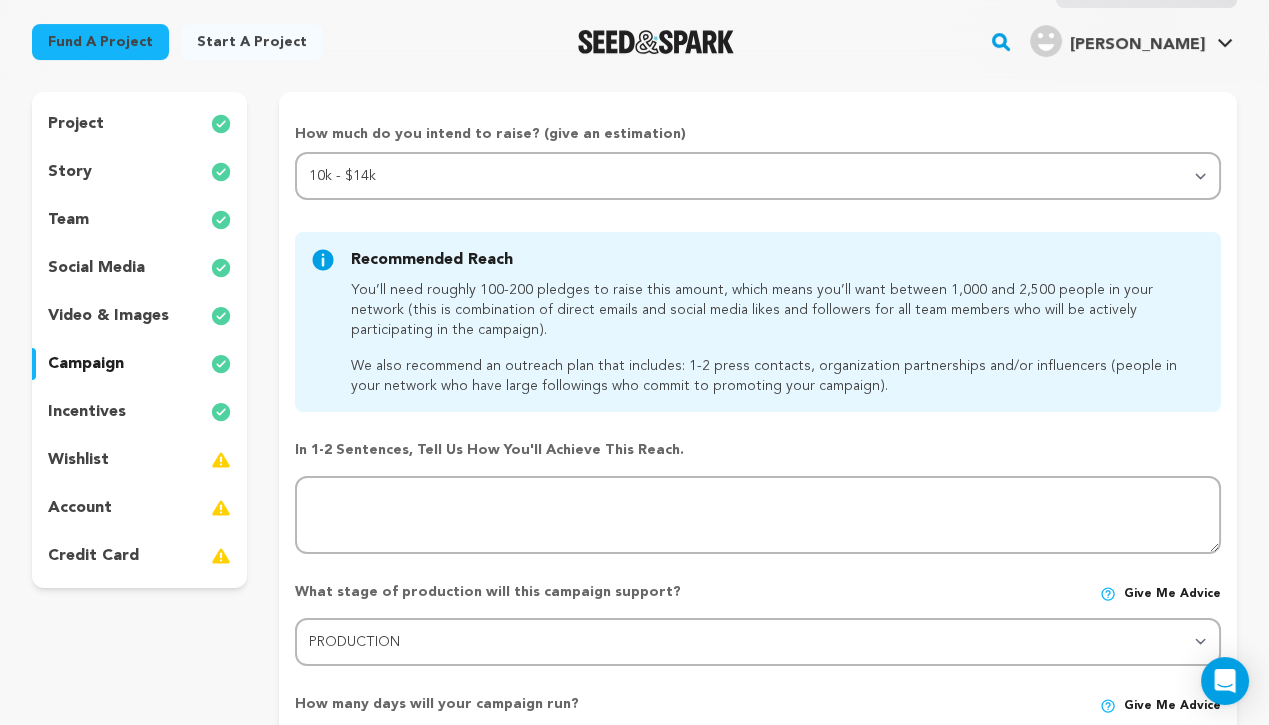 scroll, scrollTop: 181, scrollLeft: 0, axis: vertical 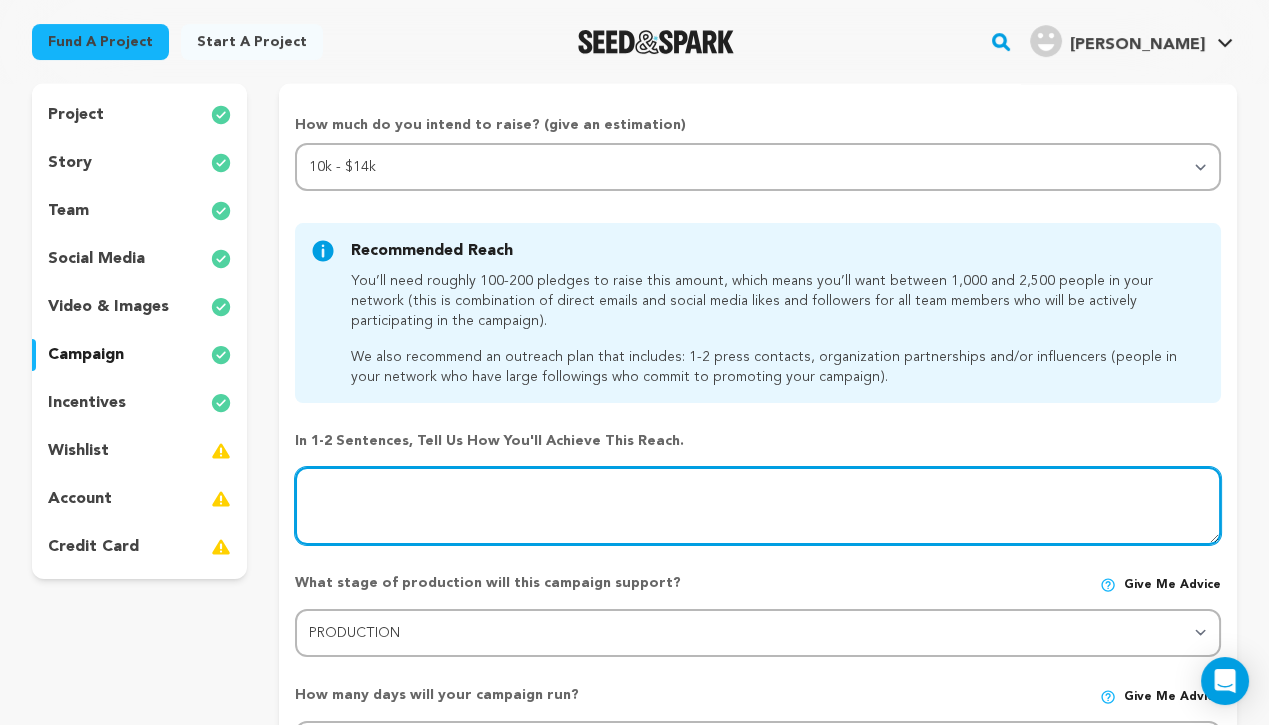 click at bounding box center [758, 506] 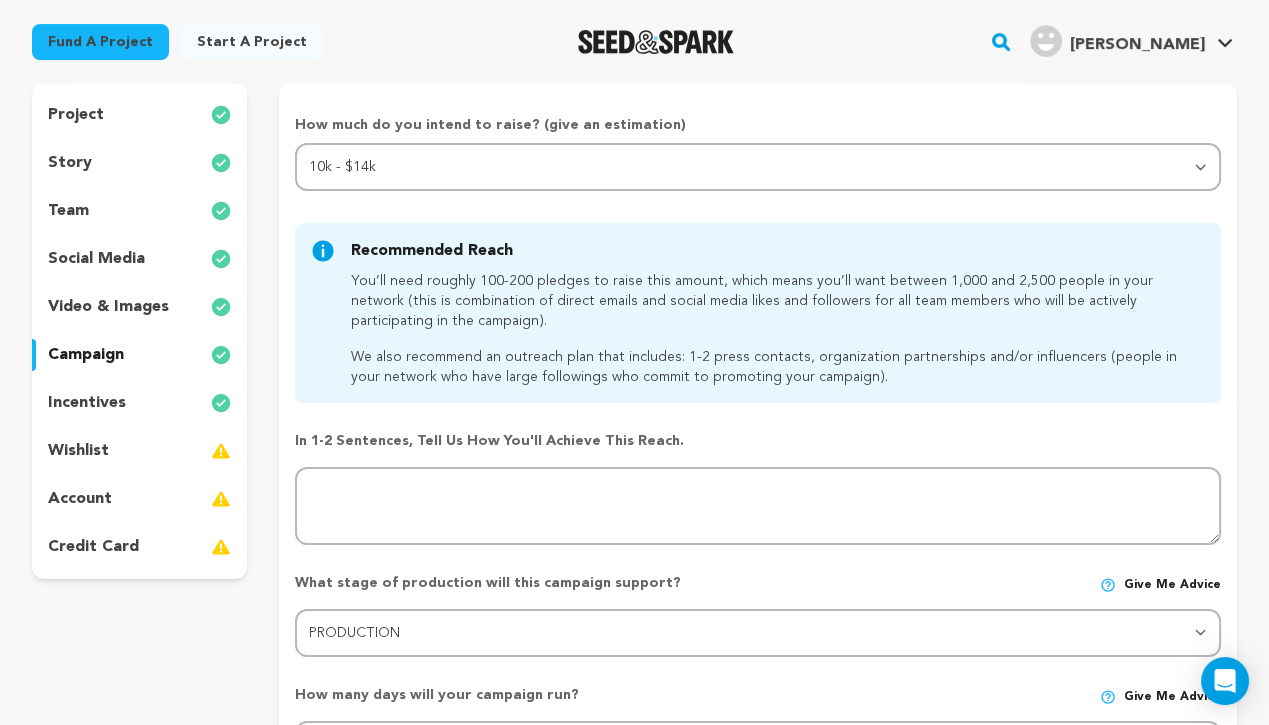 click on "In 1-2 sentences, tell us how you'll achieve this reach." at bounding box center (758, 441) 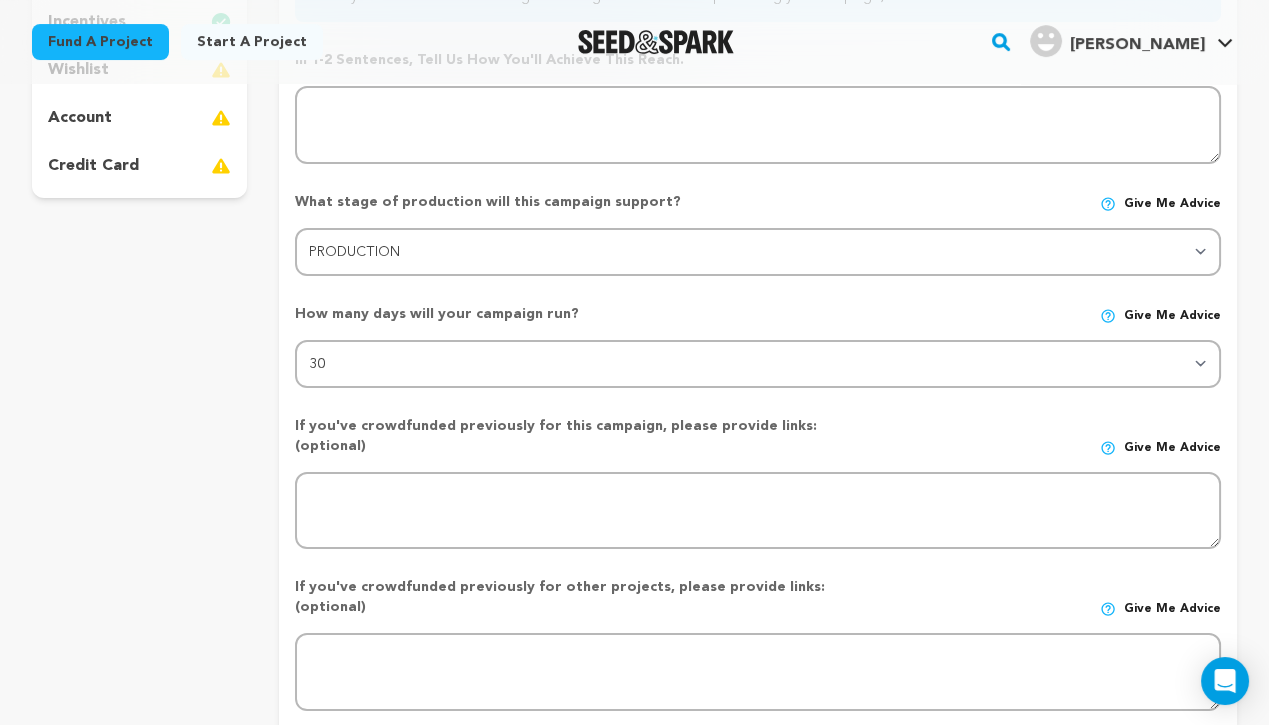 scroll, scrollTop: 606, scrollLeft: 0, axis: vertical 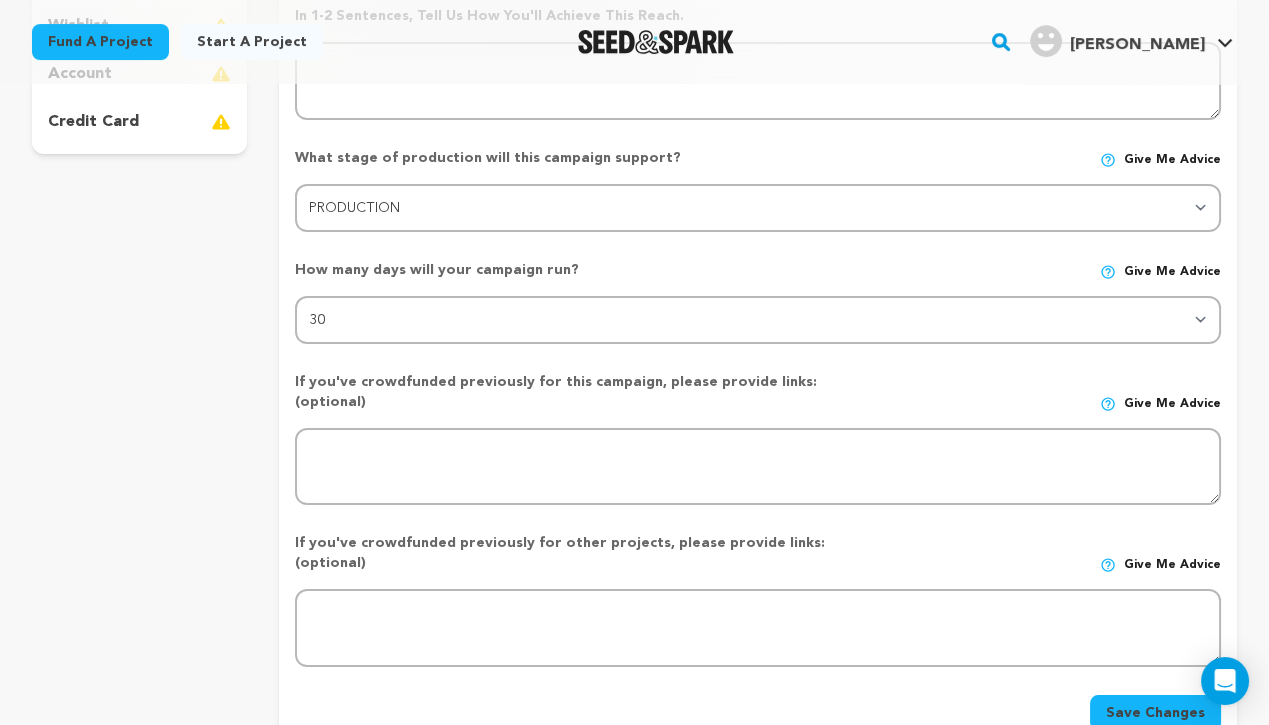 click on "Save Changes" at bounding box center [1155, 713] 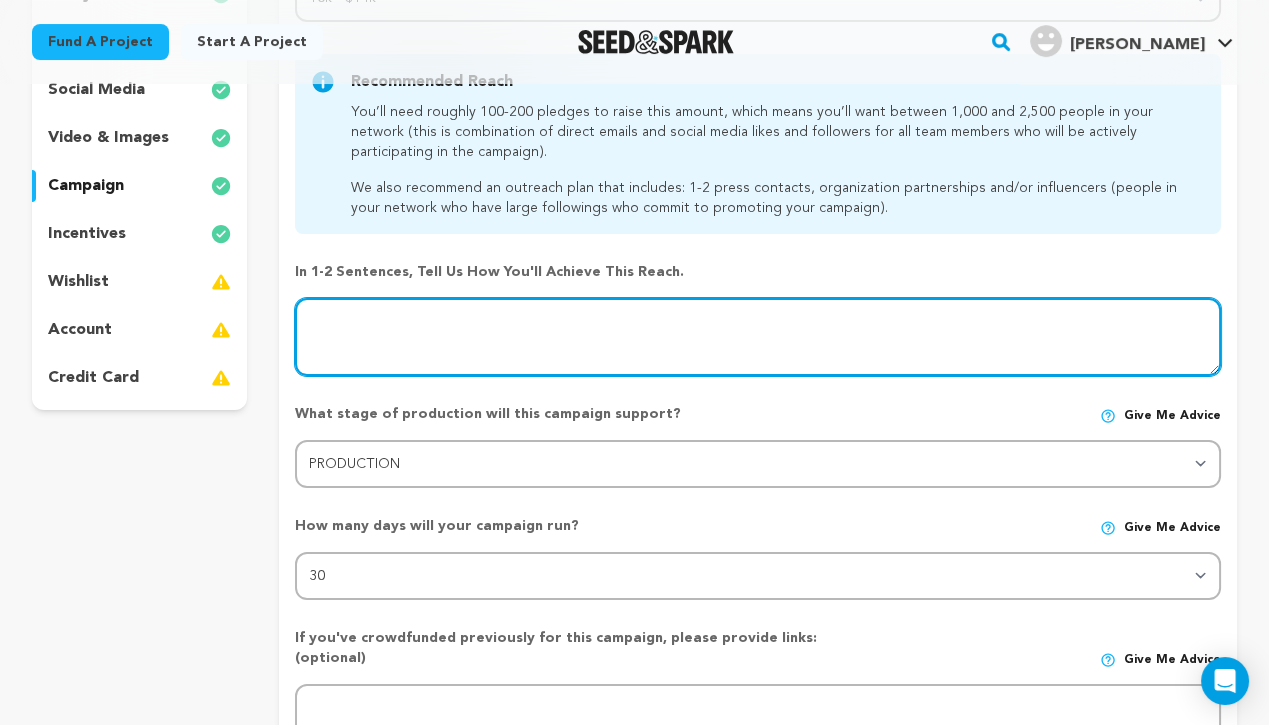 scroll, scrollTop: 322, scrollLeft: 0, axis: vertical 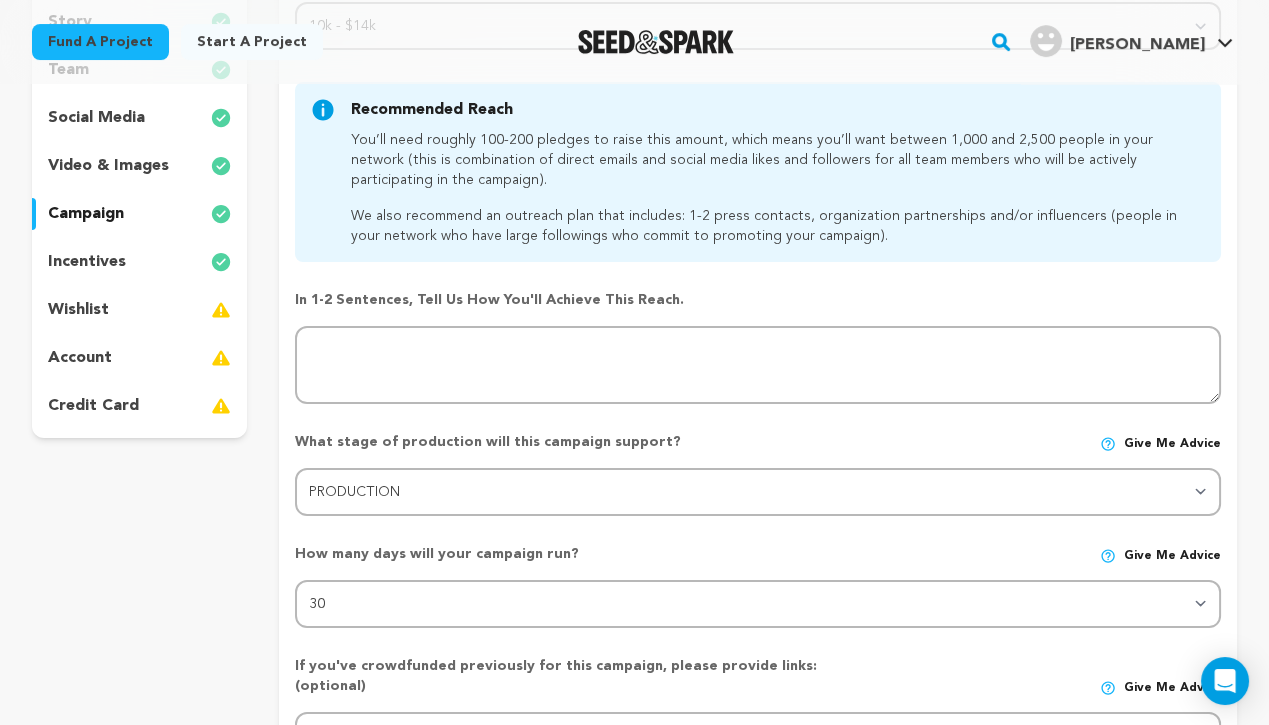 click on "In 1-2 sentences, tell us how you'll achieve this reach." at bounding box center (758, 300) 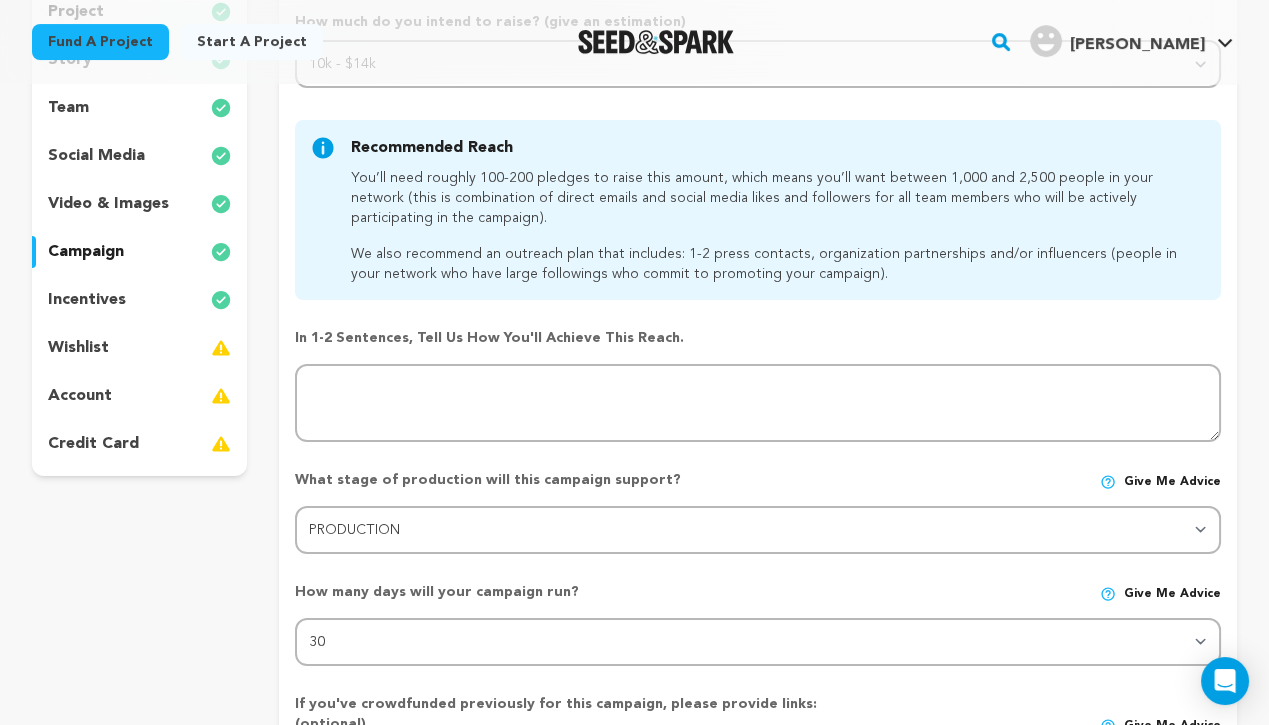 scroll, scrollTop: 283, scrollLeft: 0, axis: vertical 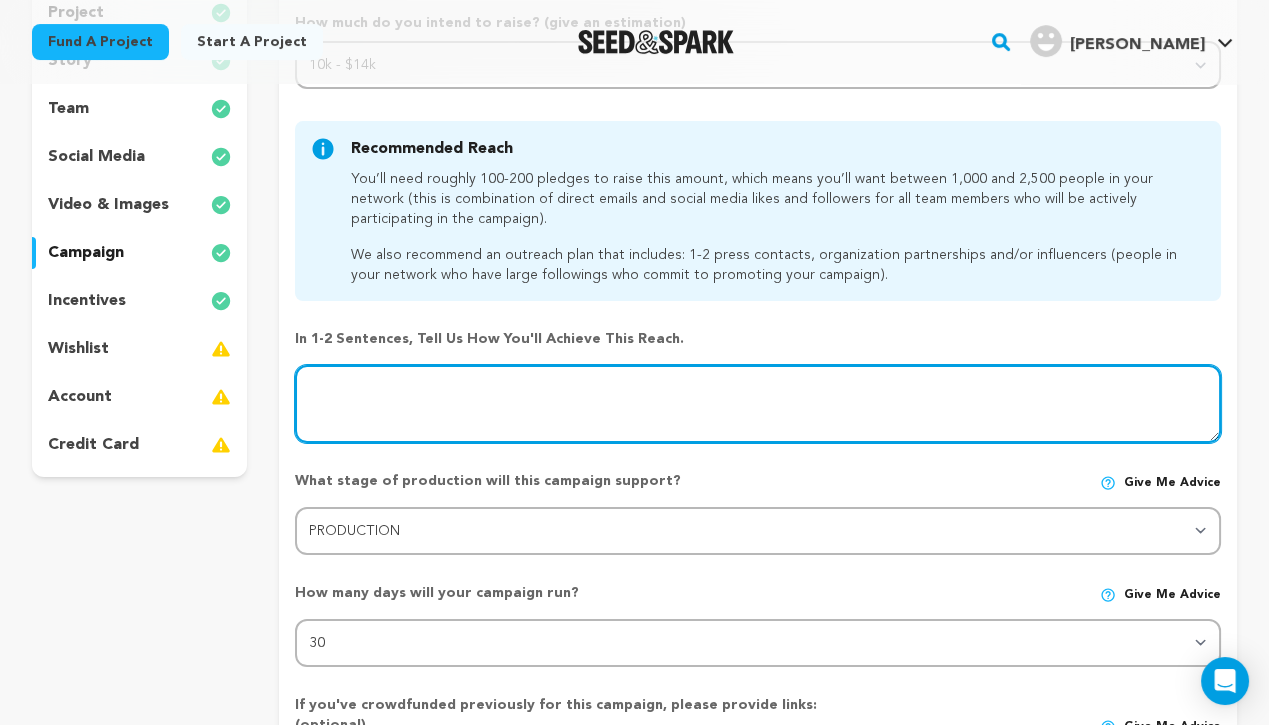 click at bounding box center [758, 404] 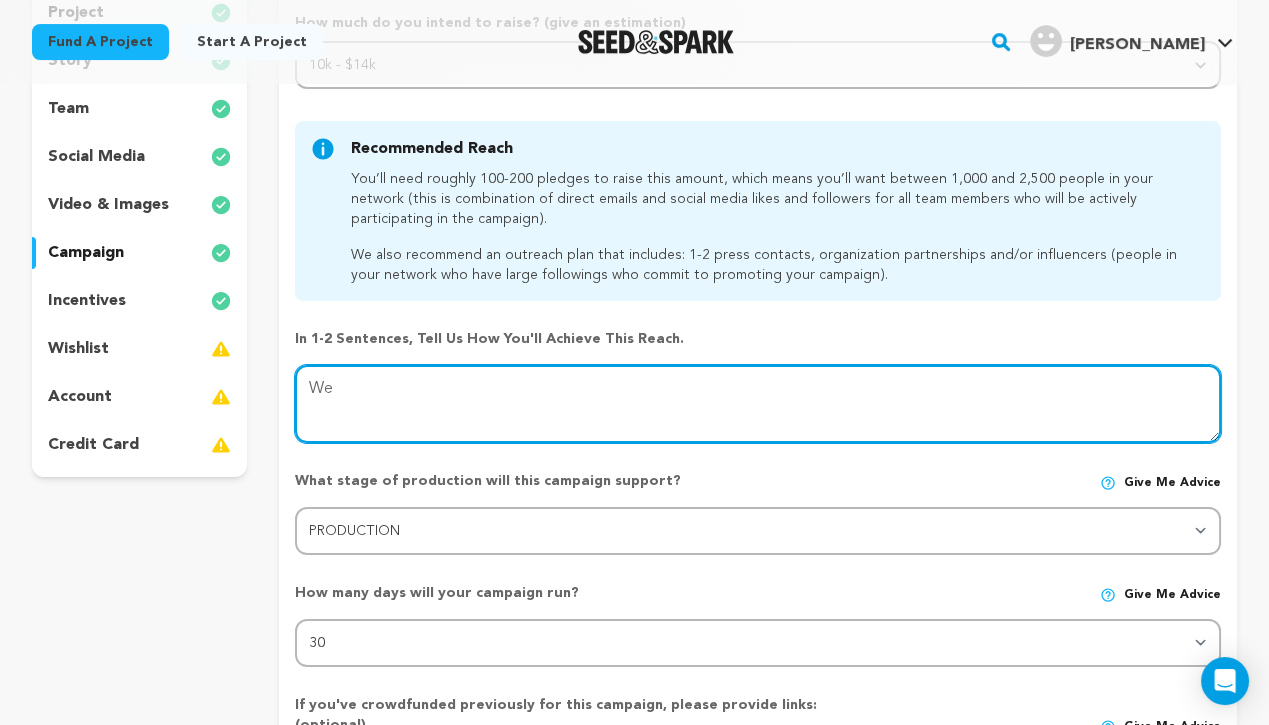 type on "W" 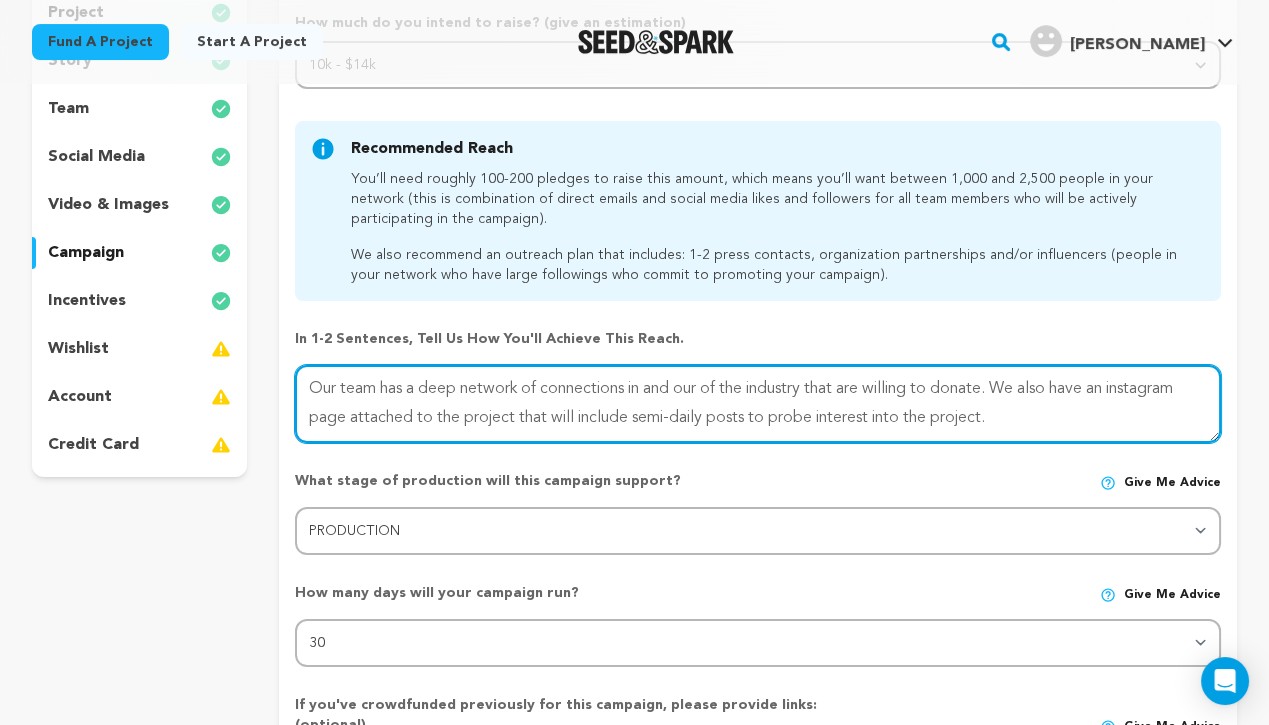 click at bounding box center (758, 404) 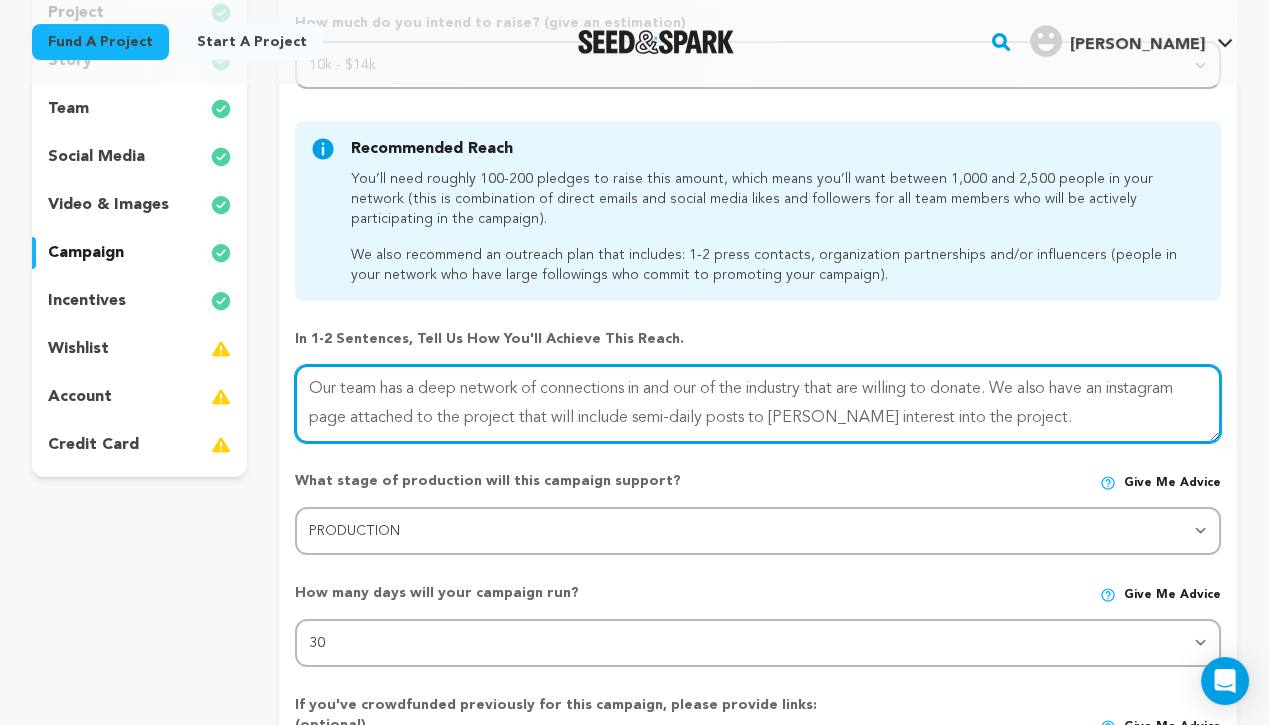 click at bounding box center (758, 404) 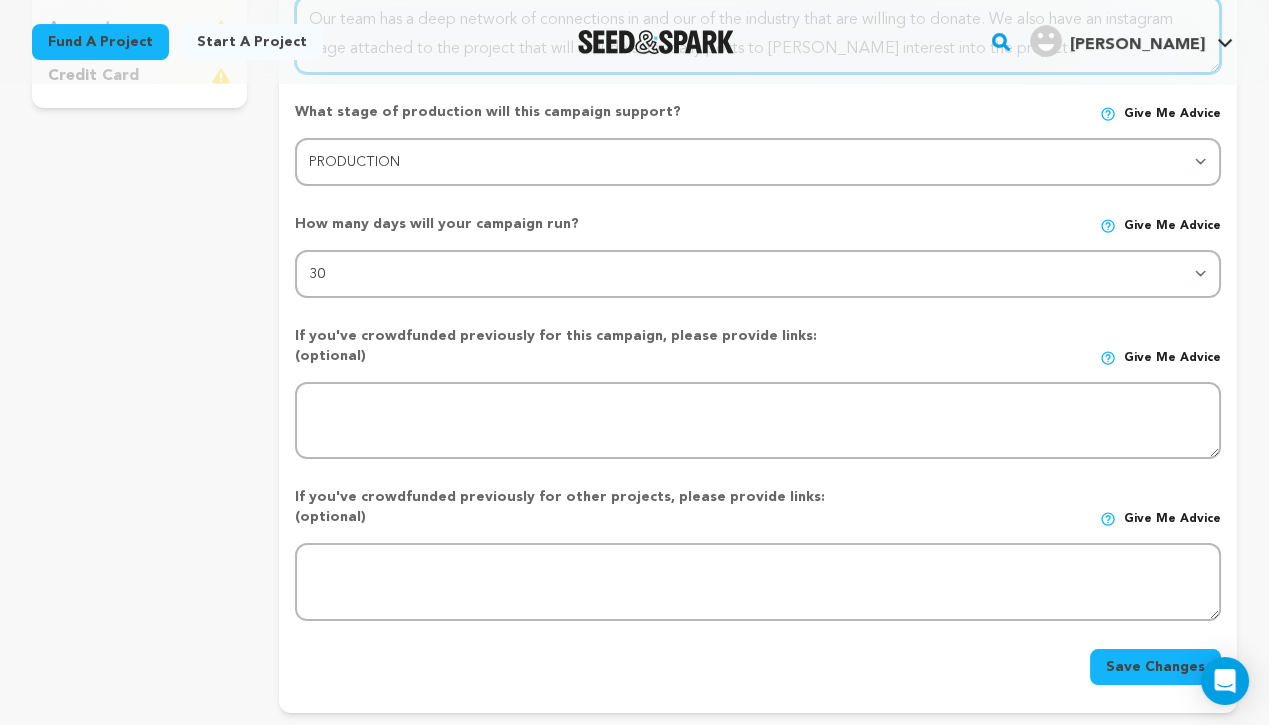 scroll, scrollTop: 665, scrollLeft: 0, axis: vertical 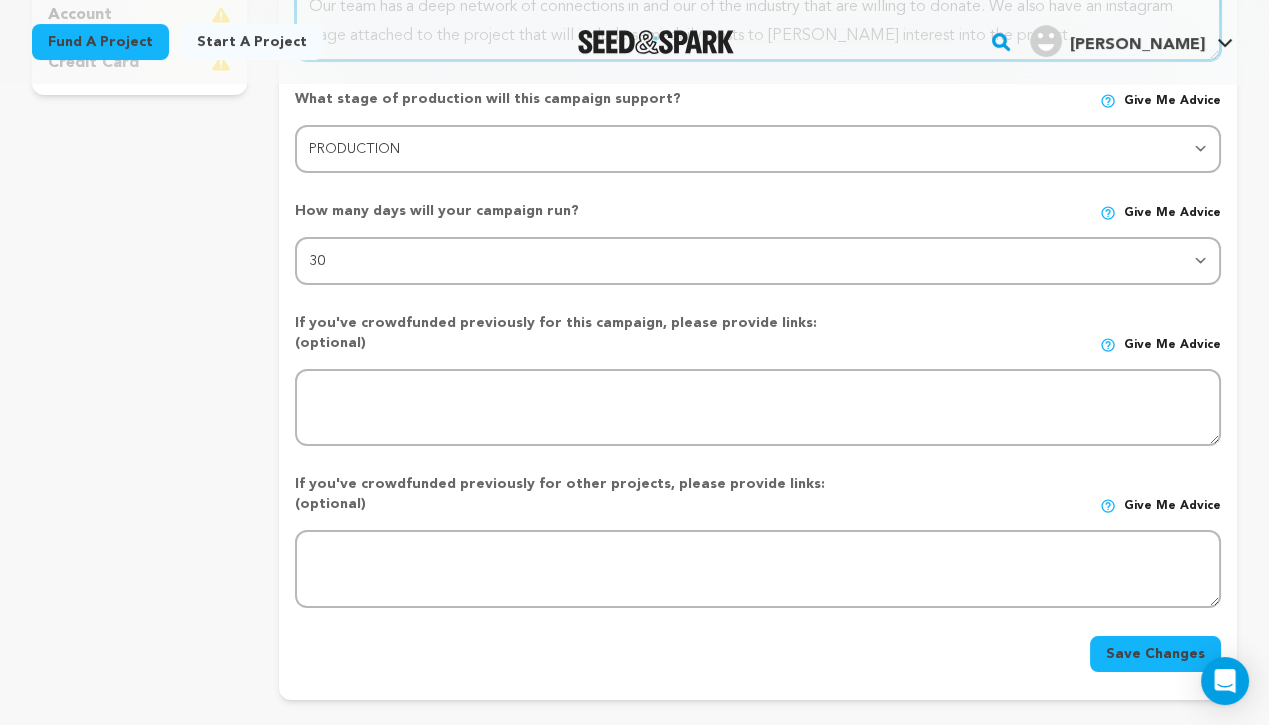 type on "Our team has a deep network of connections in and our of the industry that are willing to donate. We also have an instagram page attached to the project that will include semi-daily posts to [PERSON_NAME] interest into the project." 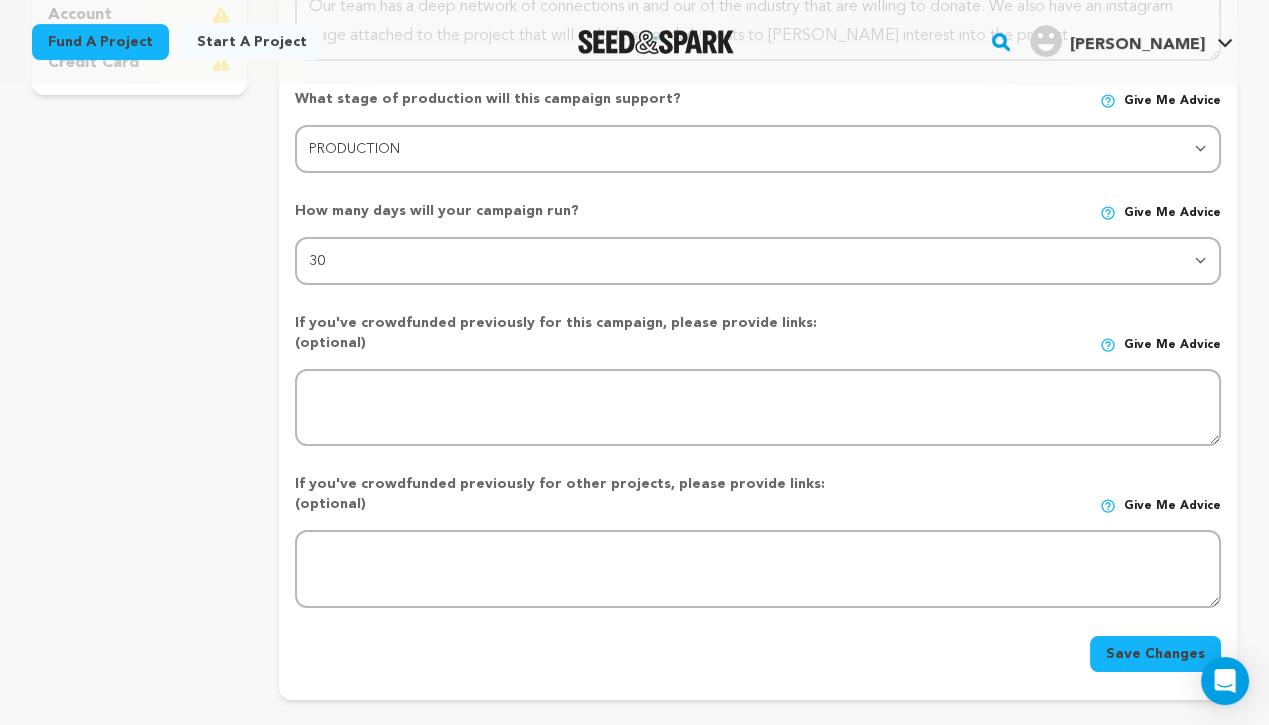 click on "Save Changes" at bounding box center (1155, 654) 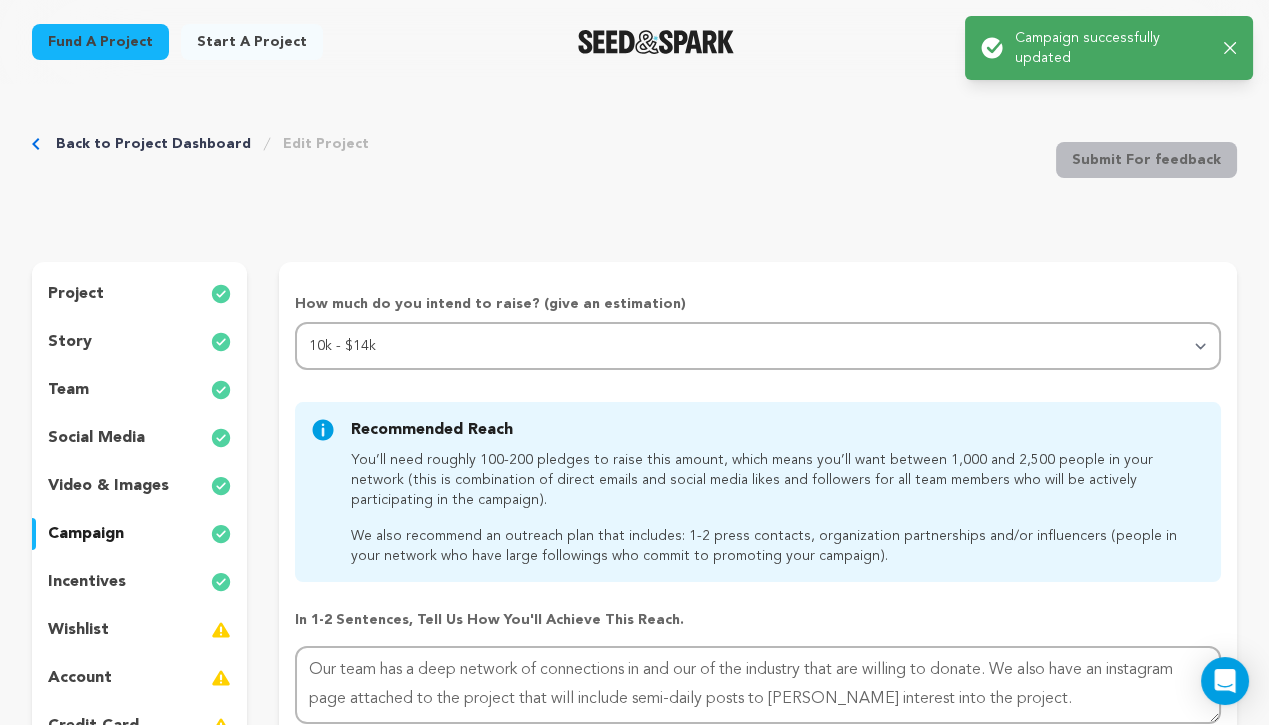 scroll, scrollTop: 0, scrollLeft: 0, axis: both 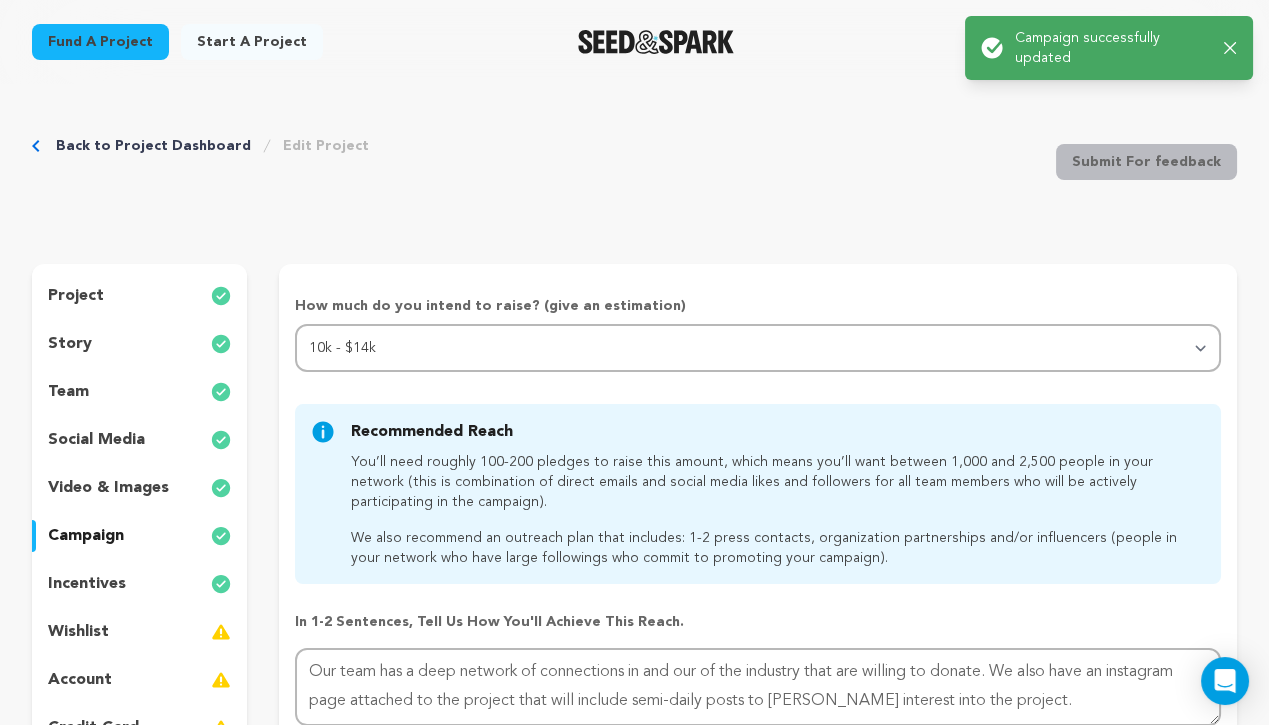 click on "incentives" at bounding box center (139, 584) 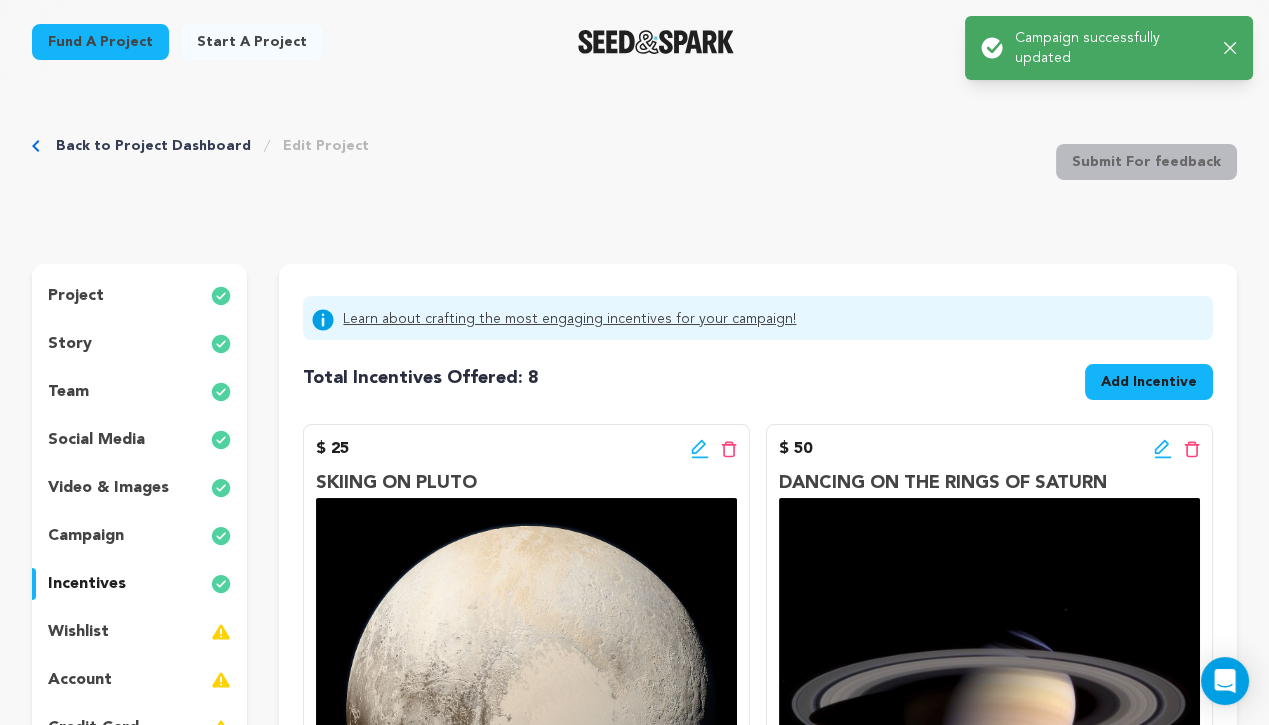click on "wishlist" at bounding box center (139, 632) 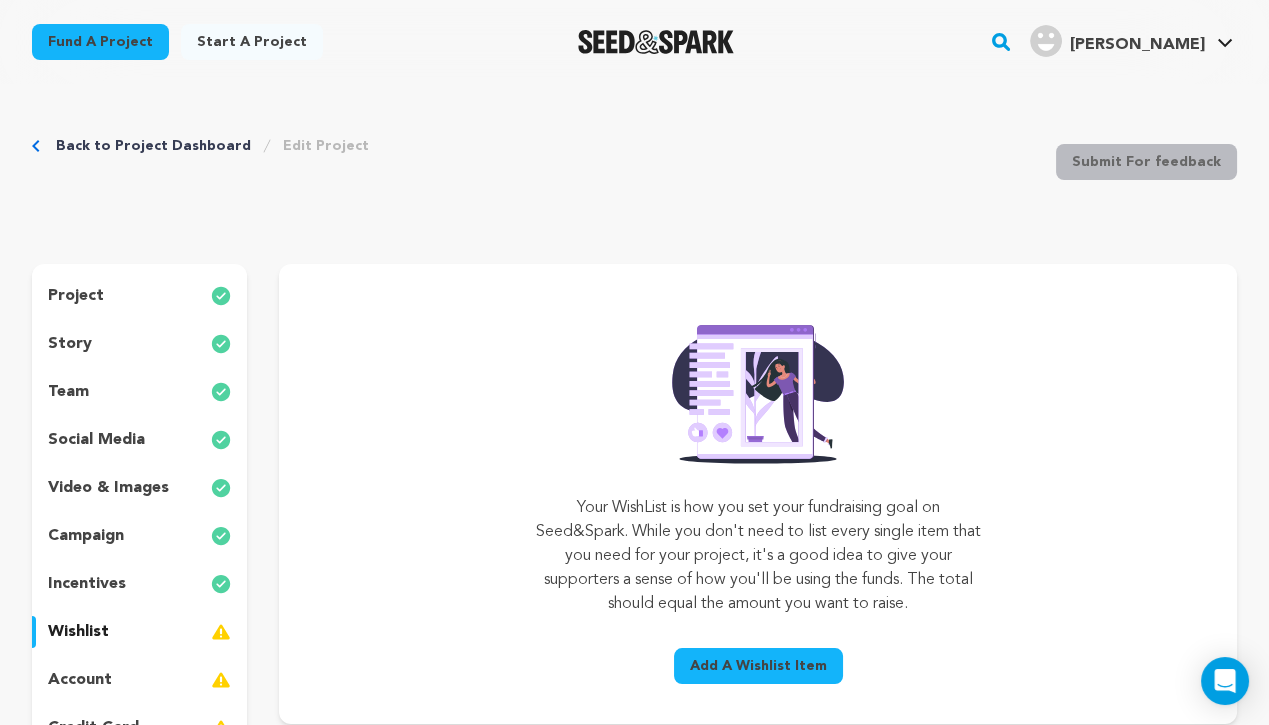click on "account" at bounding box center (80, 680) 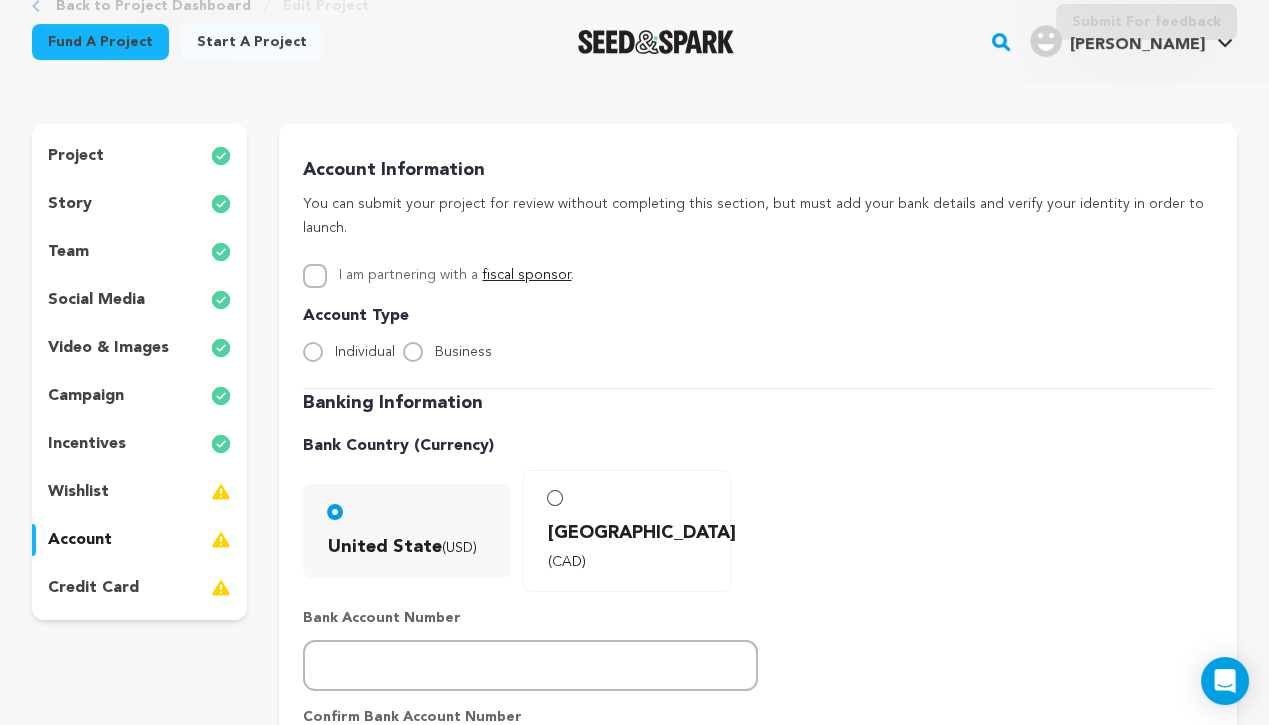 scroll, scrollTop: 168, scrollLeft: 0, axis: vertical 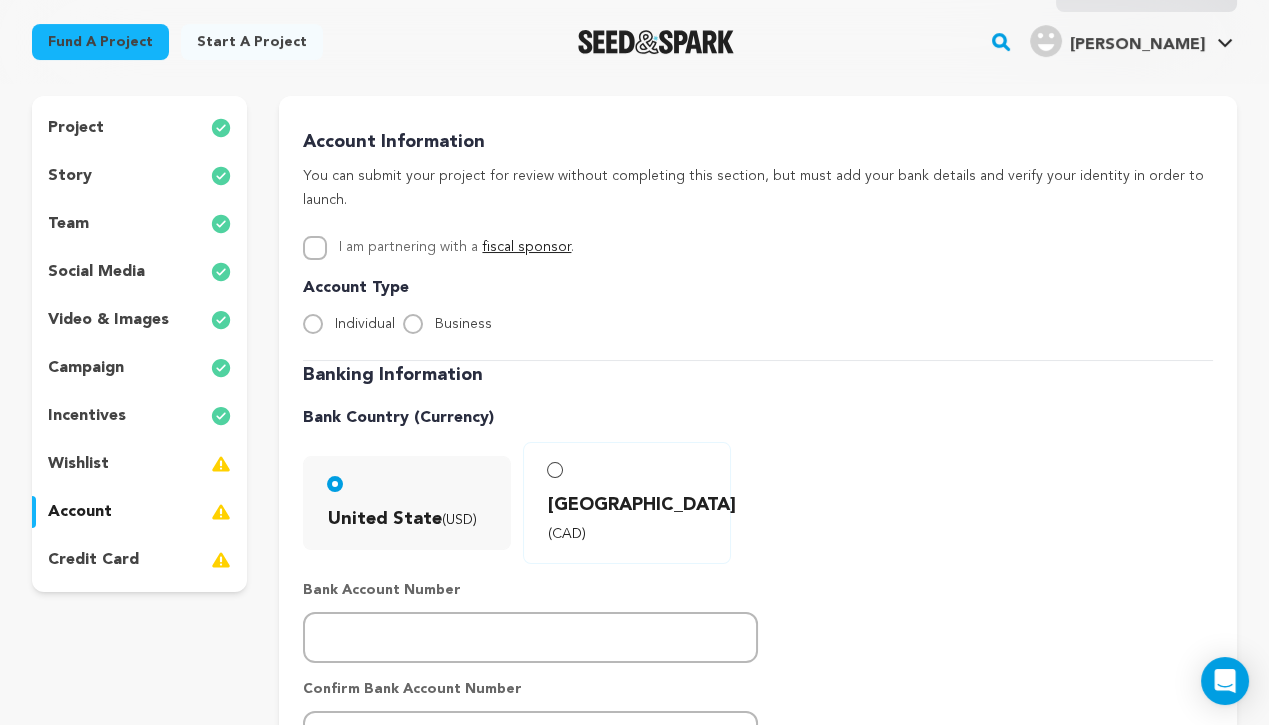 click on "wishlist" at bounding box center [139, 464] 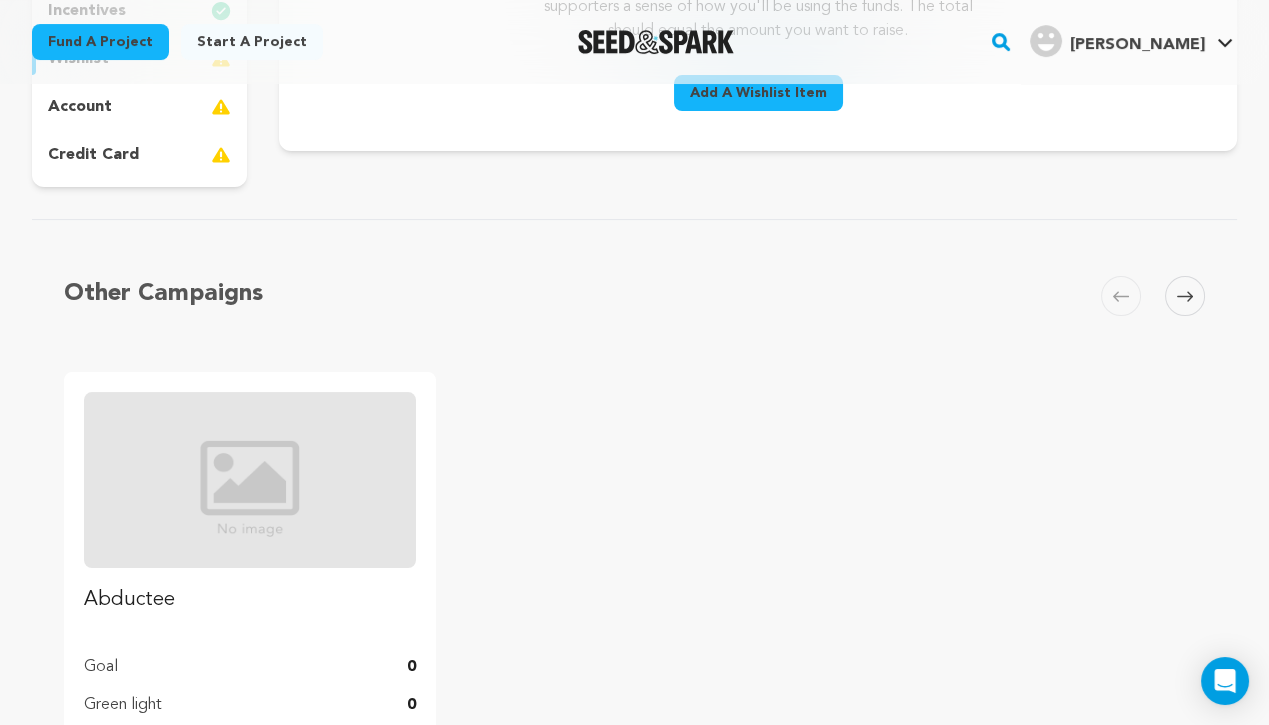 scroll, scrollTop: 115, scrollLeft: 0, axis: vertical 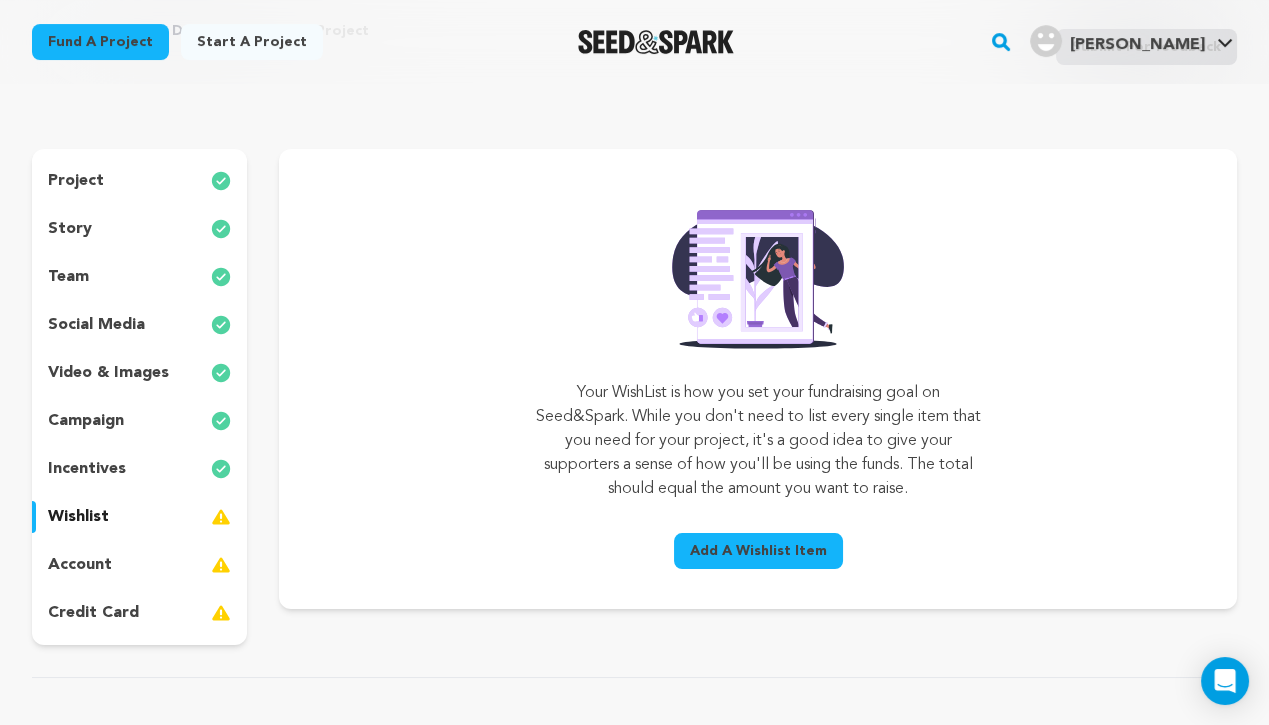 click on "project
story
team
social media
video & images
campaign
incentives
wishlist account" at bounding box center (139, 397) 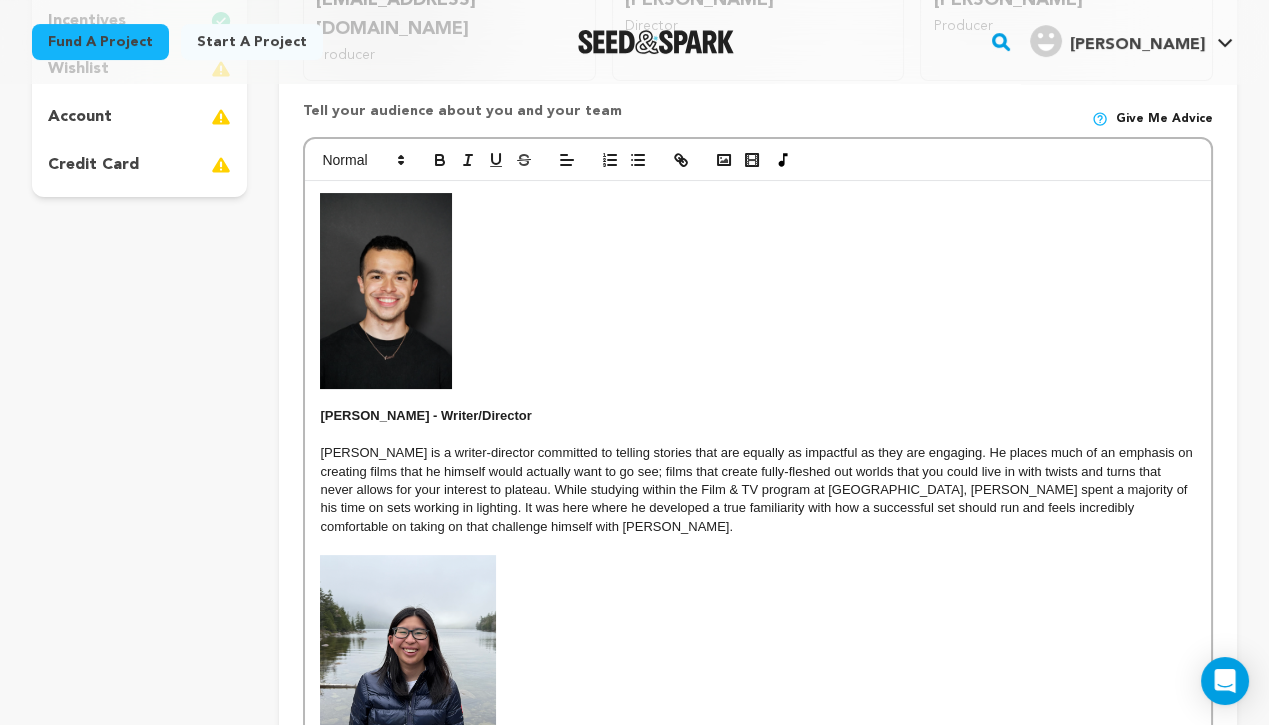scroll, scrollTop: 1014, scrollLeft: 0, axis: vertical 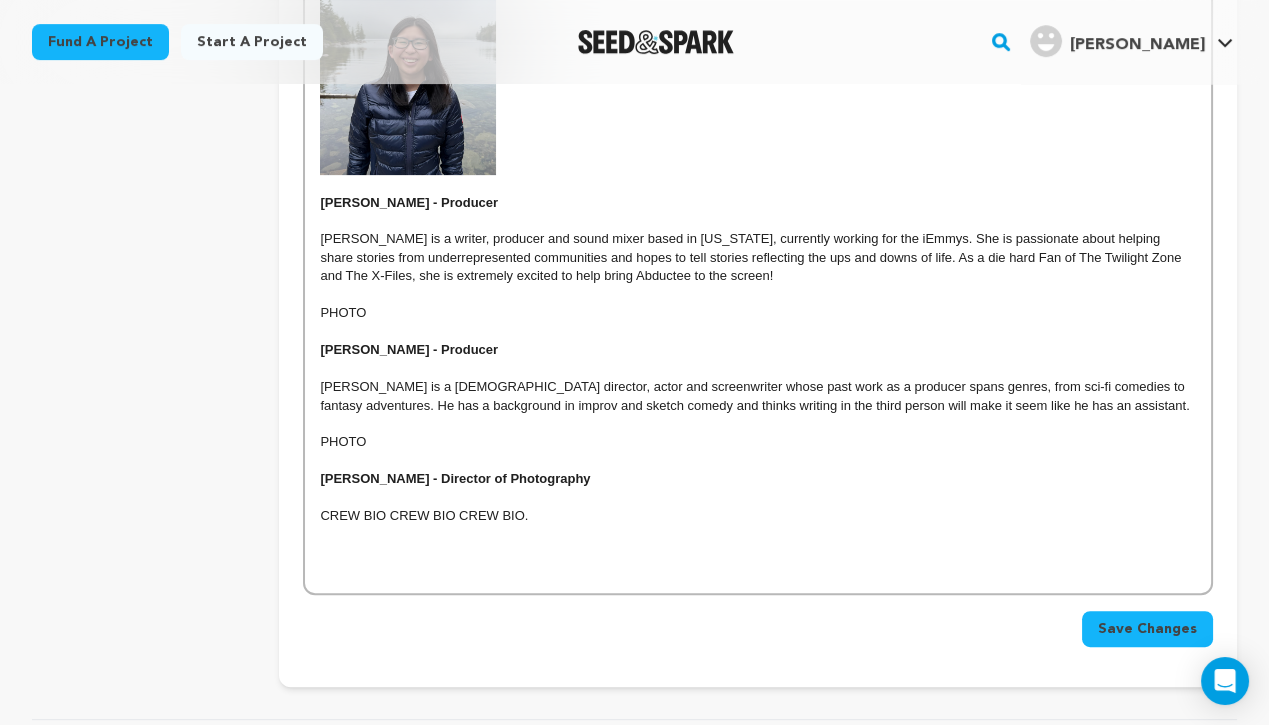 click on "Save Changes" at bounding box center [1147, 629] 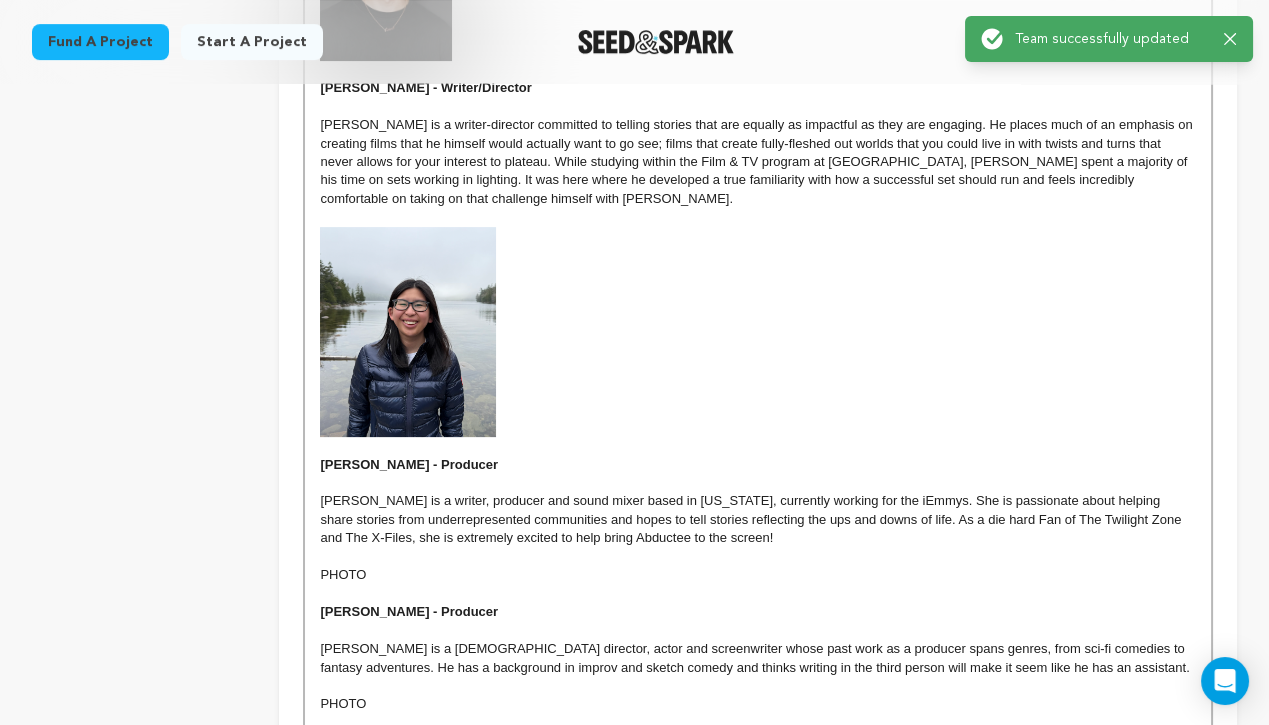 scroll, scrollTop: 933, scrollLeft: 0, axis: vertical 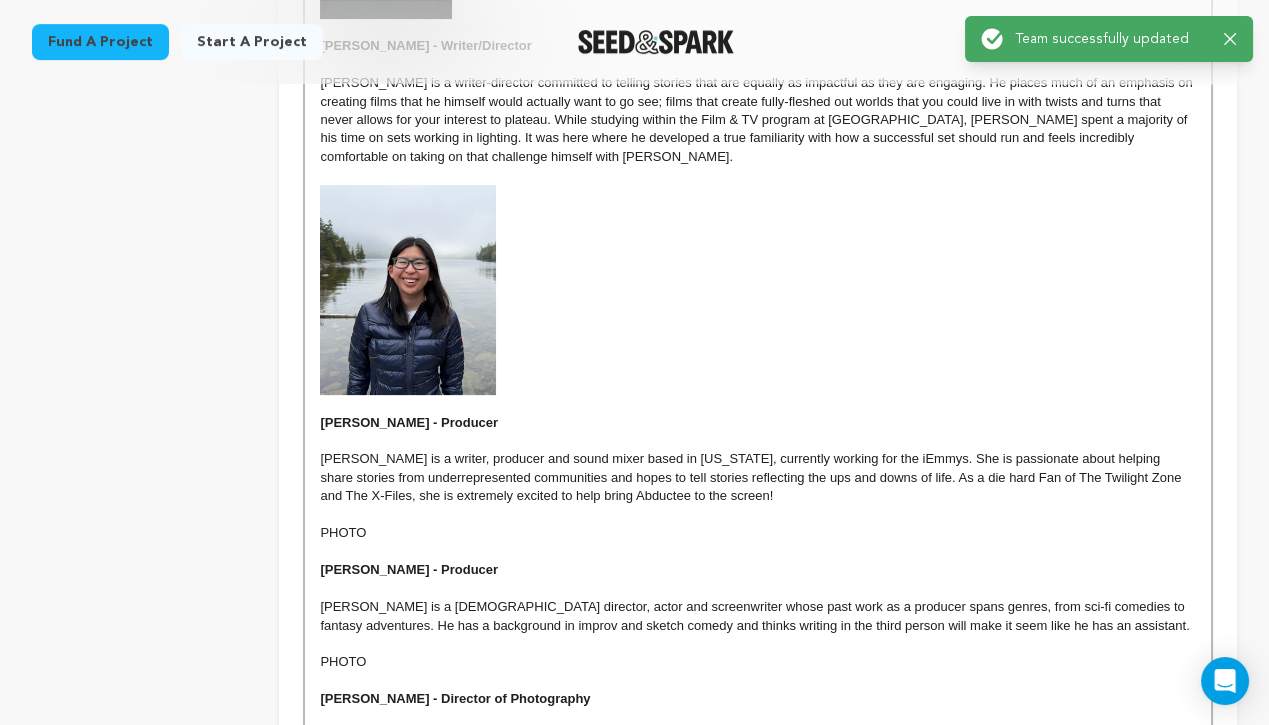 click on "PHOTO" at bounding box center (758, 533) 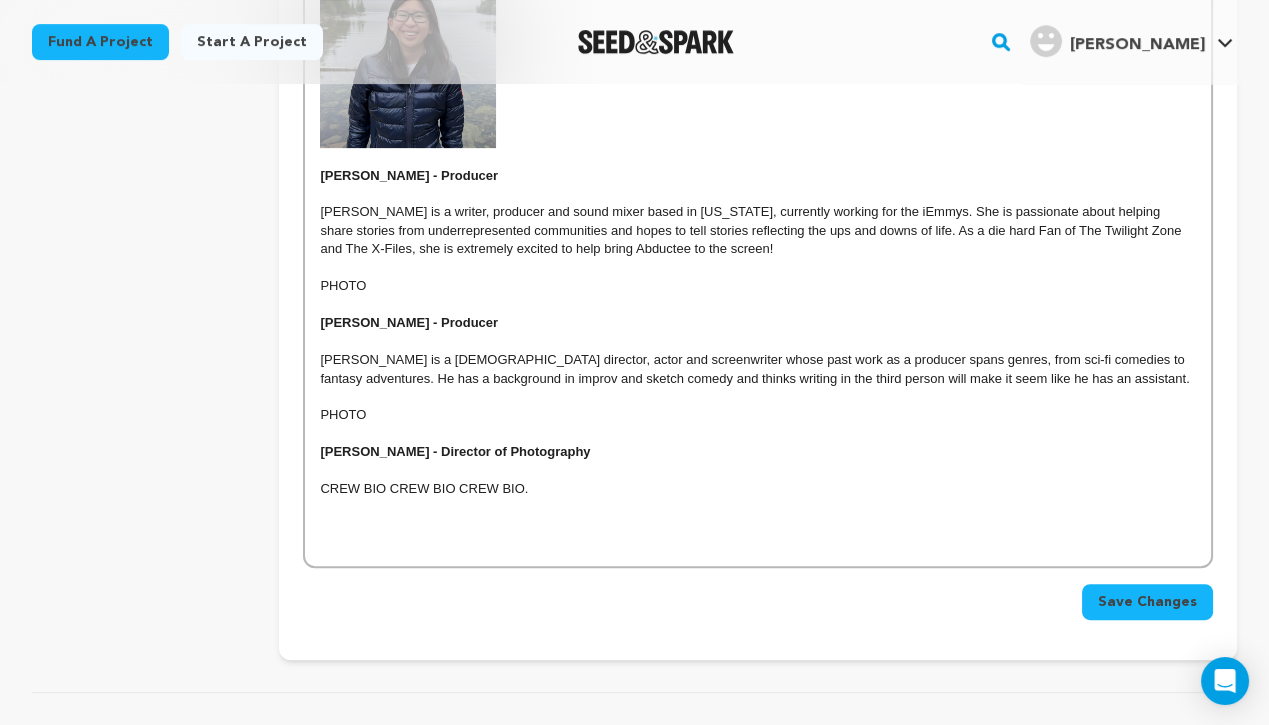 scroll, scrollTop: 1214, scrollLeft: 0, axis: vertical 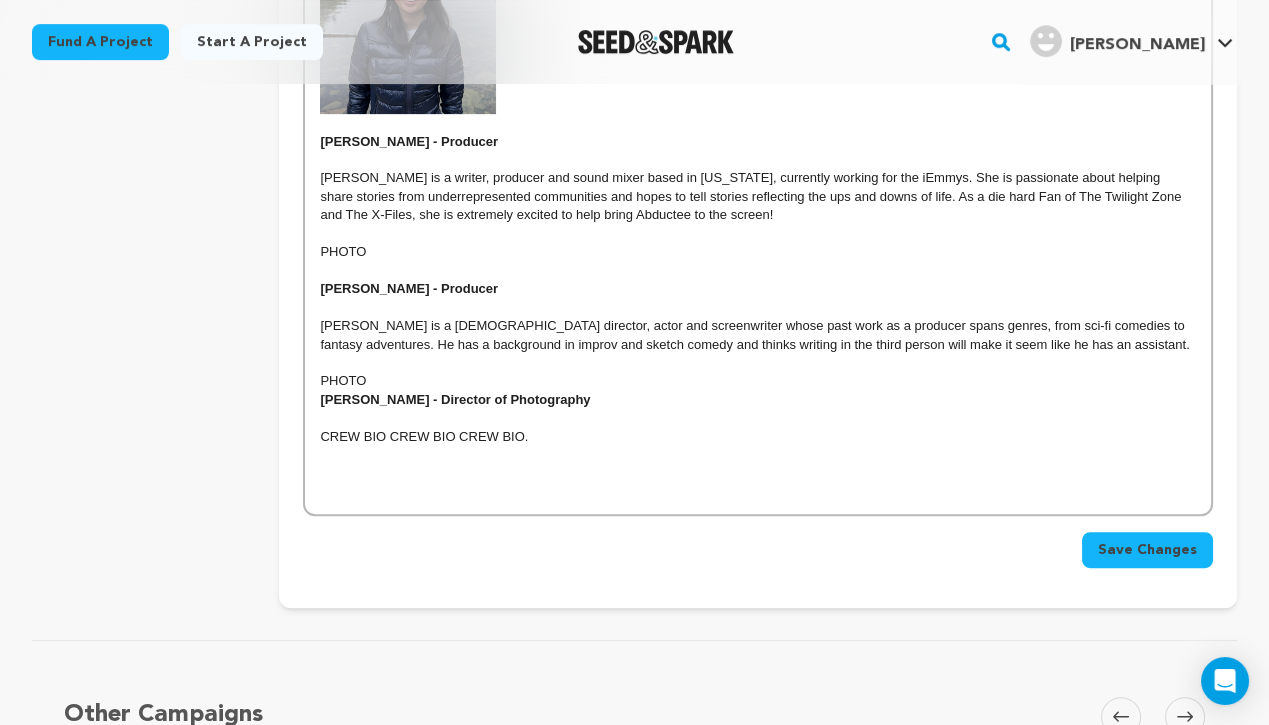 type 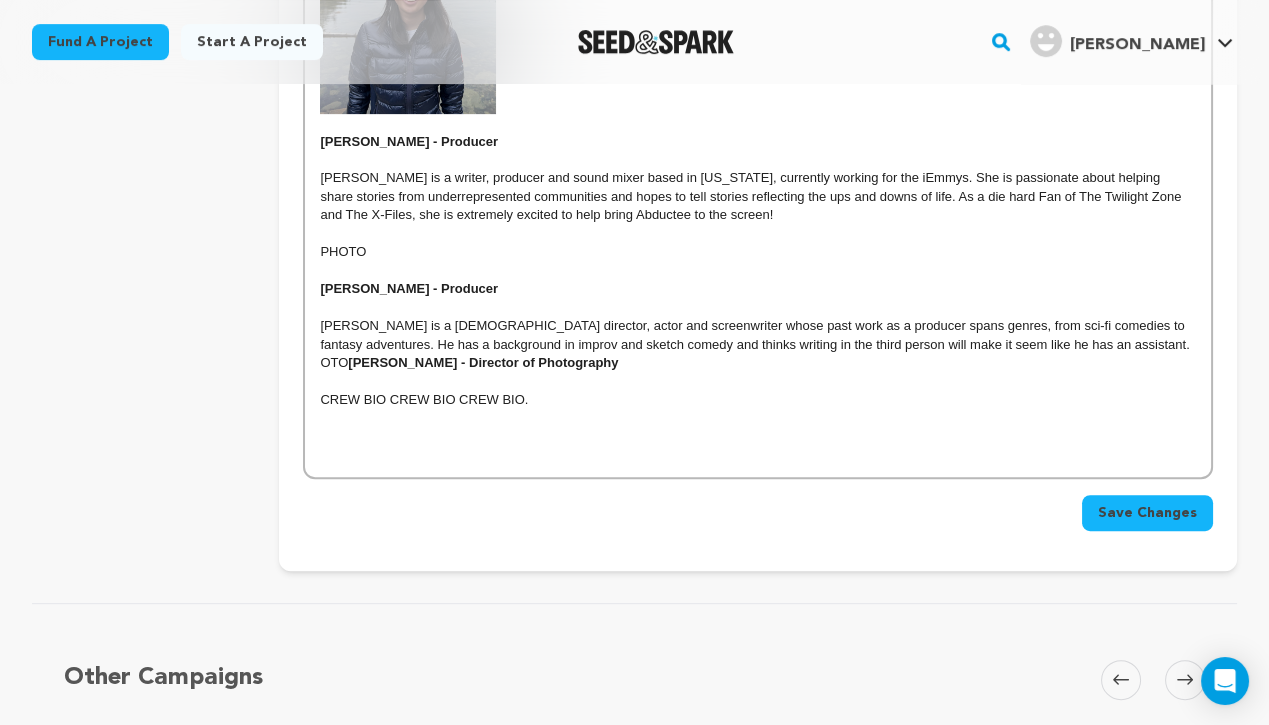 click on "OTO  nesy De Los Santos - Director of Photography" at bounding box center [758, 363] 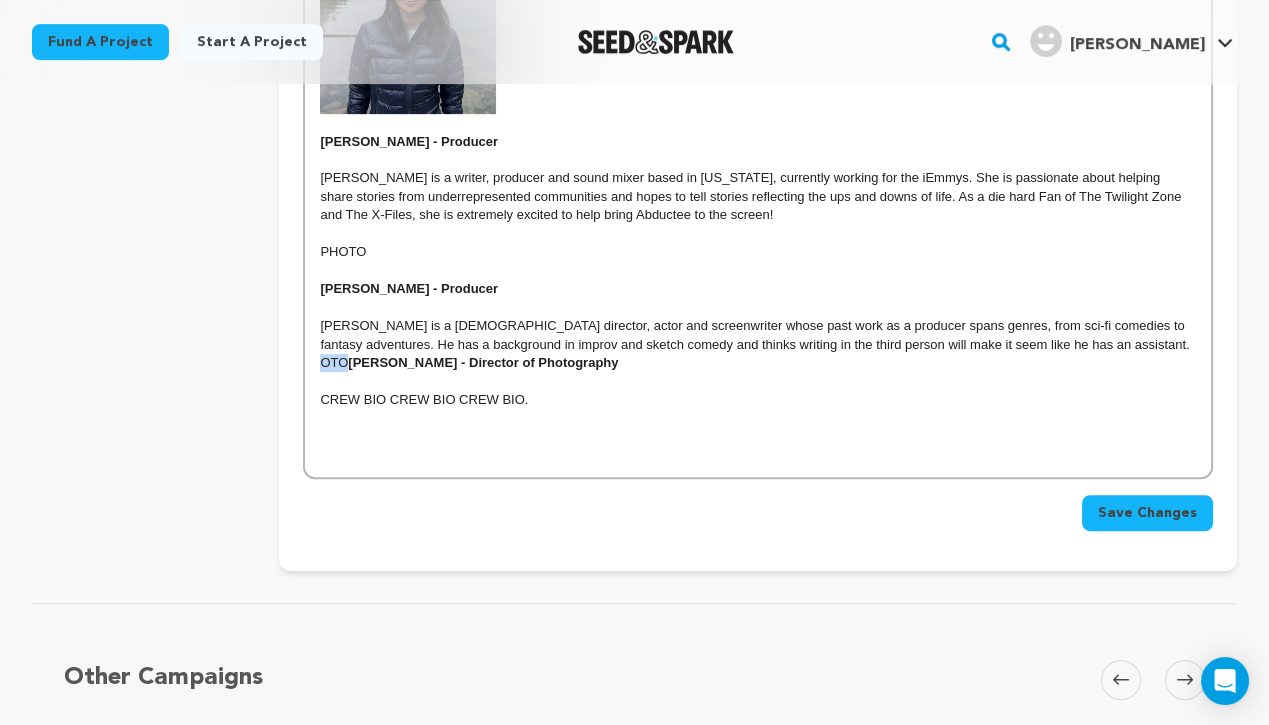 click on "OTO  nesy De Los Santos - Director of Photography" at bounding box center [758, 363] 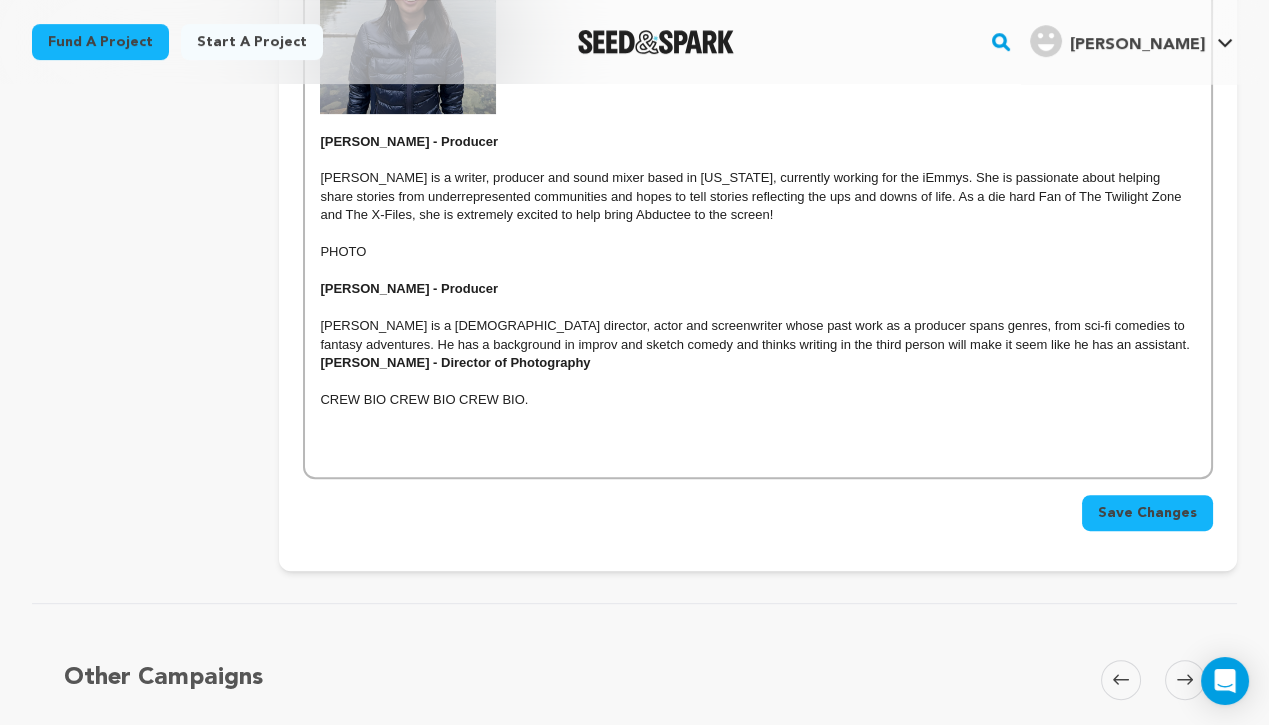 click on "Save Changes" at bounding box center [1147, 513] 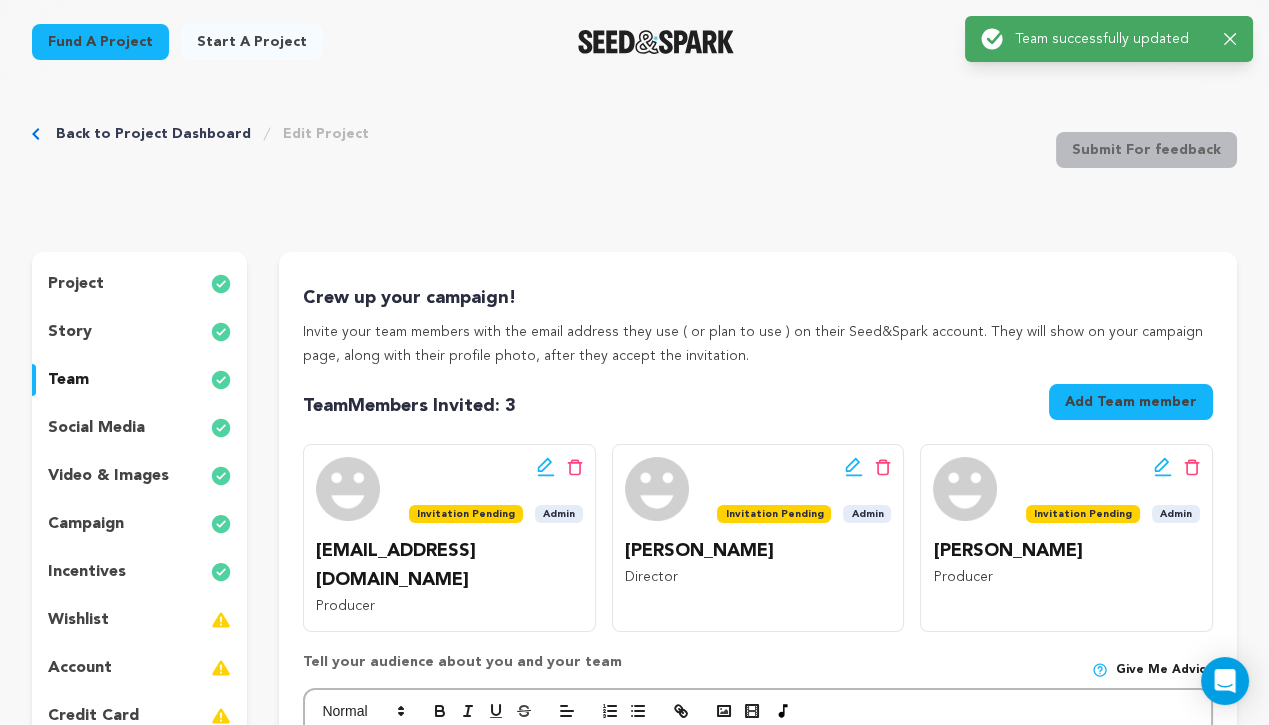 scroll, scrollTop: 0, scrollLeft: 0, axis: both 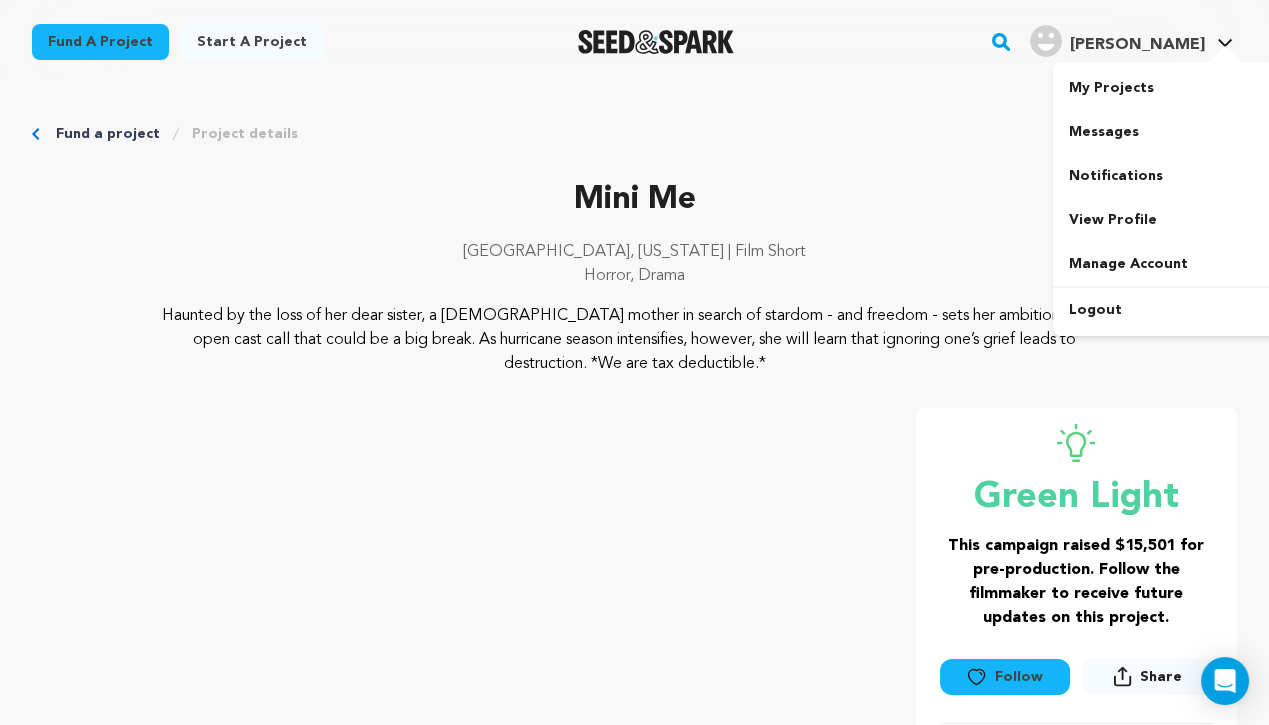 click on "Julian
Julian" at bounding box center [1131, 39] 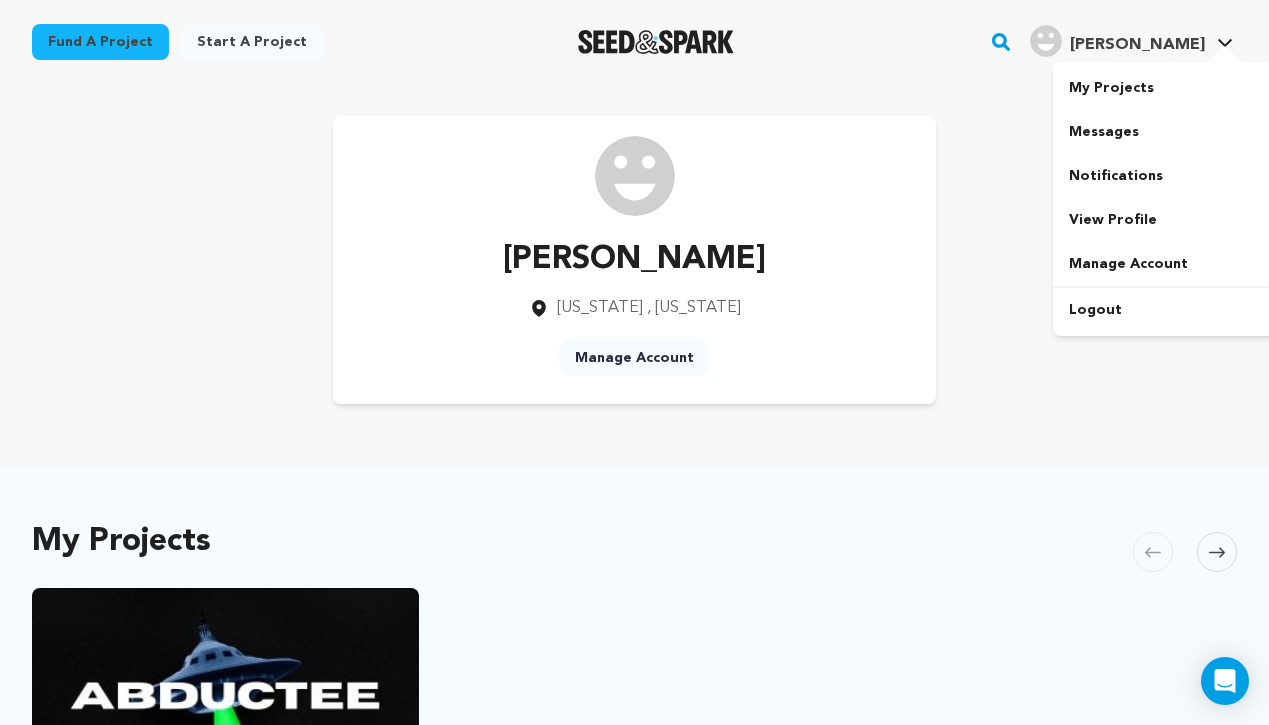 scroll, scrollTop: 0, scrollLeft: 0, axis: both 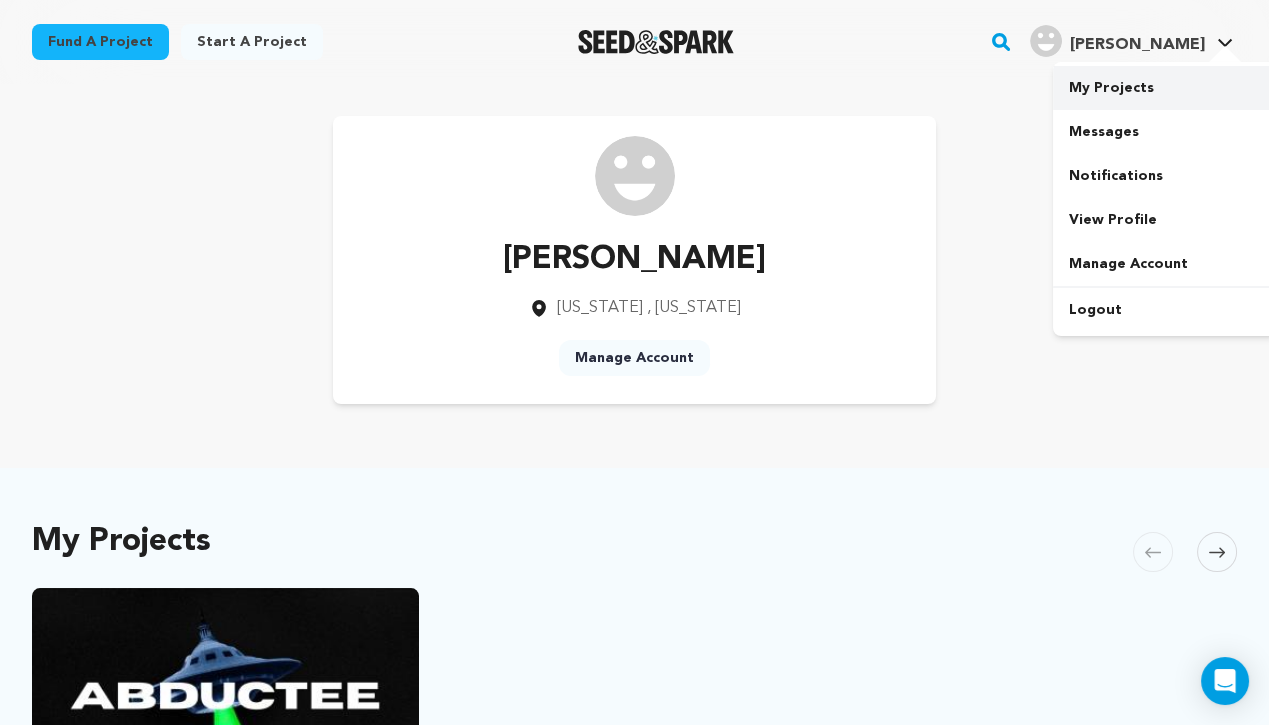 click on "My Projects" at bounding box center [1165, 88] 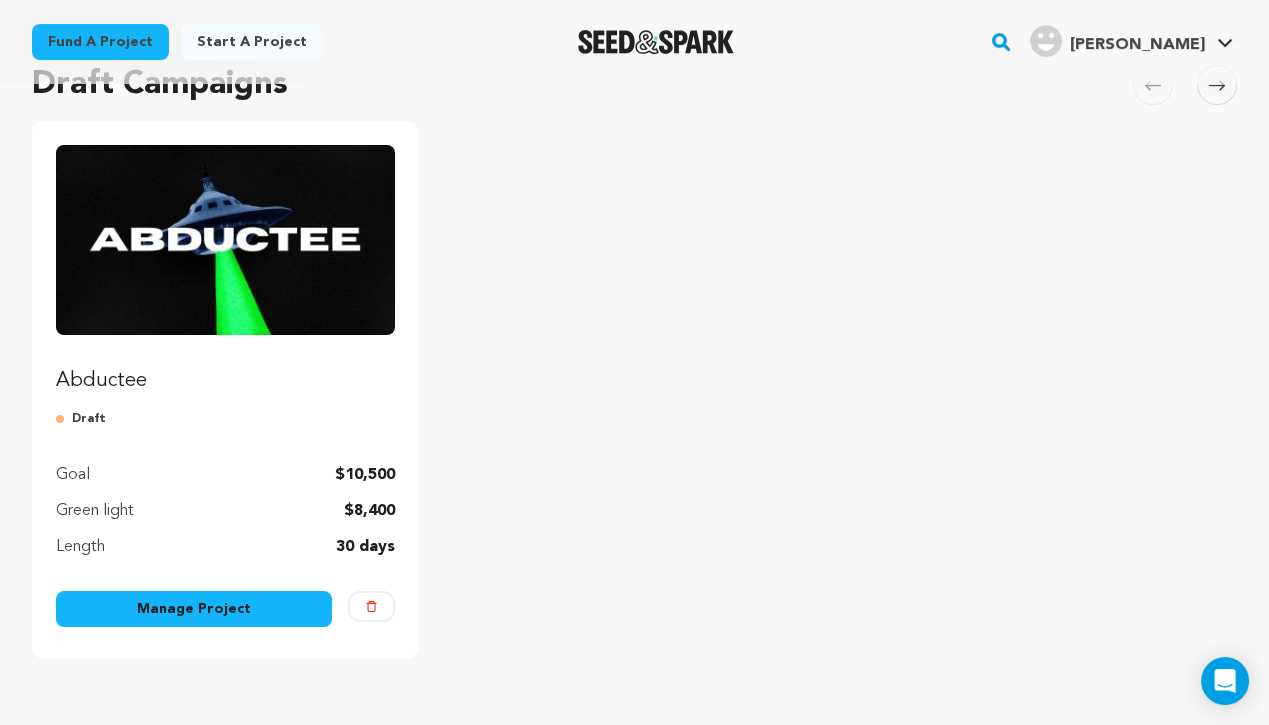 scroll, scrollTop: 393, scrollLeft: 0, axis: vertical 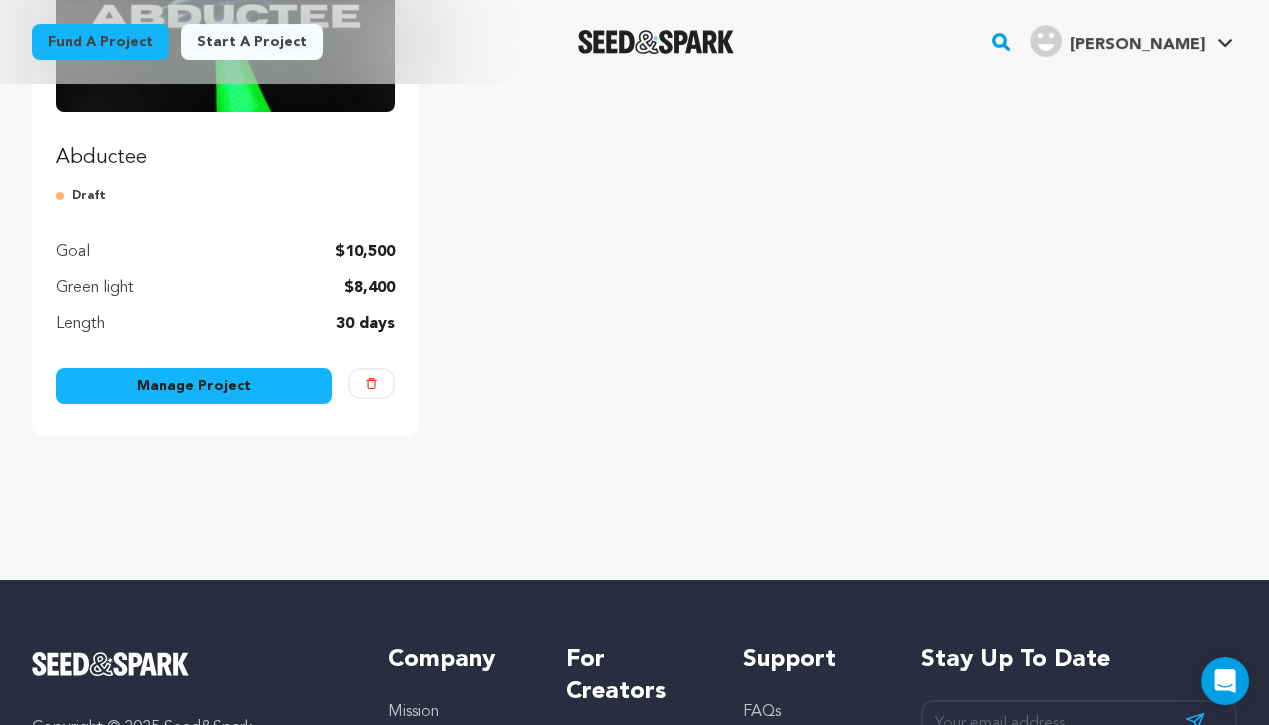 click on "Manage Project" at bounding box center (194, 386) 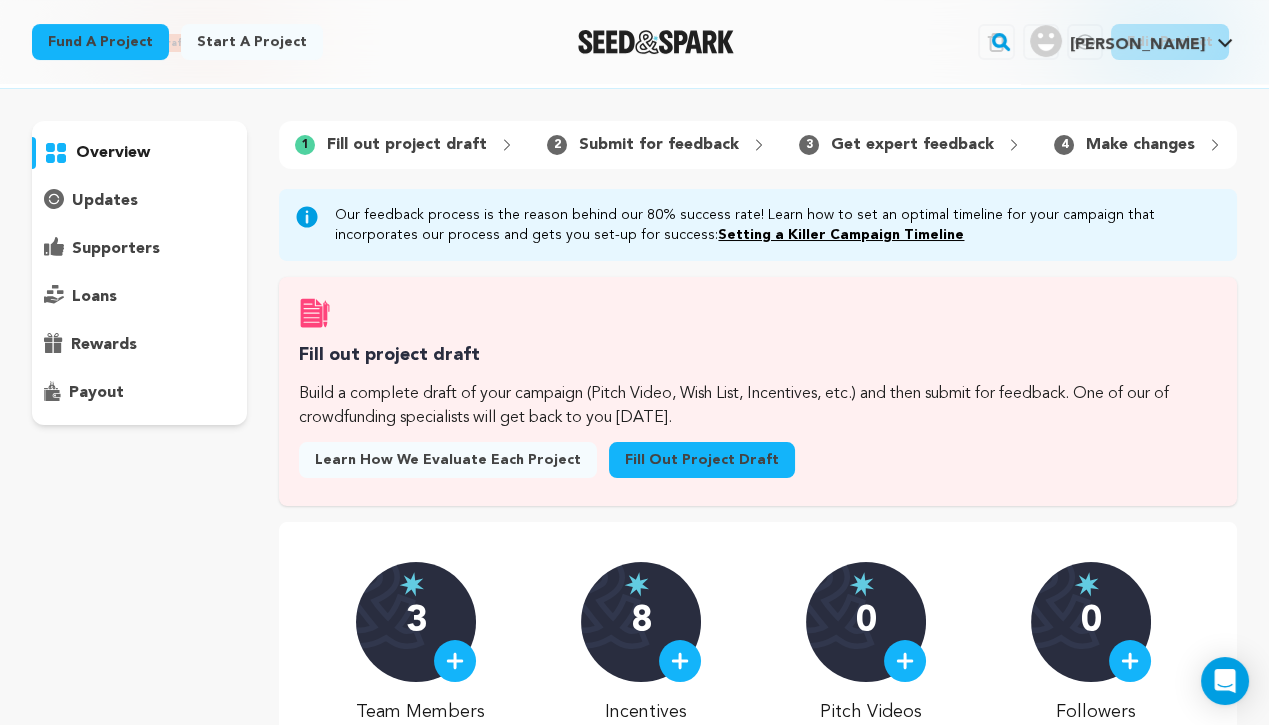 scroll, scrollTop: 106, scrollLeft: 0, axis: vertical 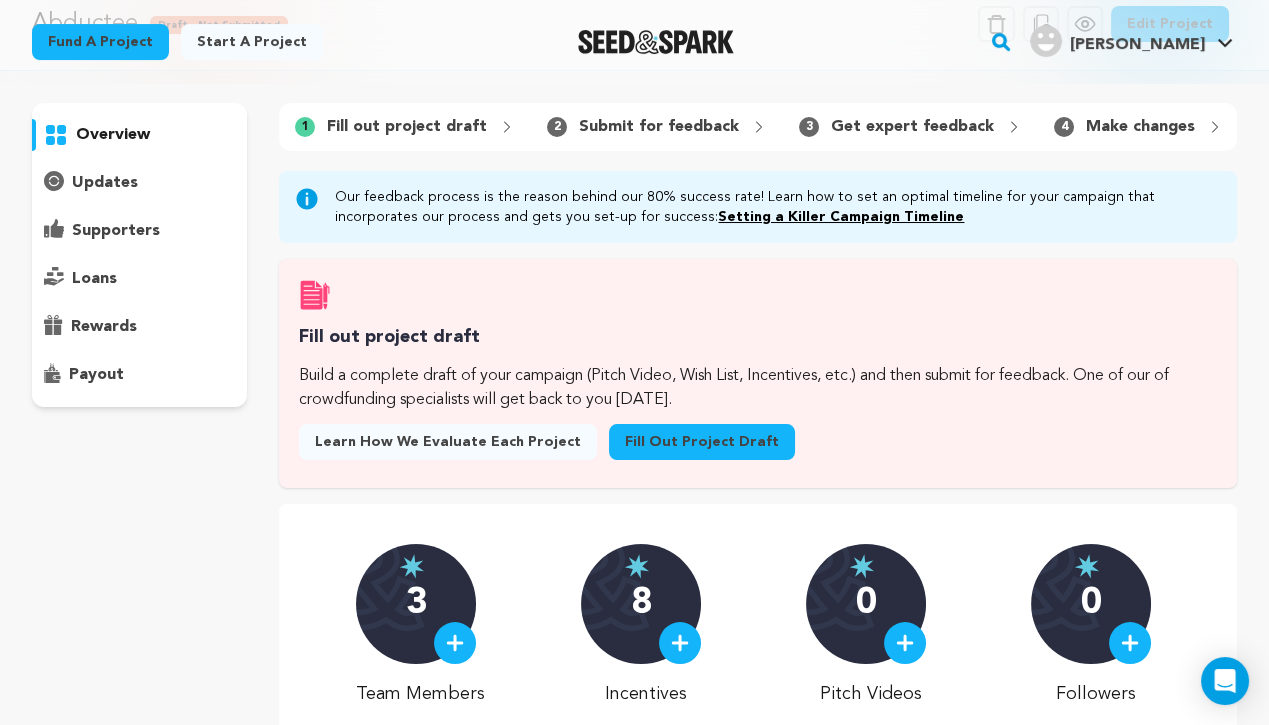 click on "Fill out project draft" at bounding box center (702, 442) 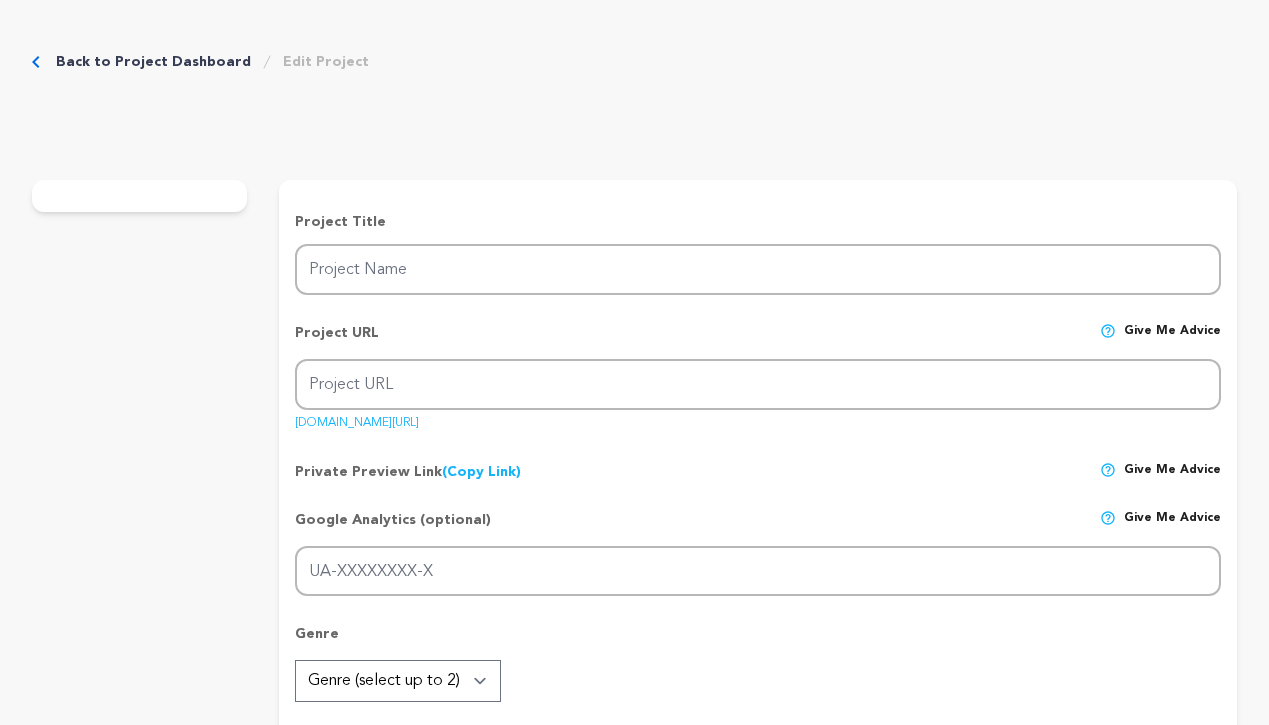 scroll, scrollTop: 0, scrollLeft: 0, axis: both 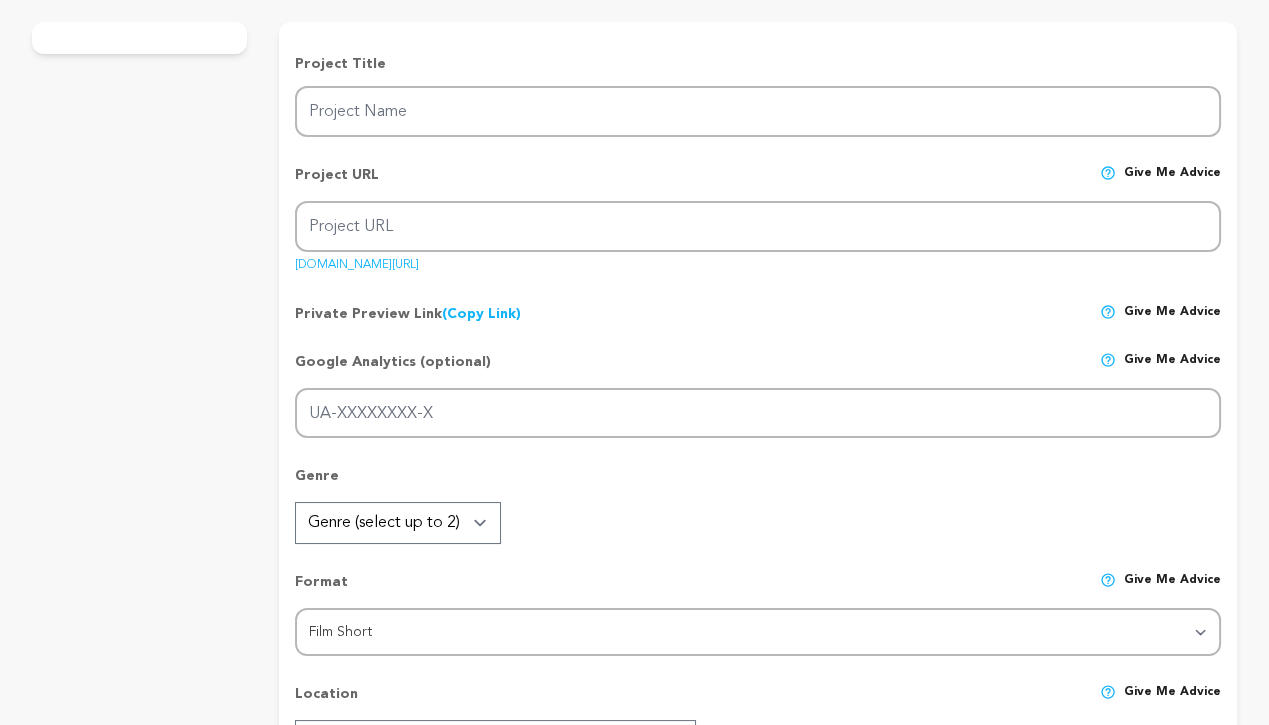 type on "Abductee" 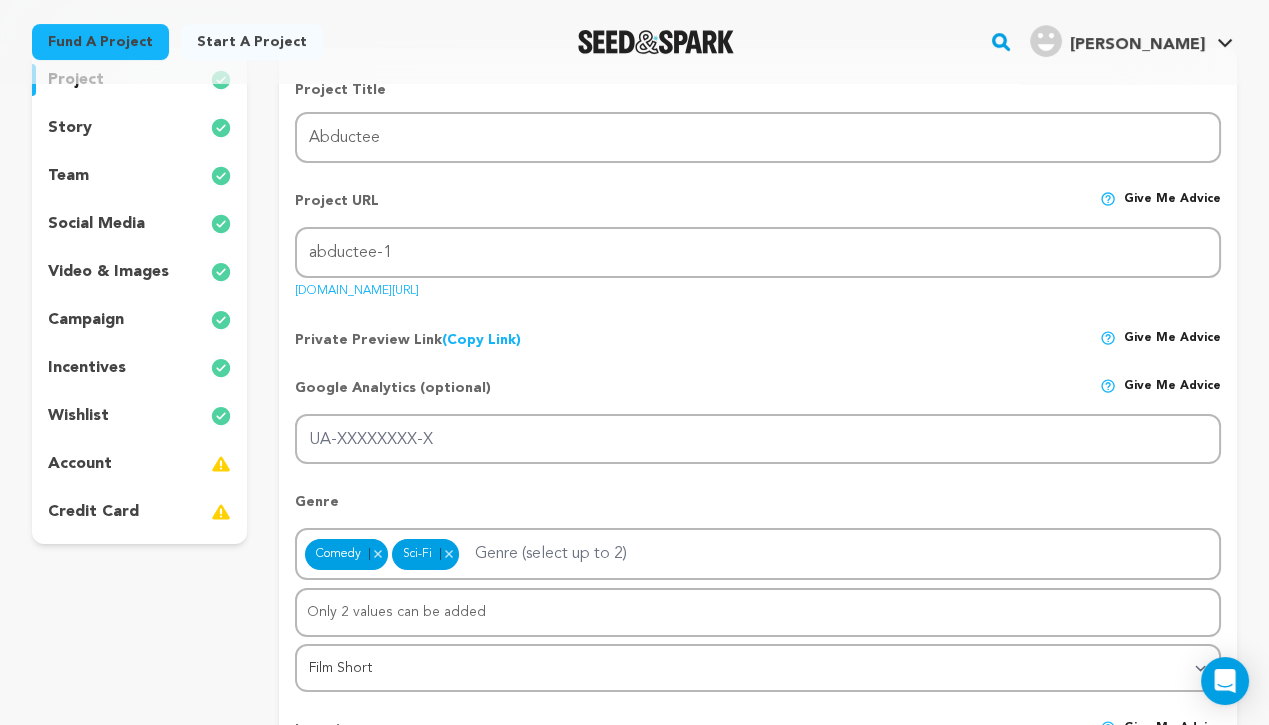 scroll, scrollTop: 218, scrollLeft: 0, axis: vertical 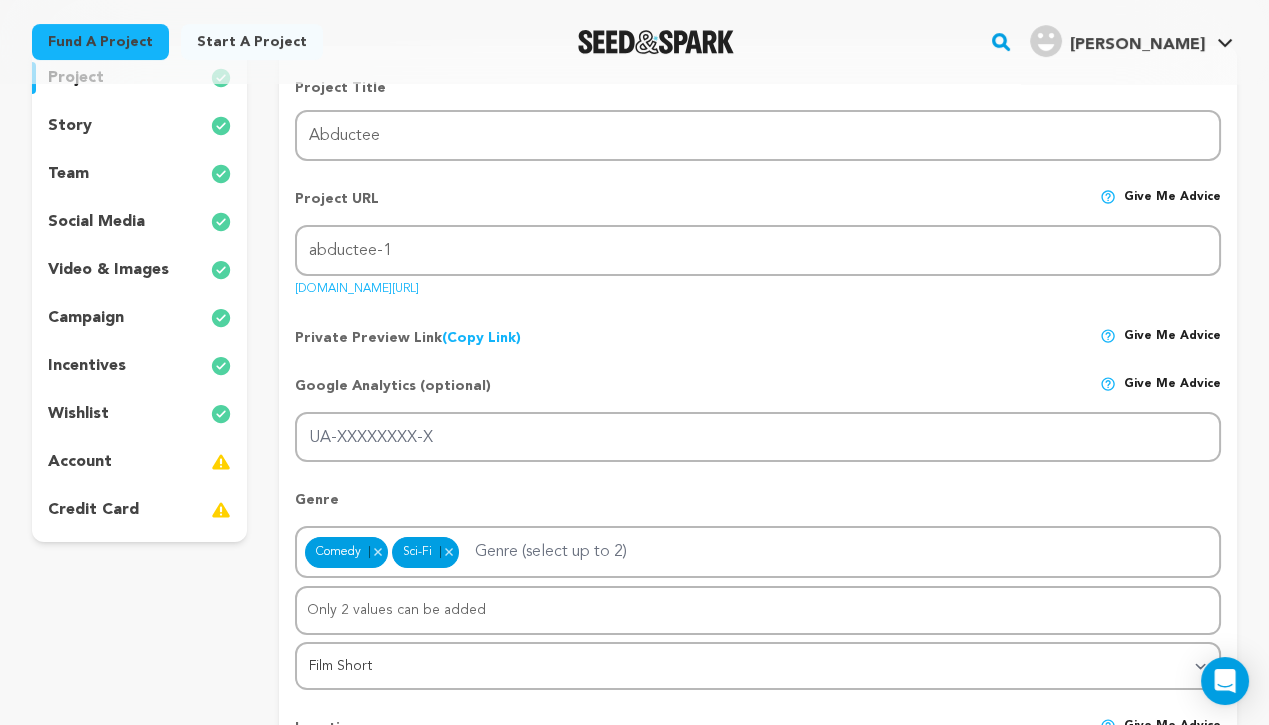 click on "team" at bounding box center [139, 174] 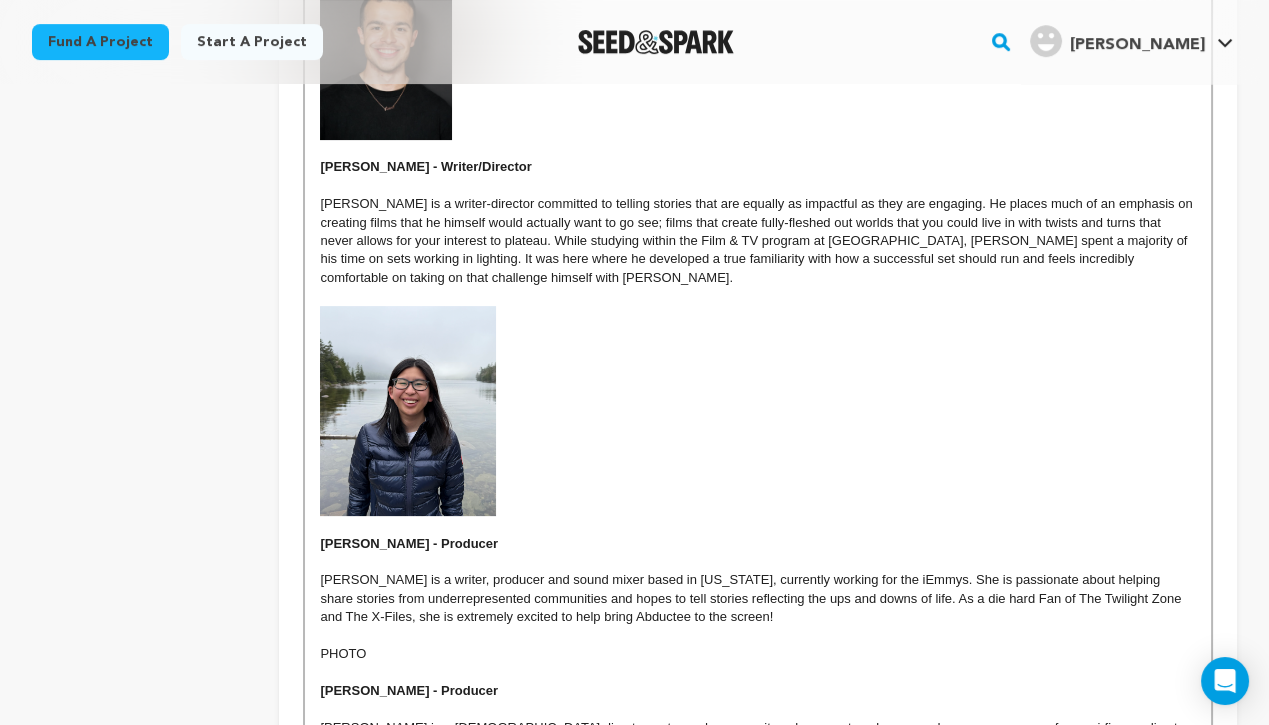 scroll, scrollTop: 1083, scrollLeft: 0, axis: vertical 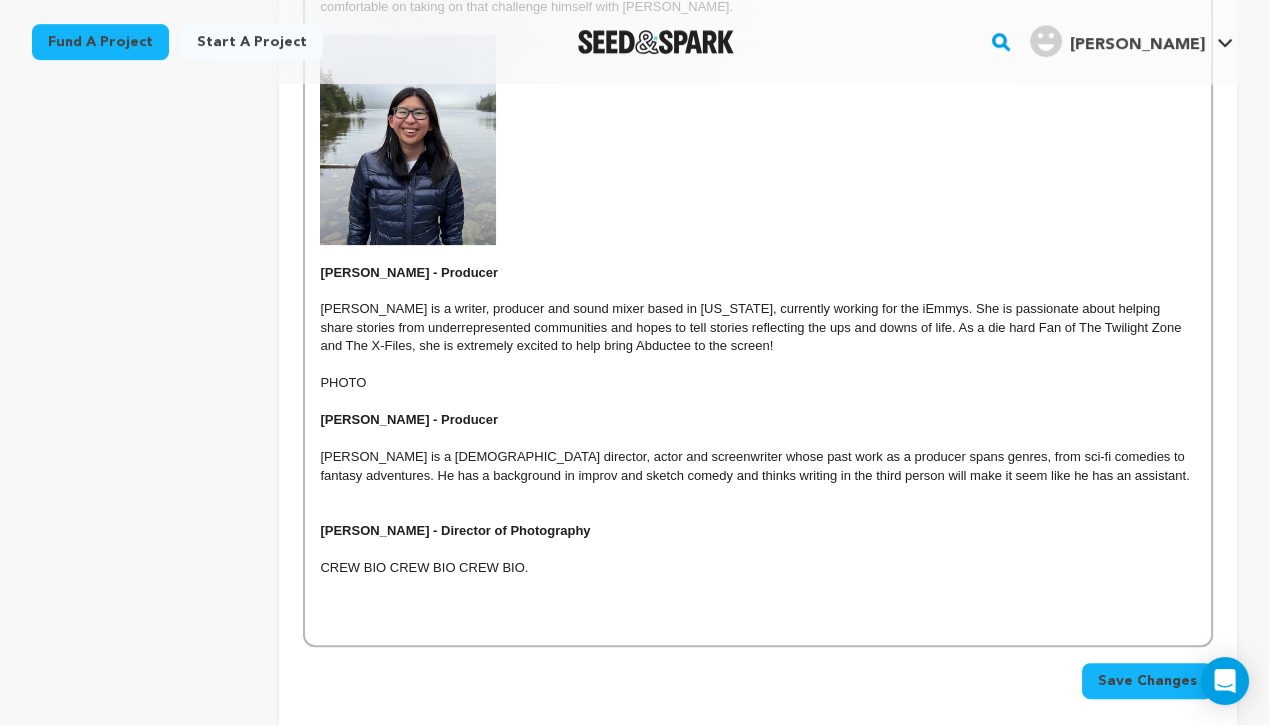 click on "[PERSON_NAME] - Producer" at bounding box center (758, 420) 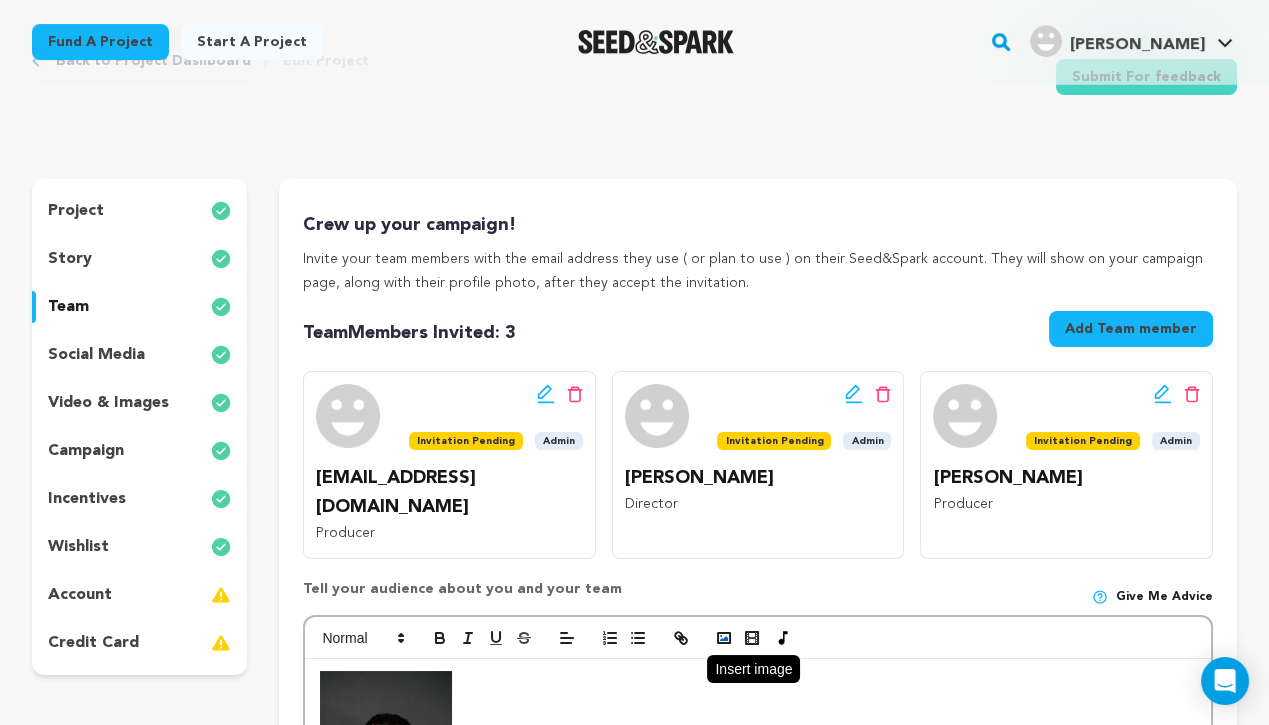 click 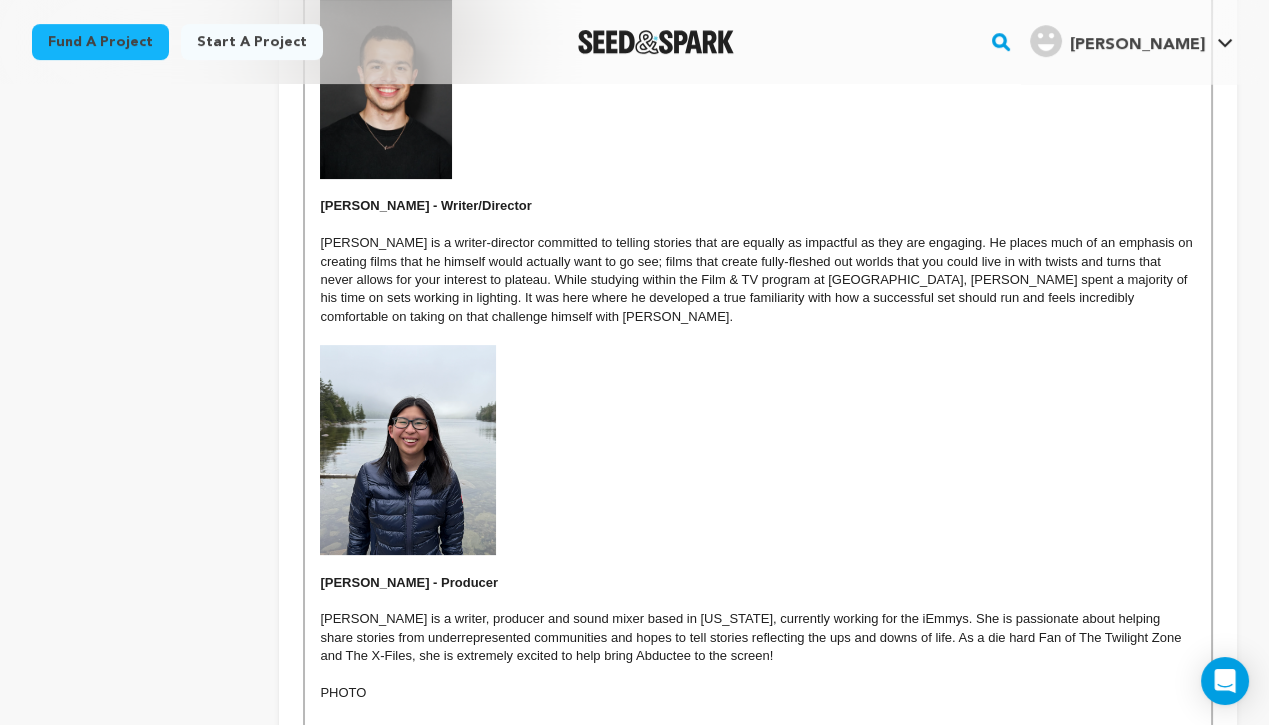 scroll, scrollTop: 1043, scrollLeft: 0, axis: vertical 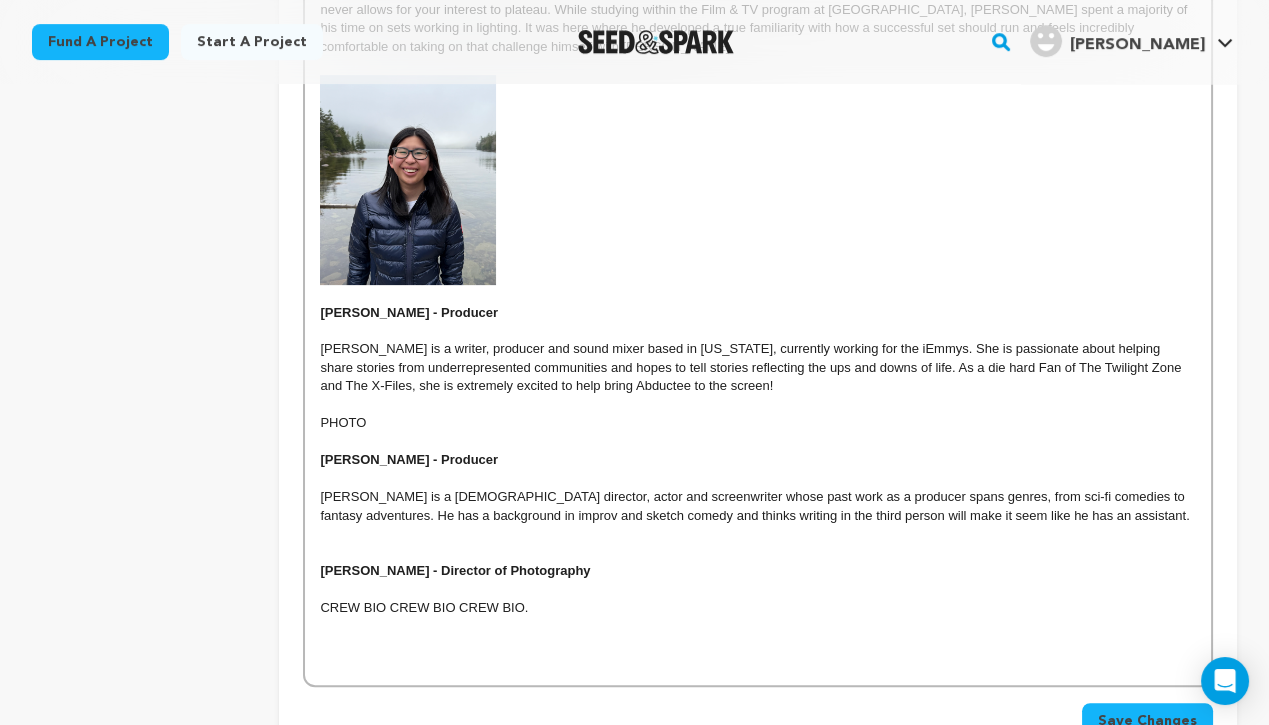 type 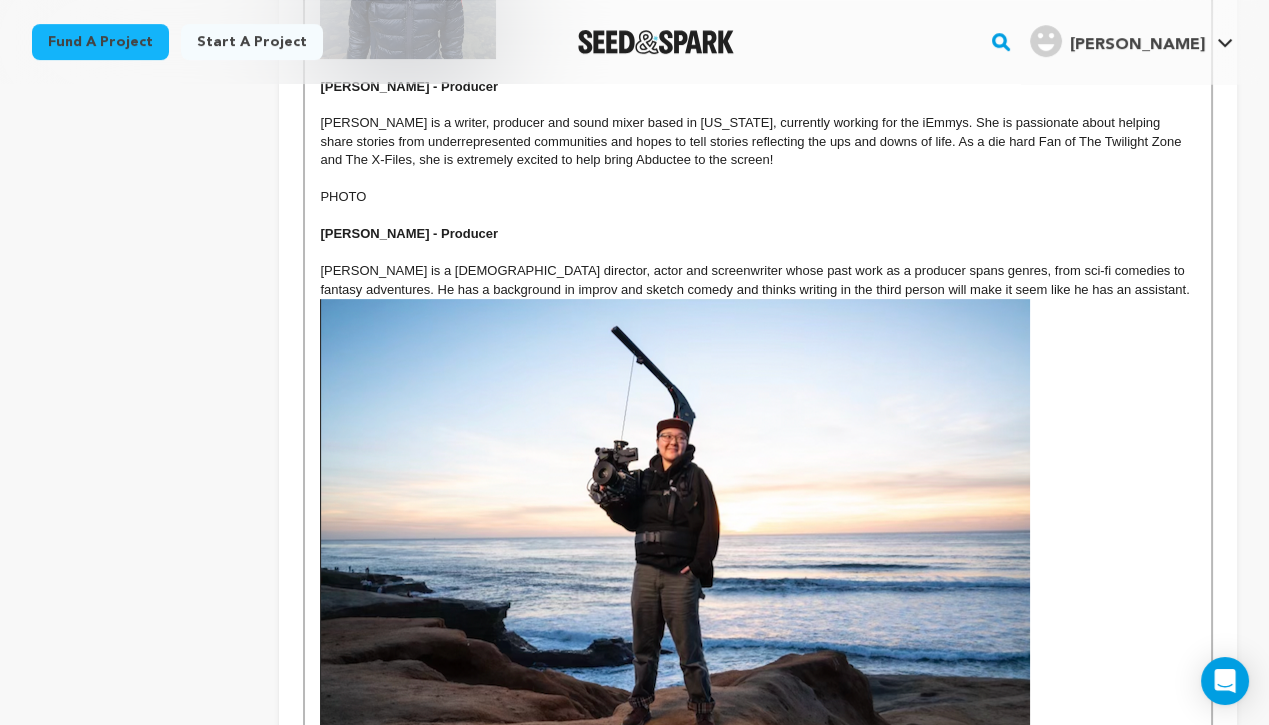 scroll, scrollTop: 1292, scrollLeft: 0, axis: vertical 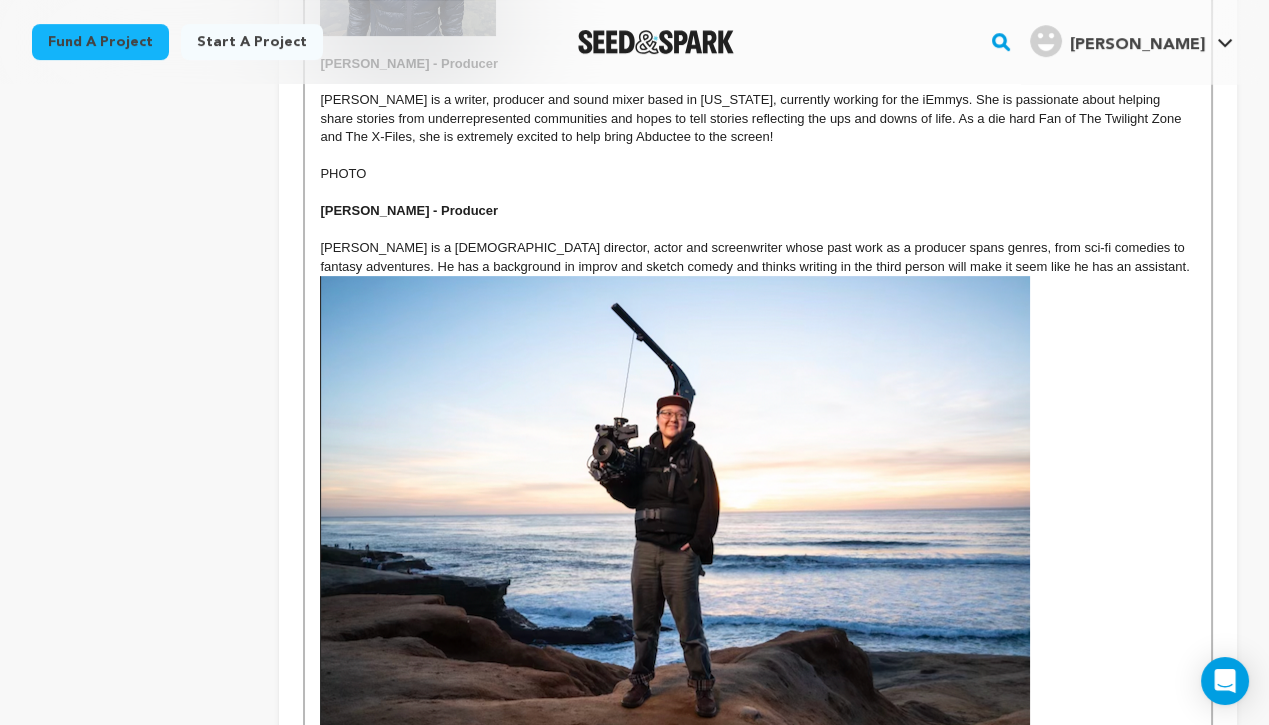 click at bounding box center (675, 504) 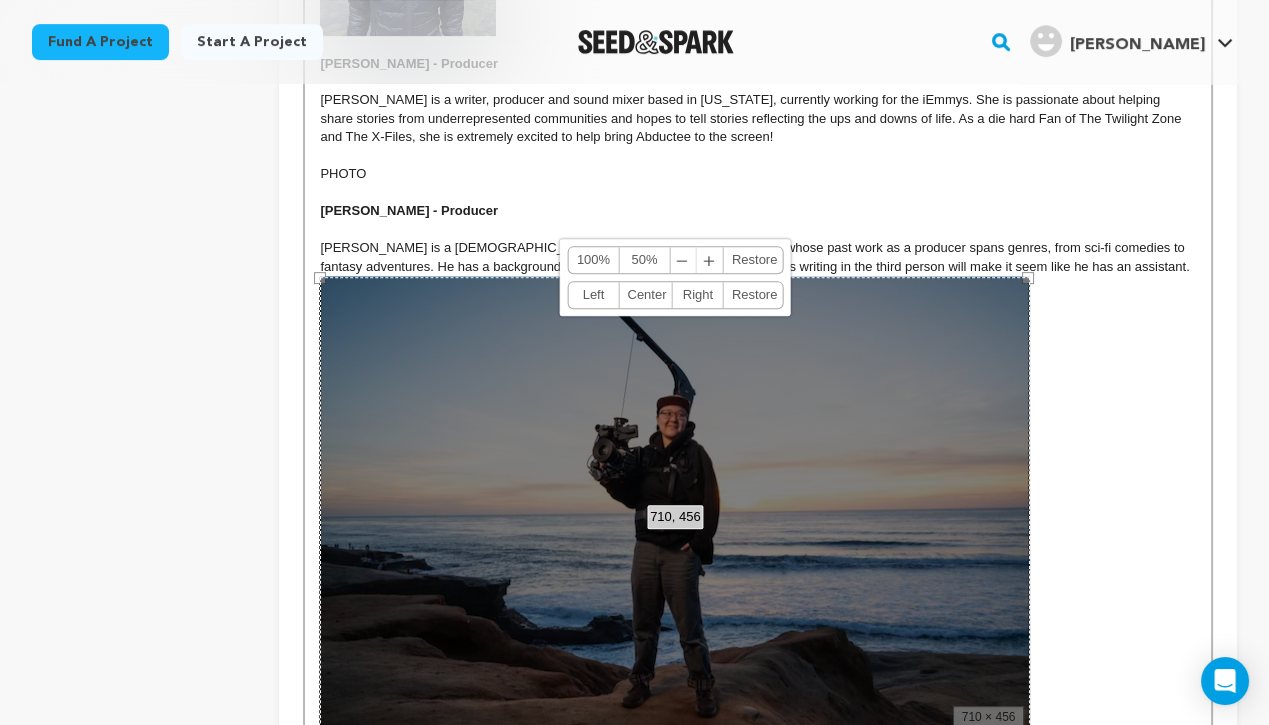 click on "Center" at bounding box center [645, 295] 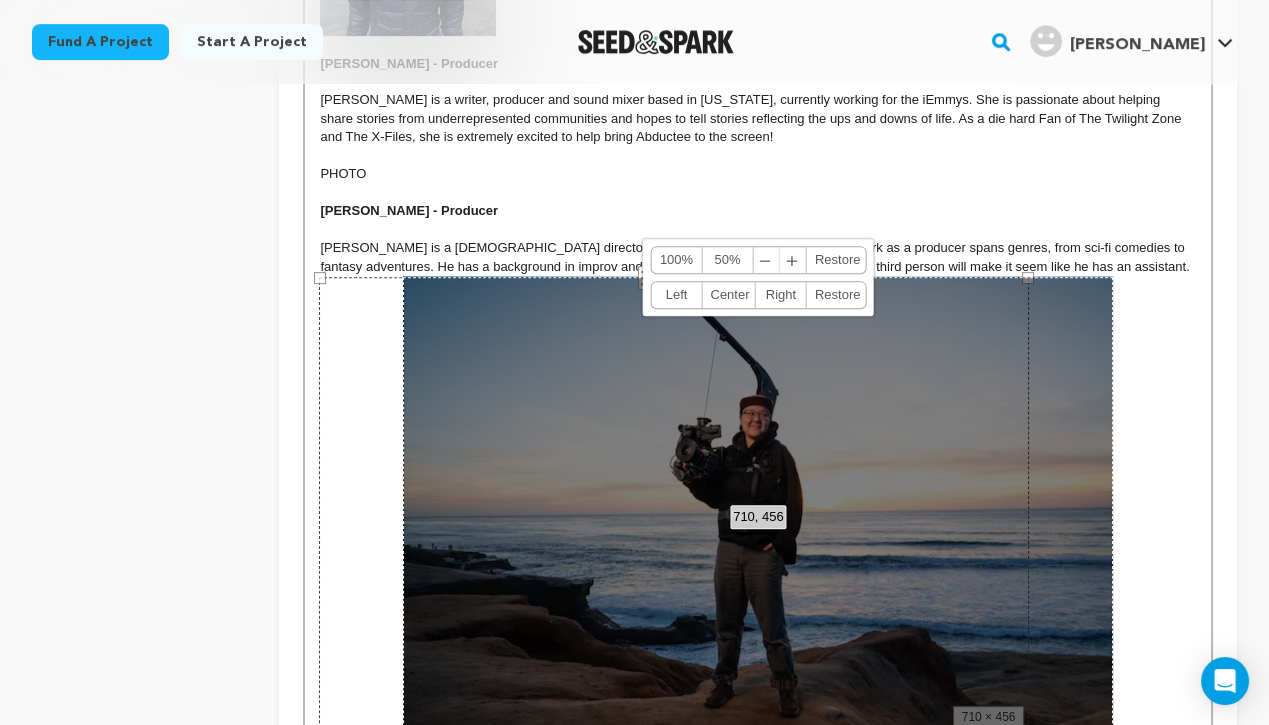 click on "50%" at bounding box center [727, 260] 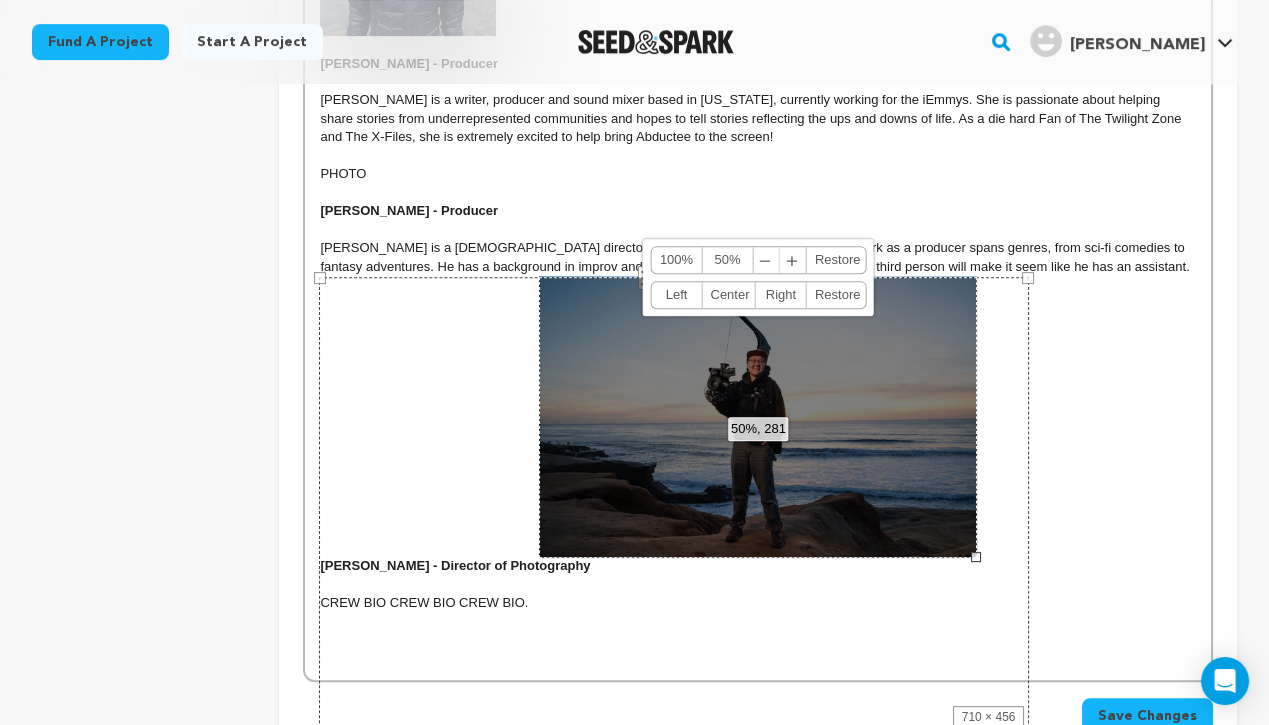 click on "Left" at bounding box center (676, 295) 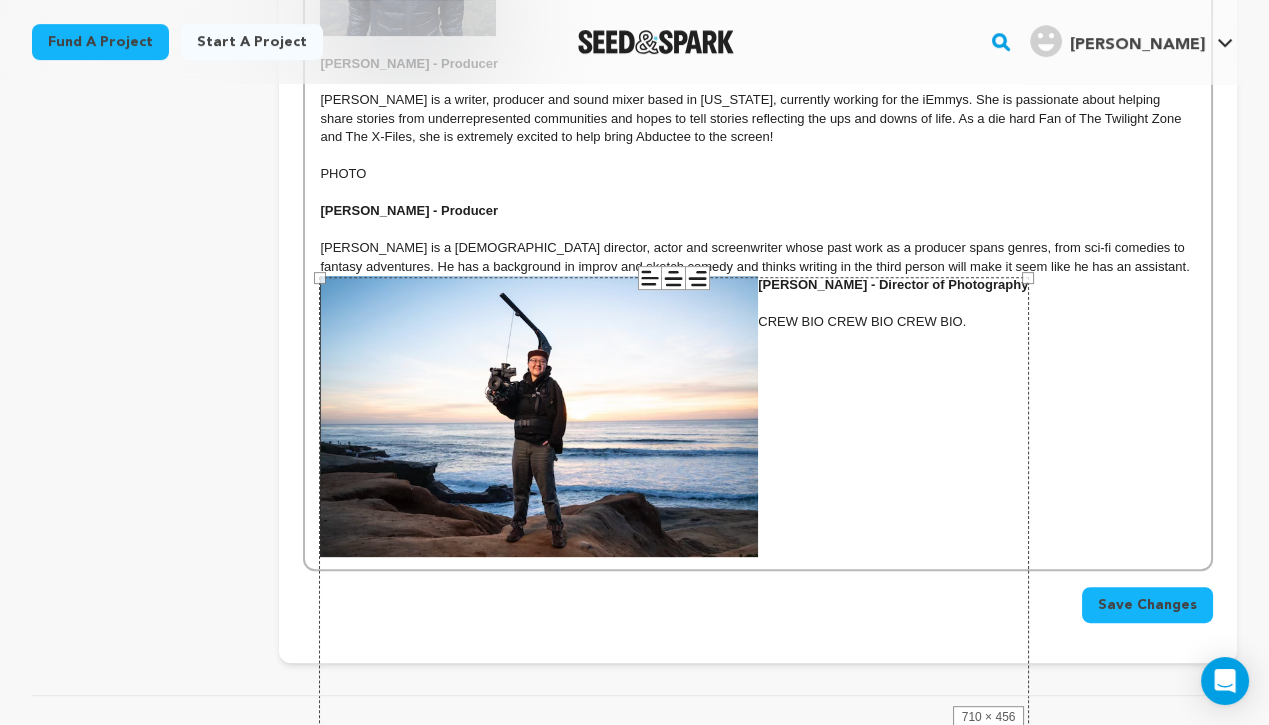 click on "710 × 456" at bounding box center (674, 505) 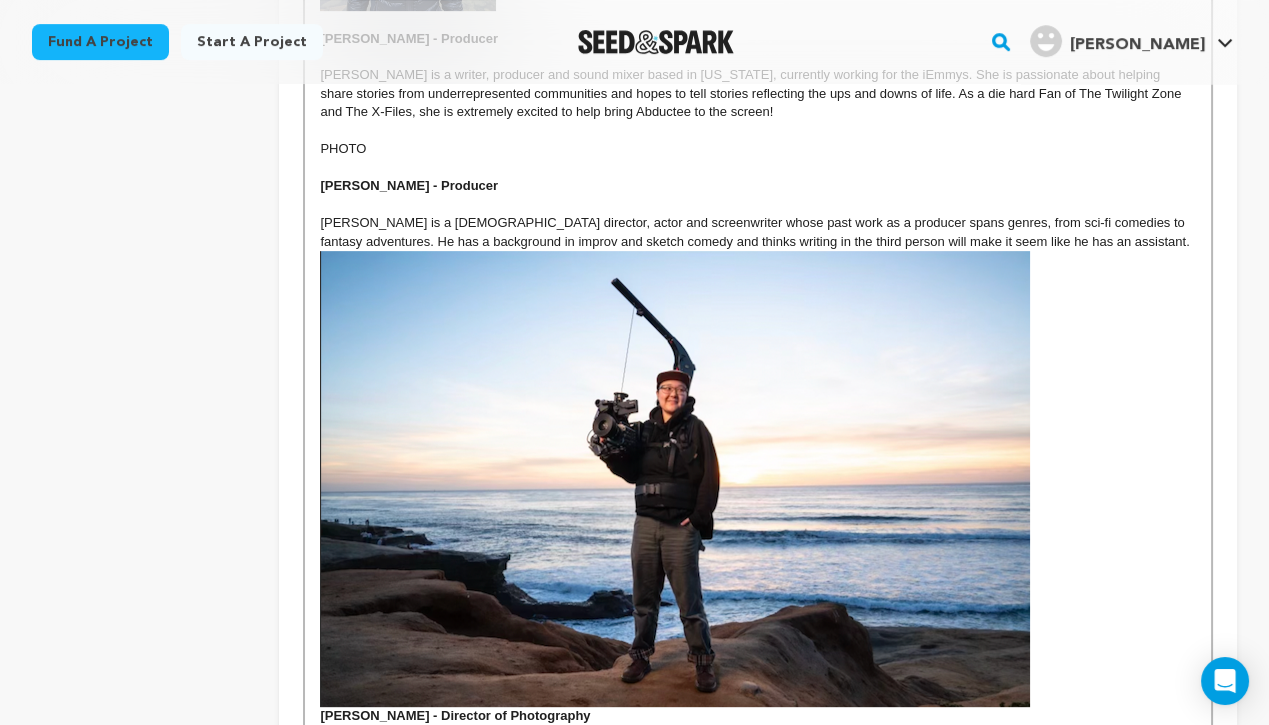 scroll, scrollTop: 1309, scrollLeft: 0, axis: vertical 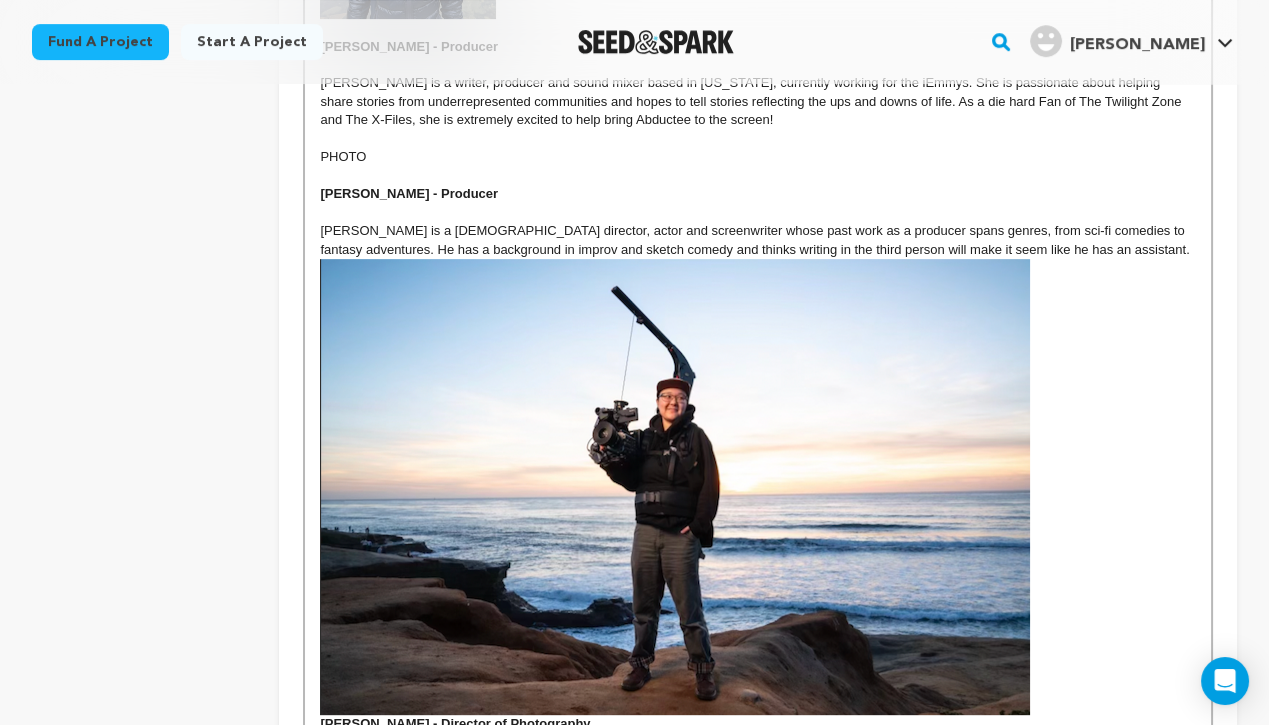 click on "[PERSON_NAME] is a [DEMOGRAPHIC_DATA] director, actor and screenwriter whose past work as a producer spans genres, from sci-fi comedies to fantasy adventures. He has a background in improv and sketch comedy and thinks writing in the third person will make it seem like he has an assistant." at bounding box center [758, 240] 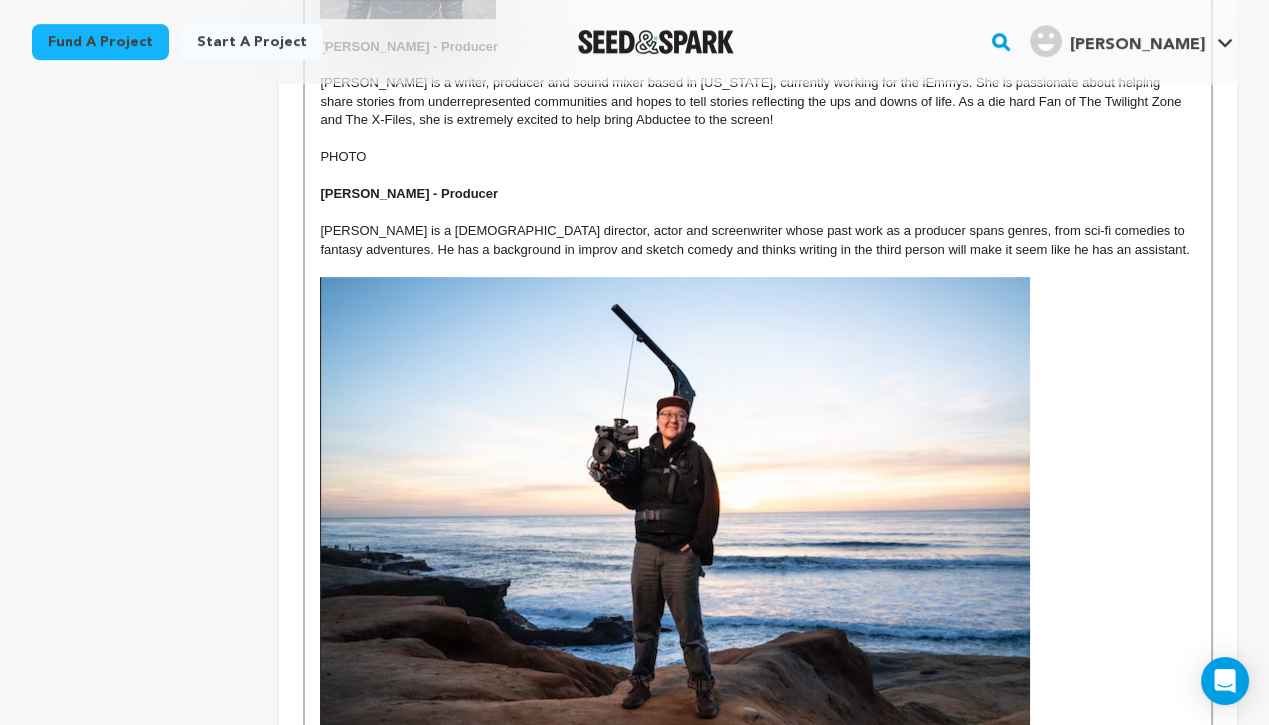 click at bounding box center [675, 505] 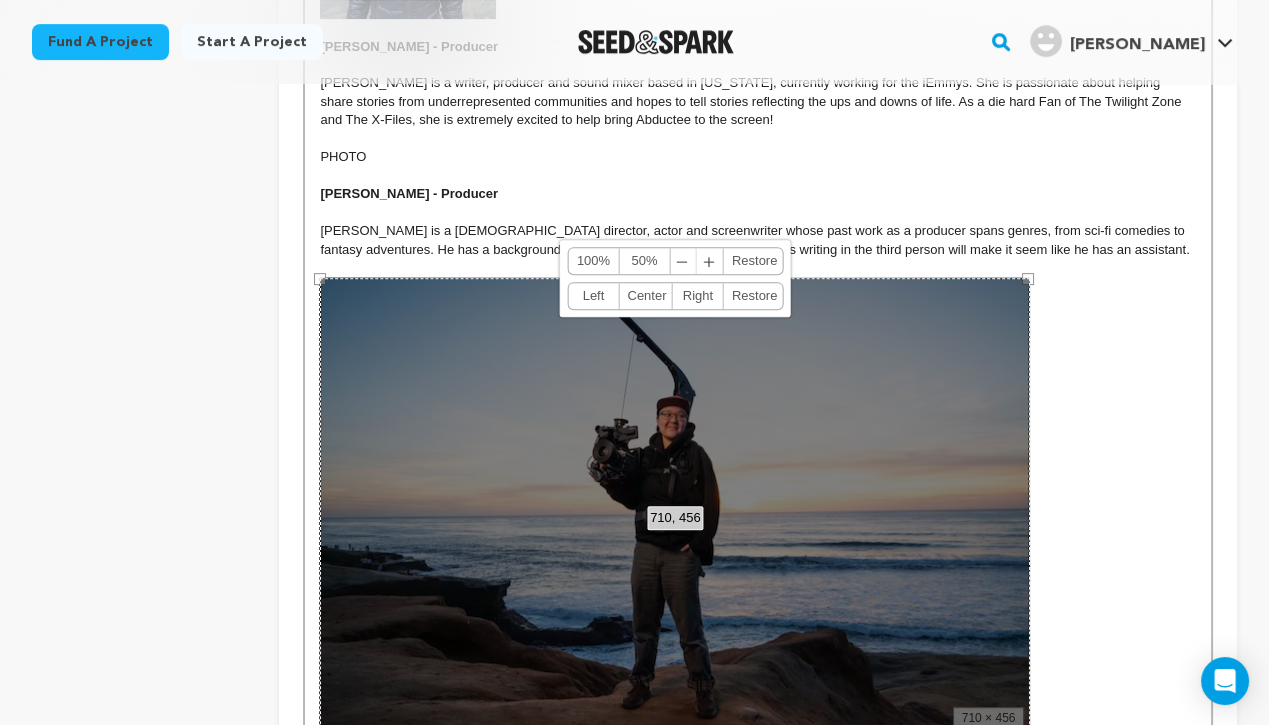 click on "50%" at bounding box center [644, 261] 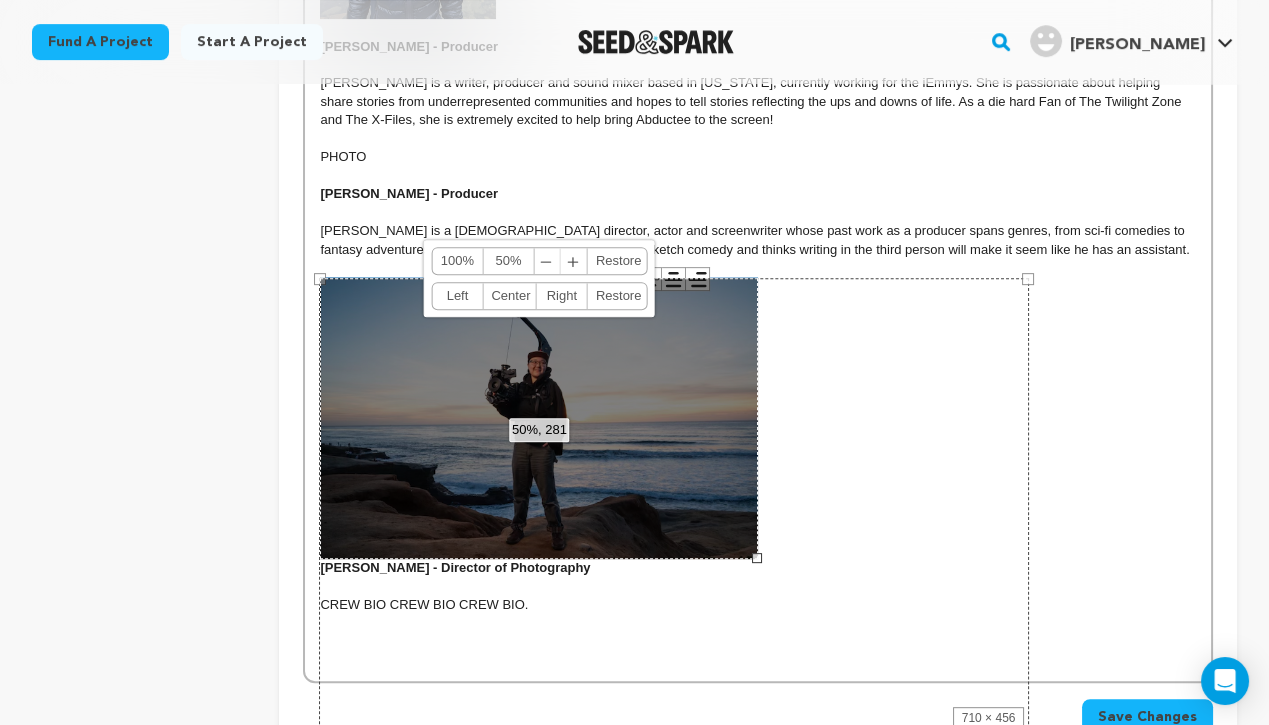 click on "710 × 456" at bounding box center [674, 506] 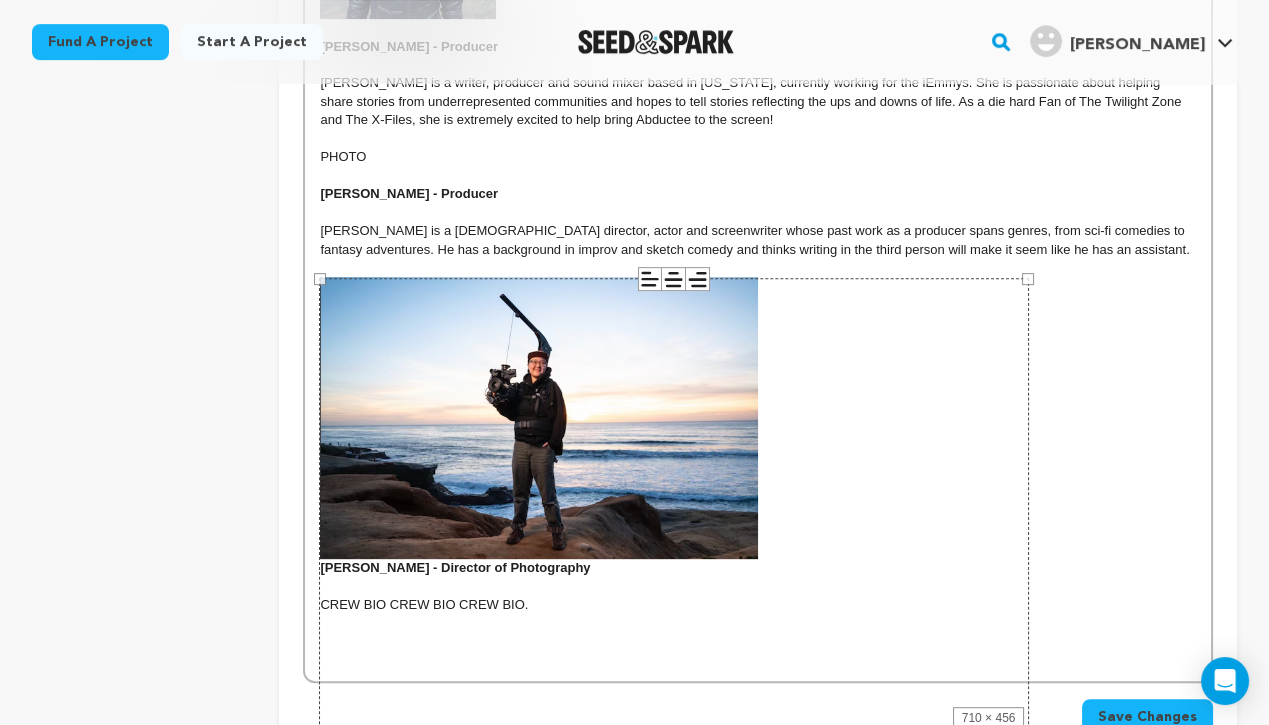 click on "[PERSON_NAME] - Director of Photography" at bounding box center (758, 425) 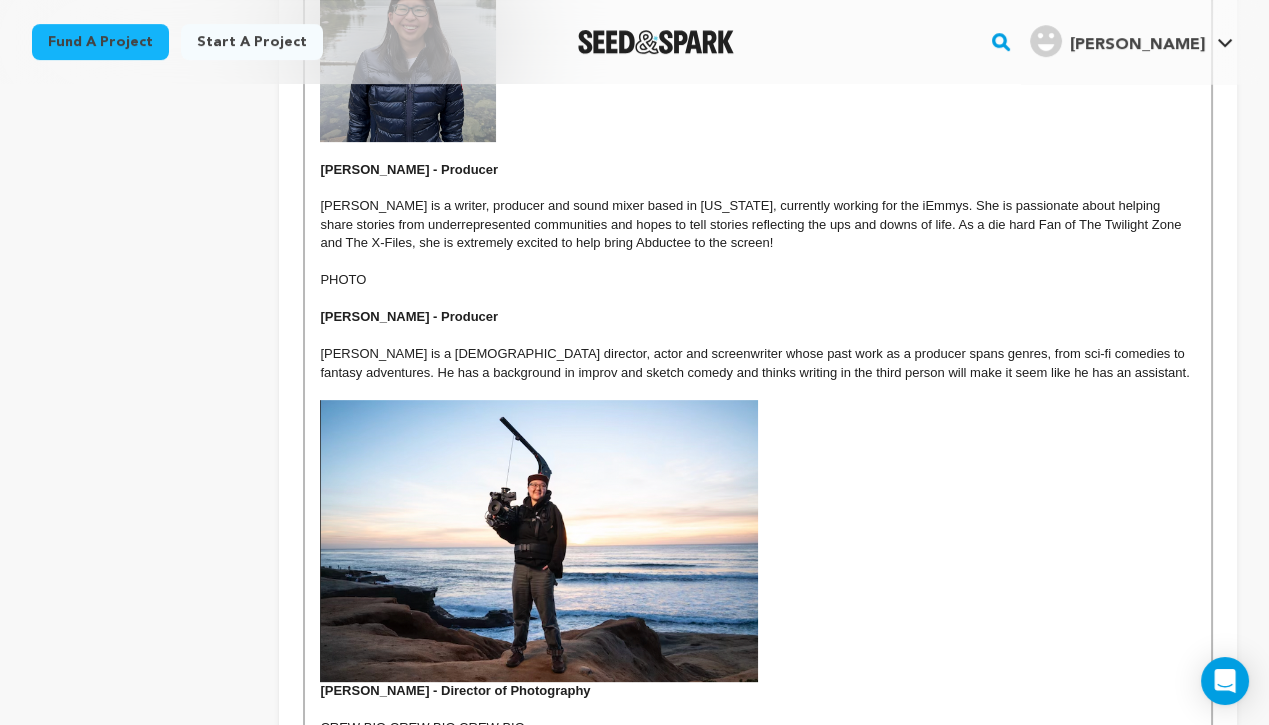 scroll, scrollTop: 1151, scrollLeft: 0, axis: vertical 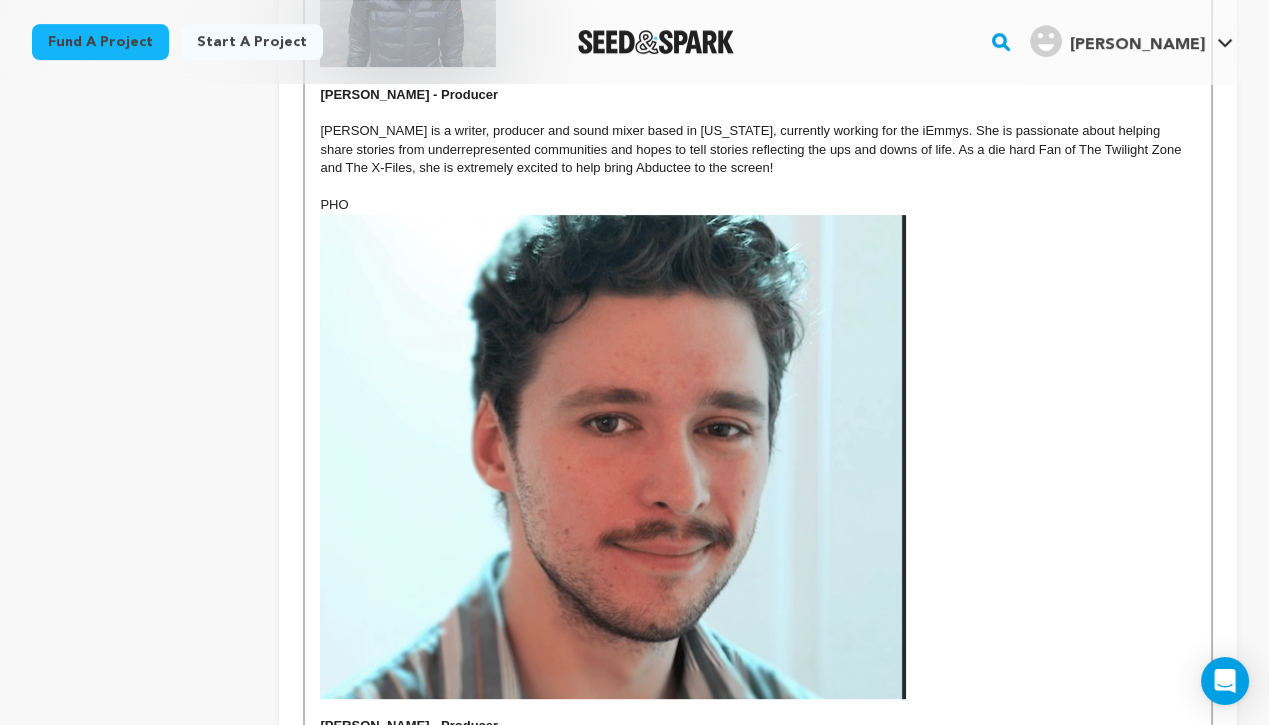click at bounding box center (613, 457) 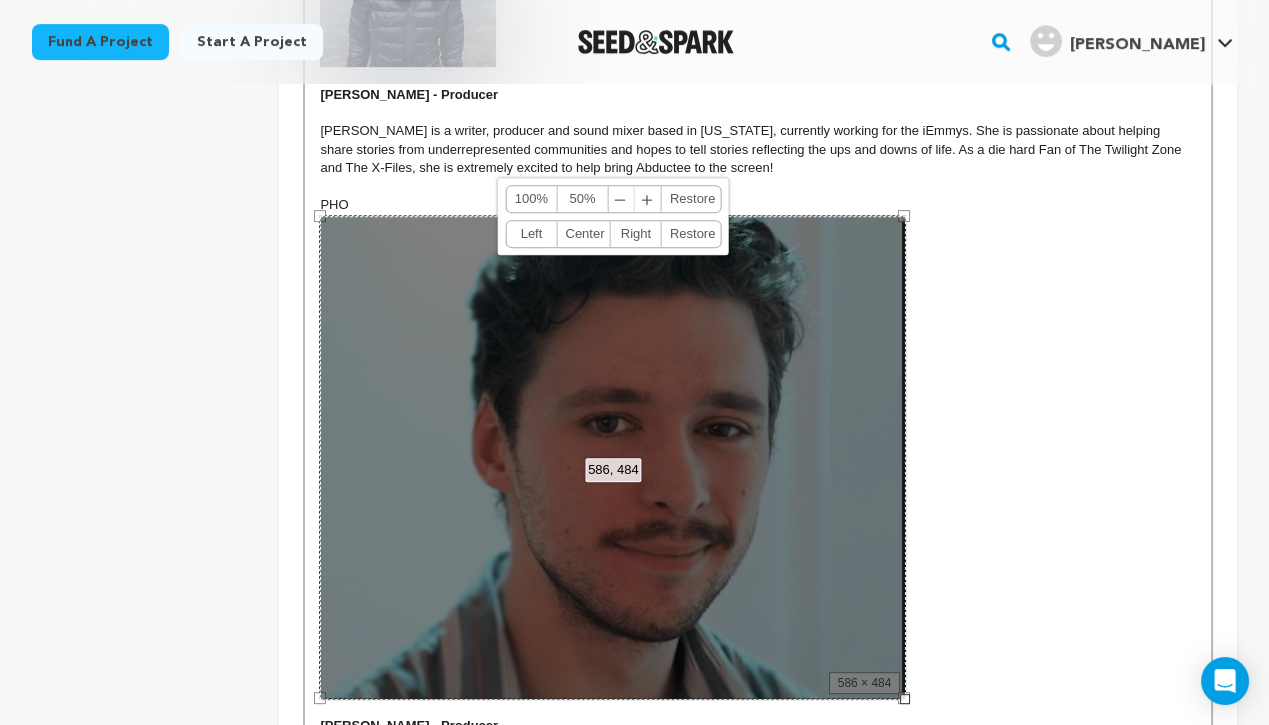 click on "586, 484
100%
50%
﹣
﹢
Restore
Left
Center
Right
Restore" at bounding box center (613, 458) 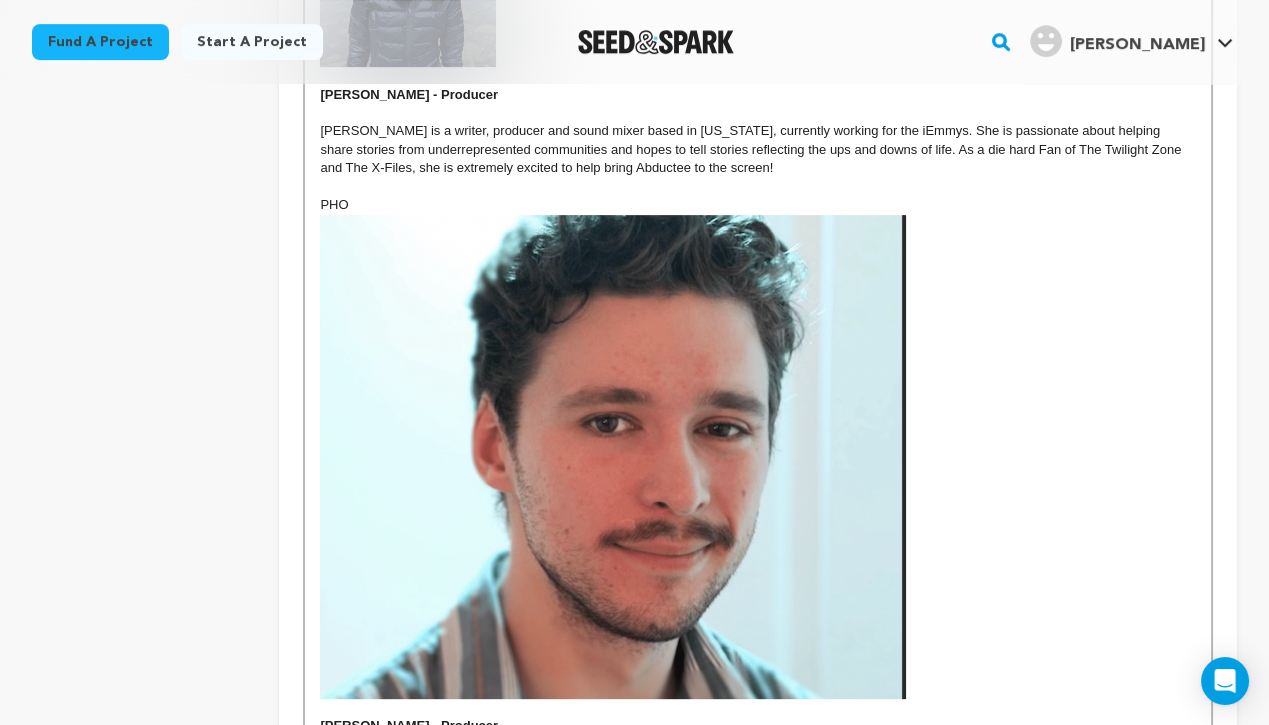 click at bounding box center [613, 457] 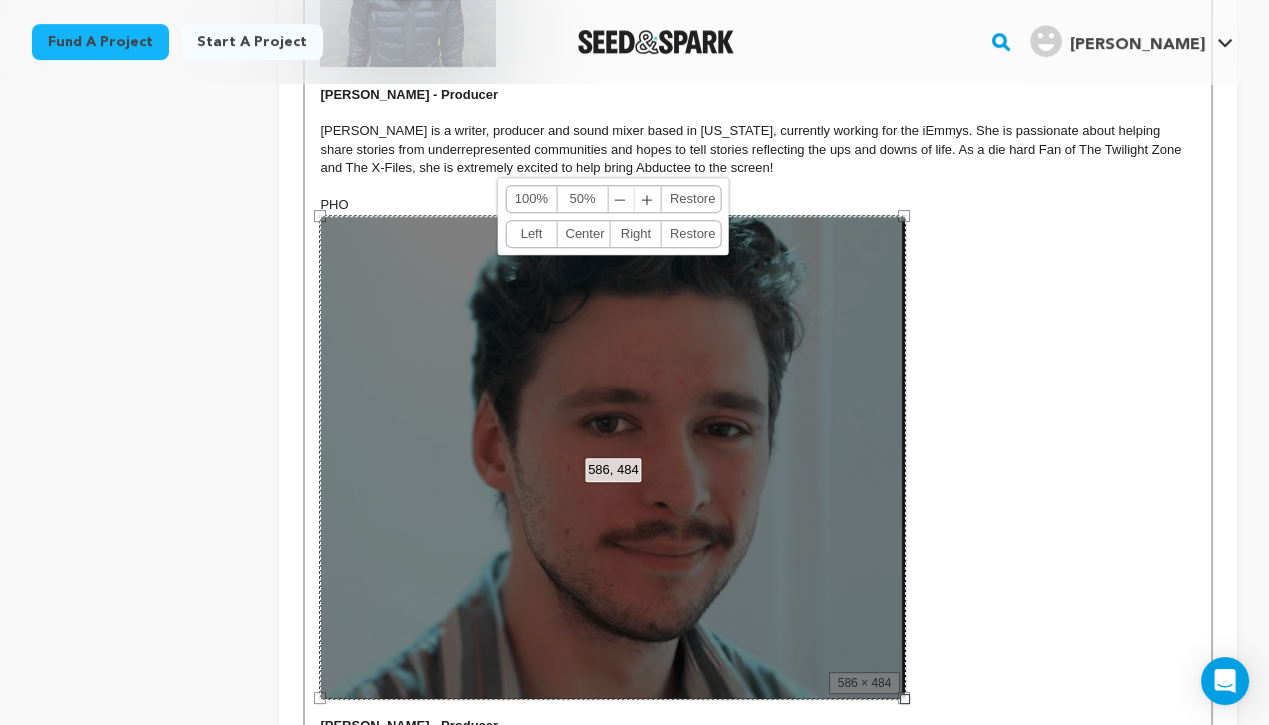 drag, startPoint x: 902, startPoint y: 190, endPoint x: 892, endPoint y: 194, distance: 10.770329 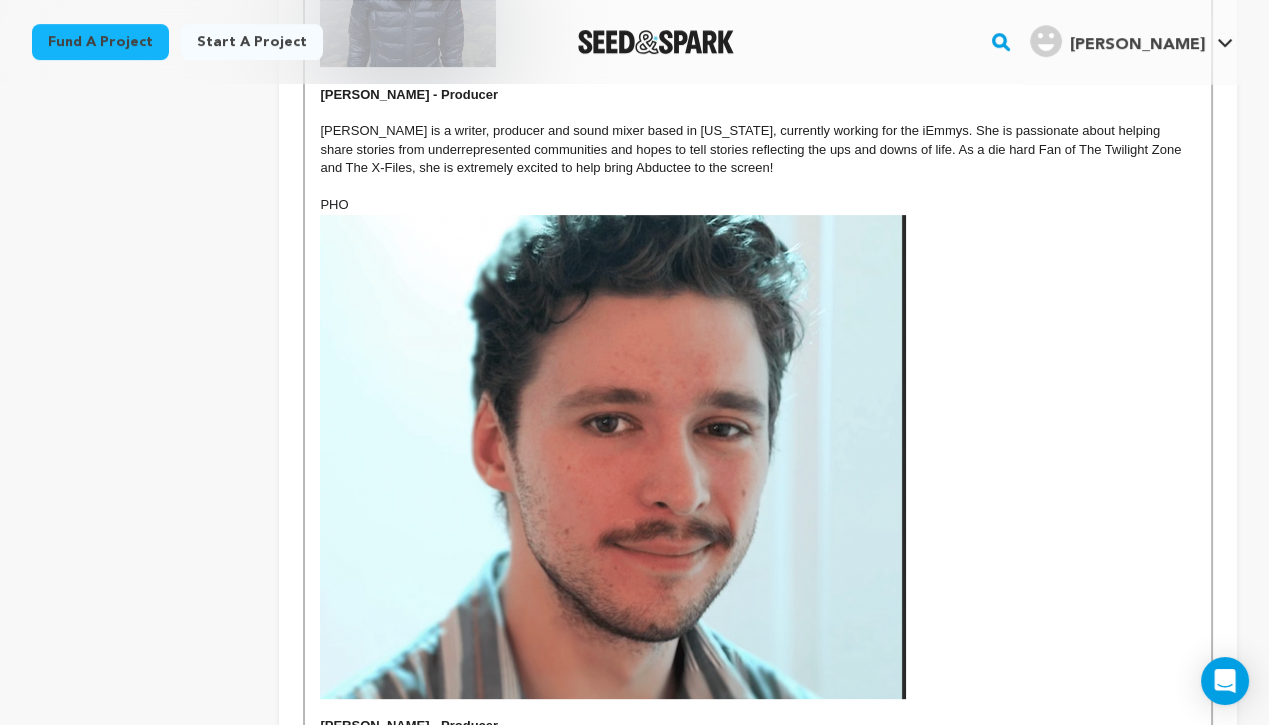 click at bounding box center (613, 457) 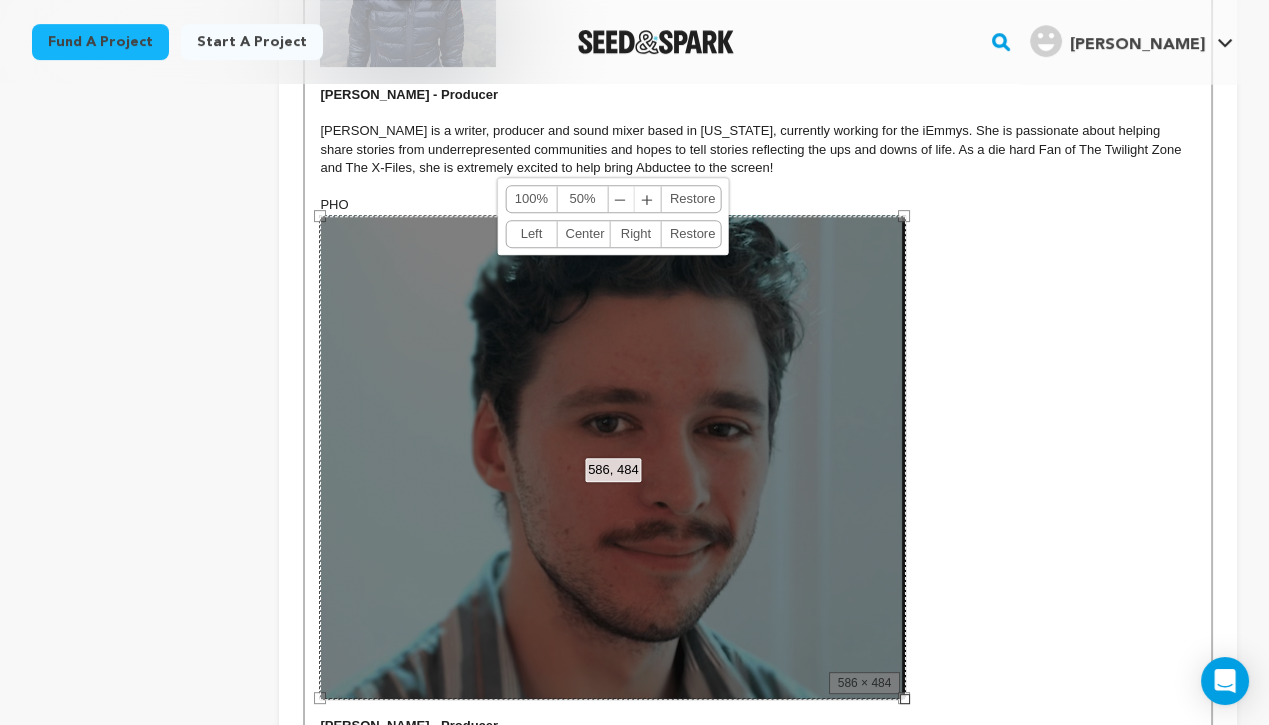 click on "50%" at bounding box center (582, 199) 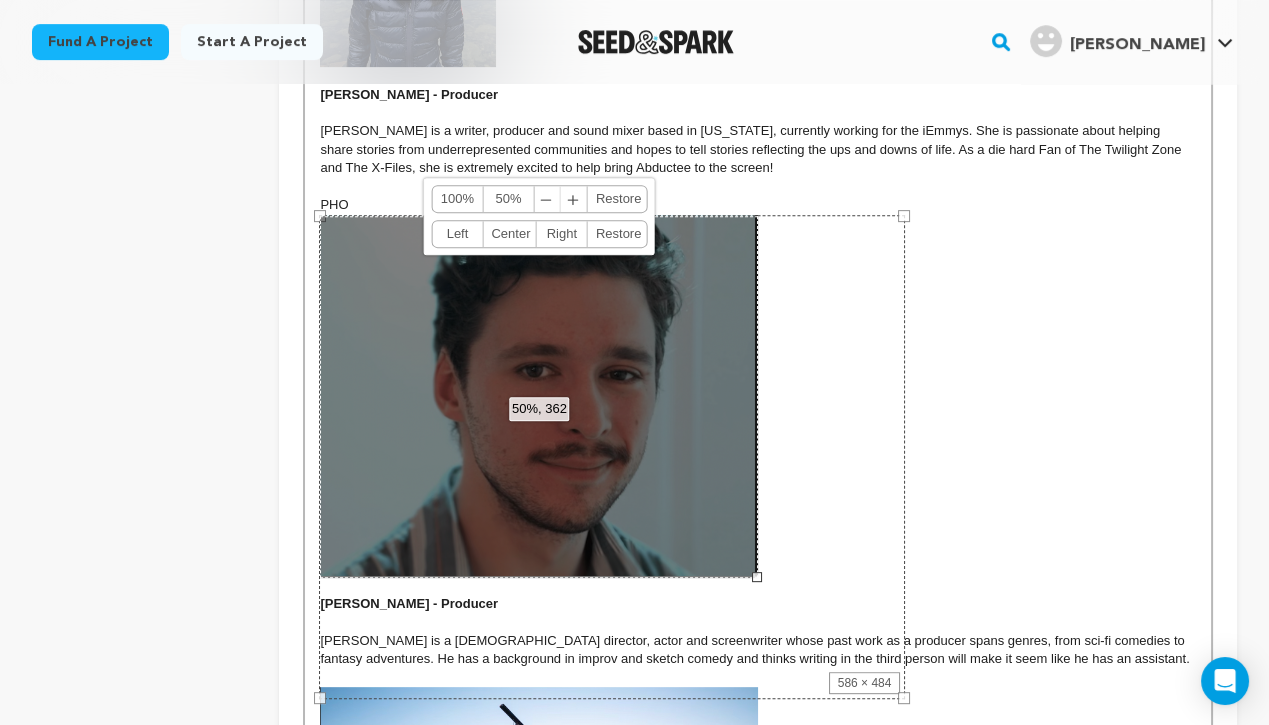 click on "586 × 484" at bounding box center [612, 457] 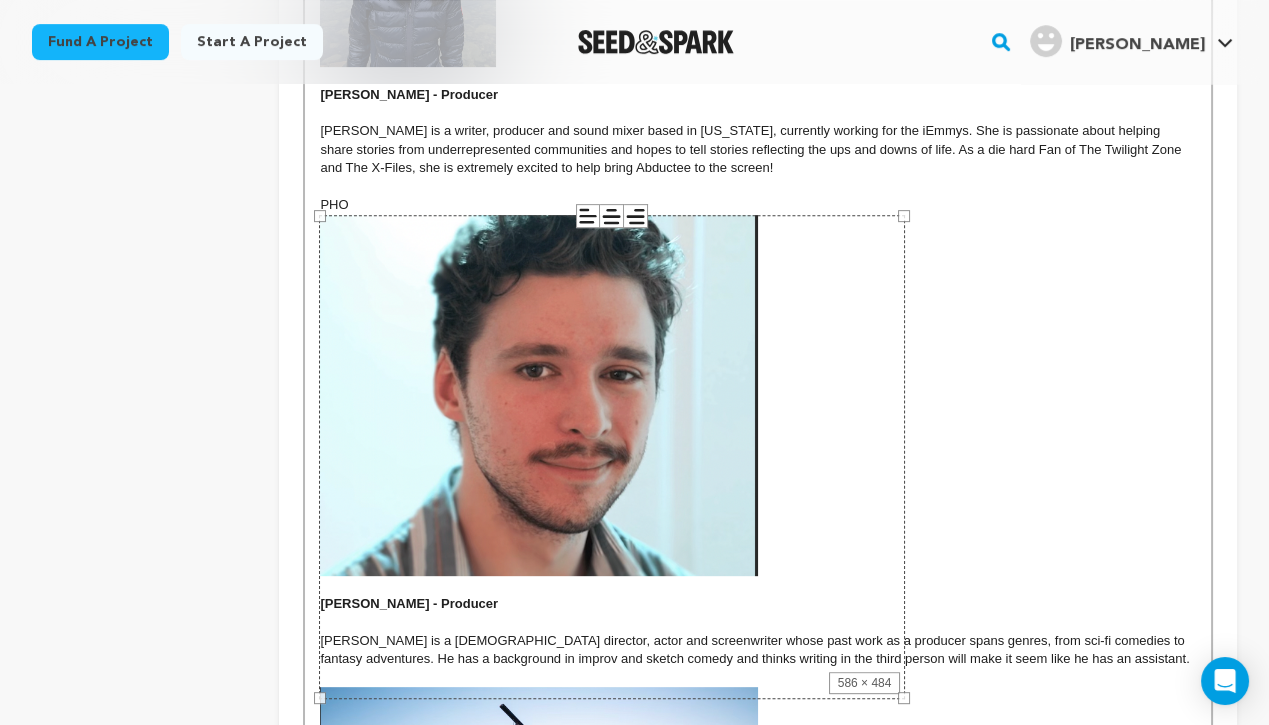 click on "PHO" at bounding box center (758, 386) 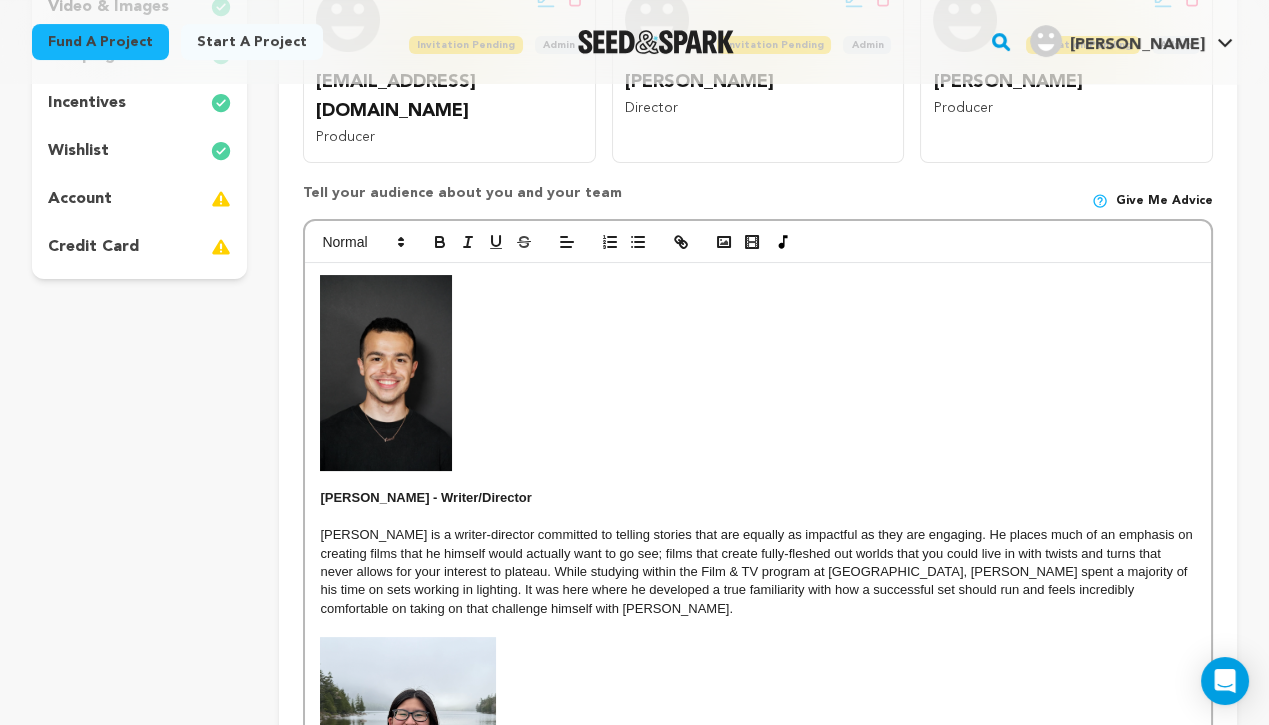 scroll, scrollTop: 888, scrollLeft: 0, axis: vertical 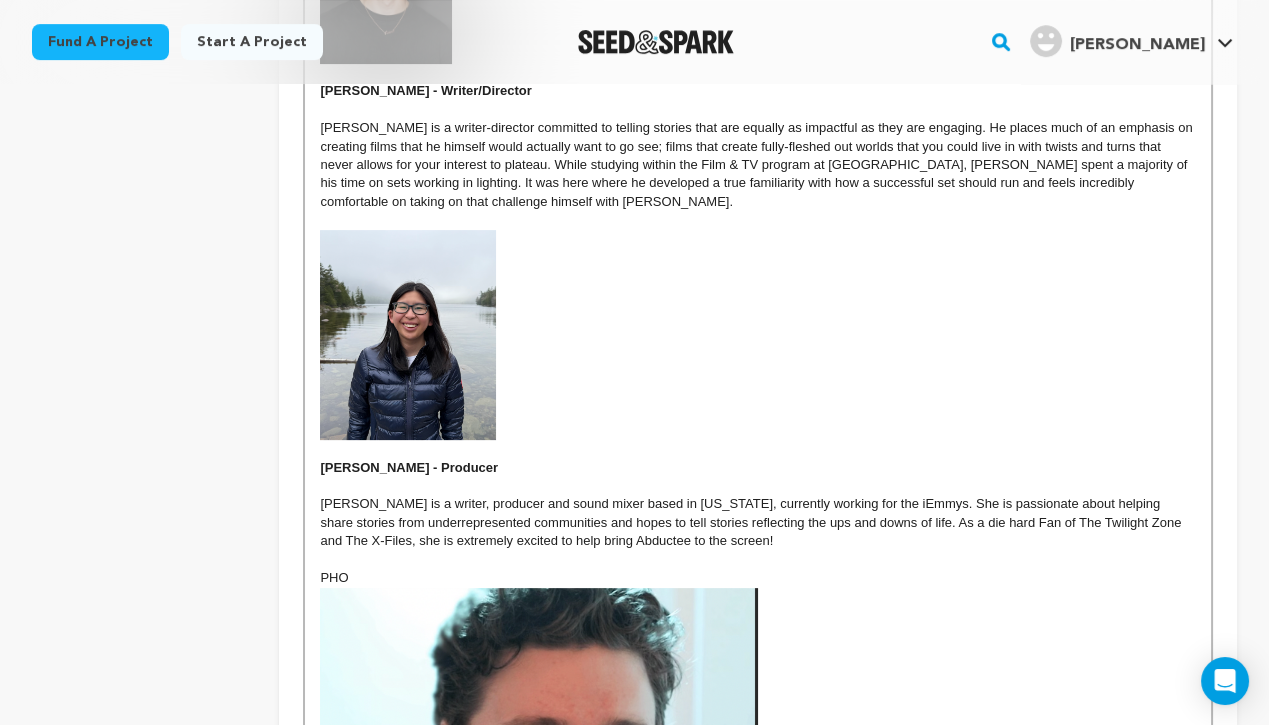 click at bounding box center (539, 769) 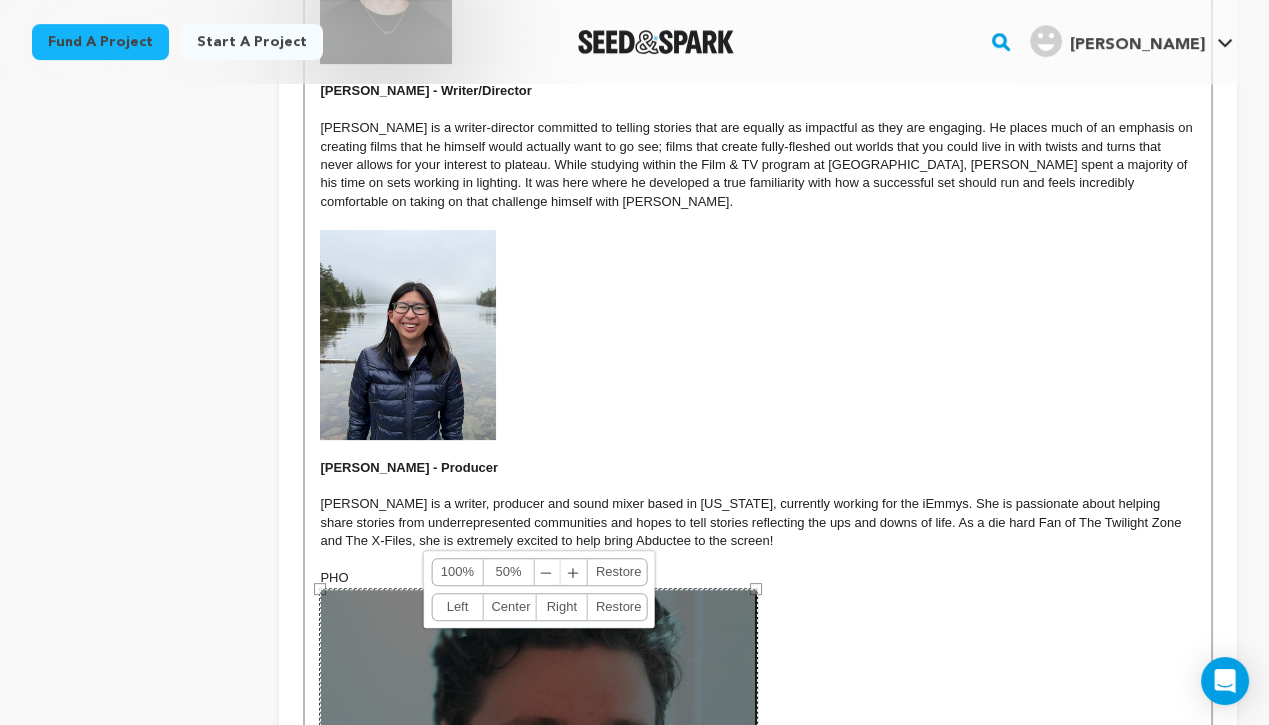click on "50%" at bounding box center (508, 572) 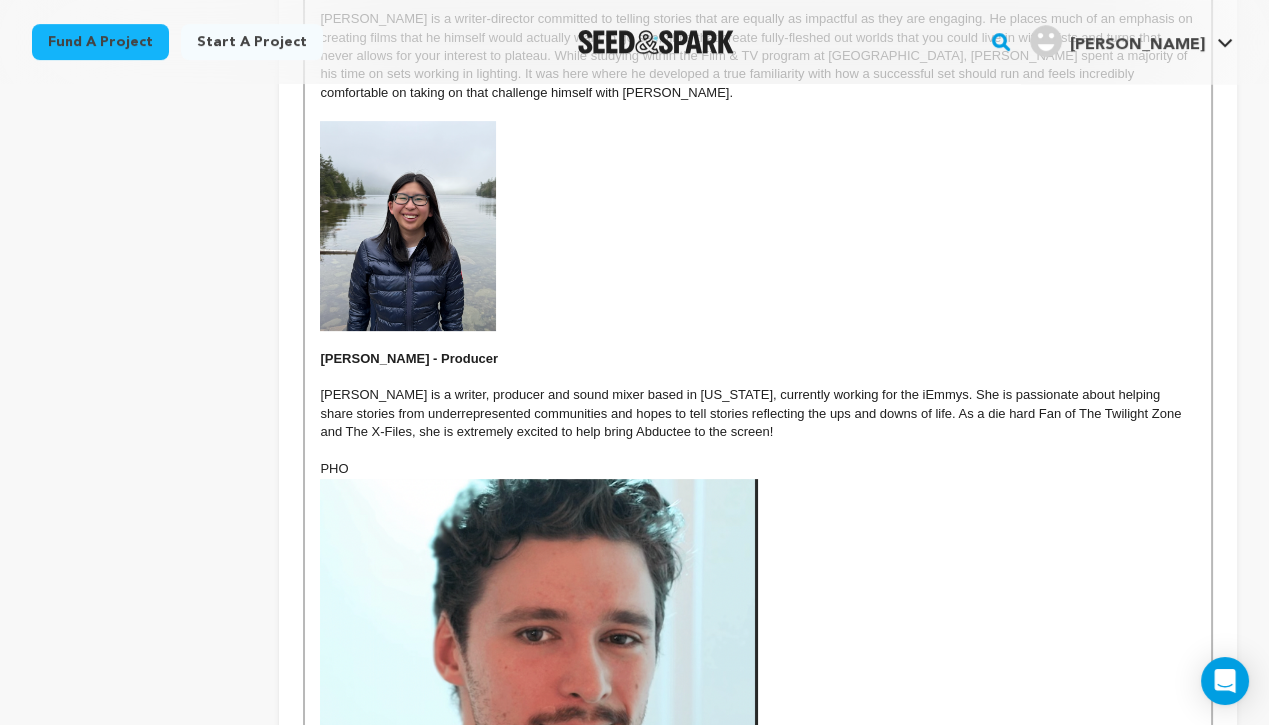 scroll, scrollTop: 1127, scrollLeft: 0, axis: vertical 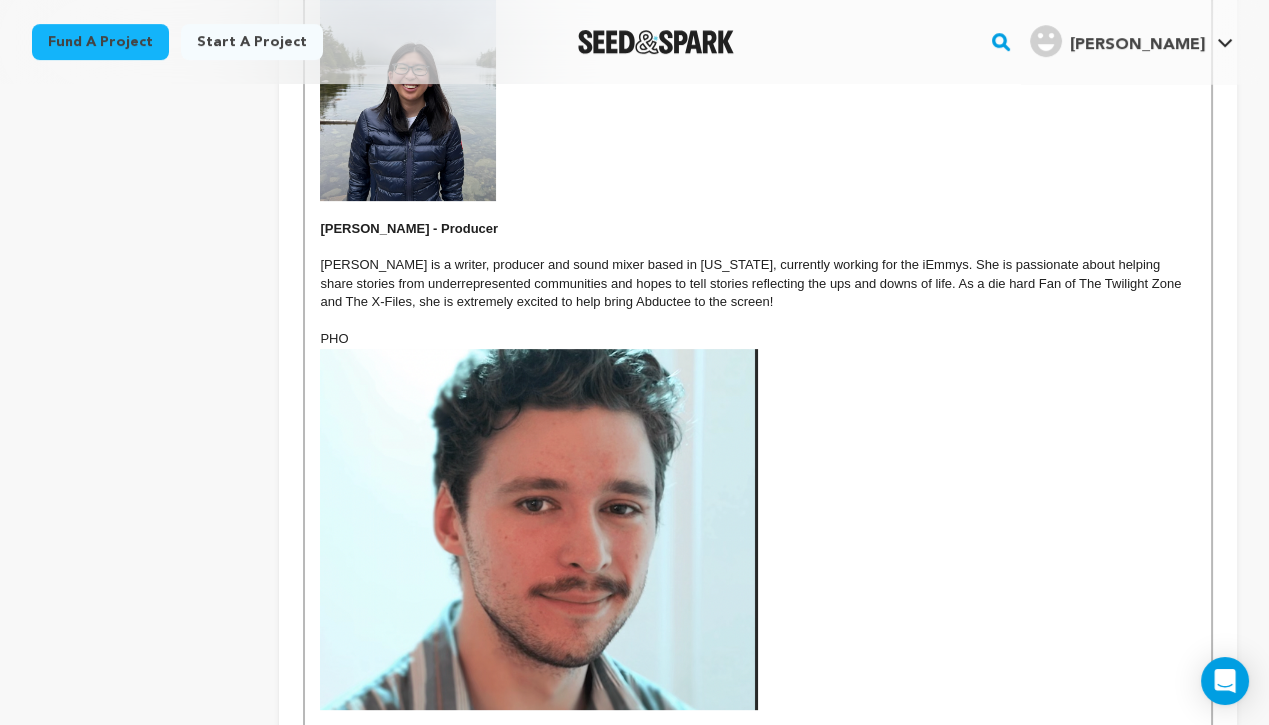 click at bounding box center [539, 530] 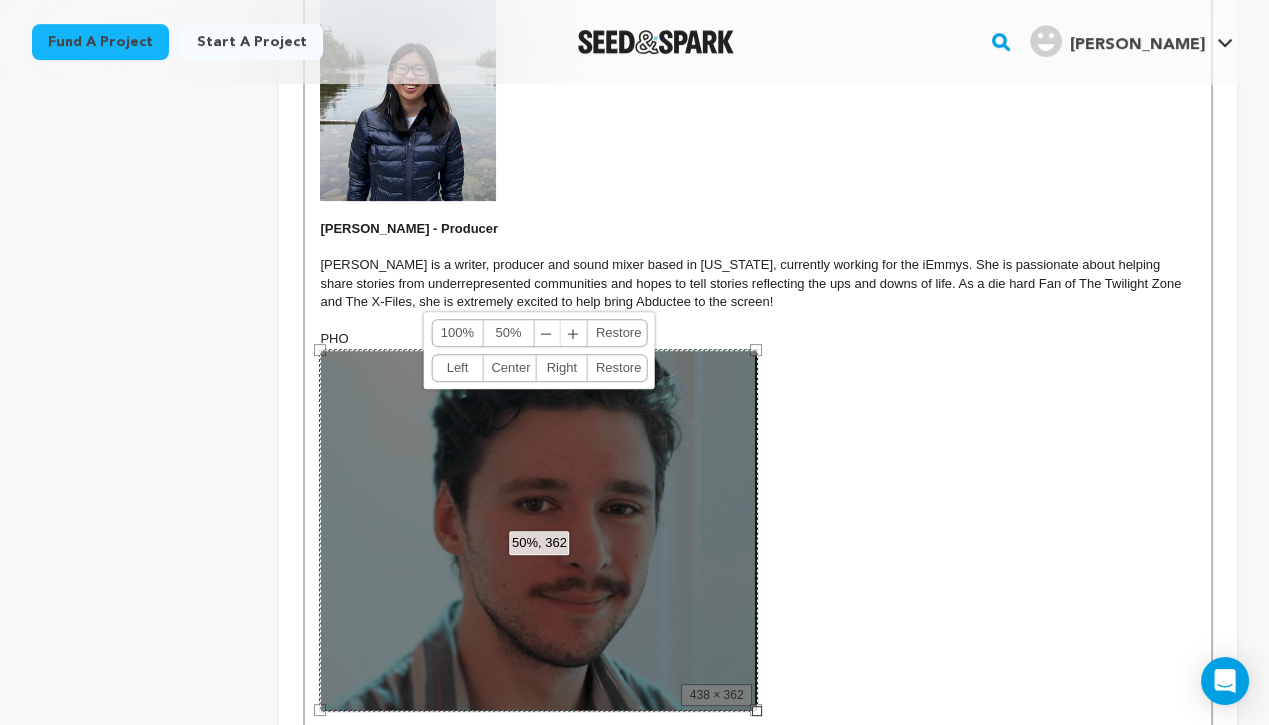 click on "50%" at bounding box center (508, 333) 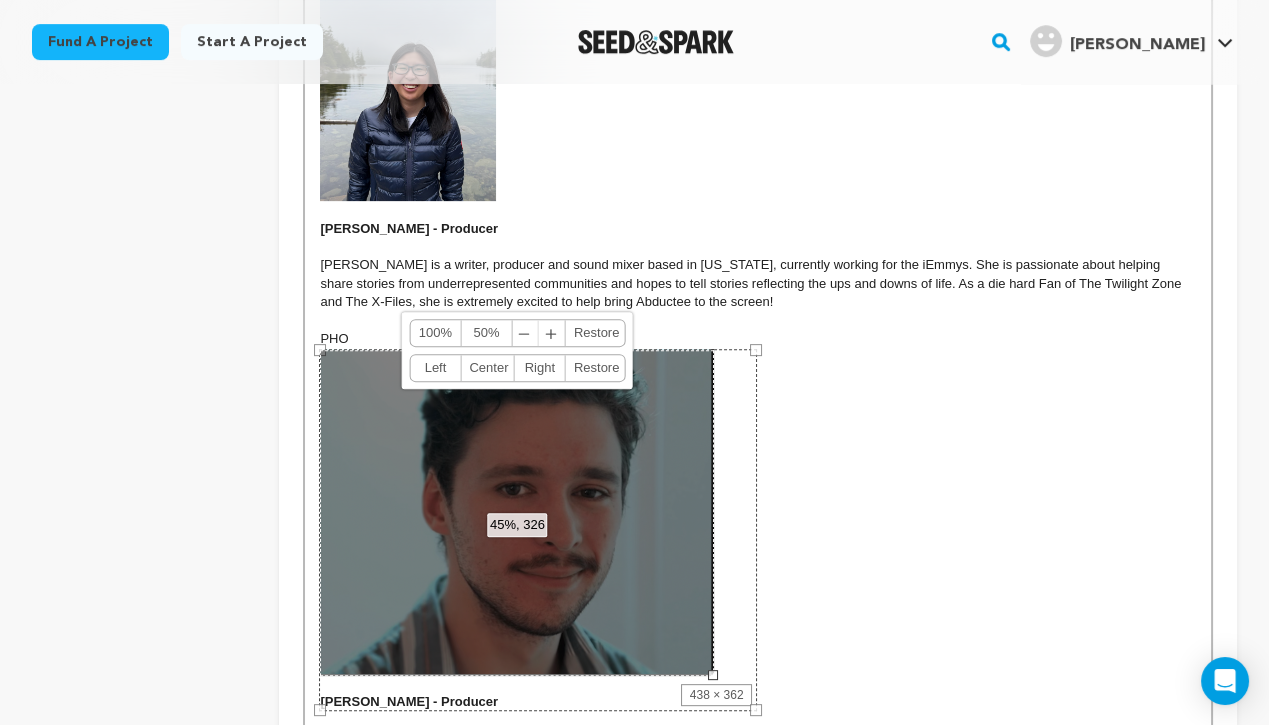 click on "﹢" at bounding box center [552, 333] 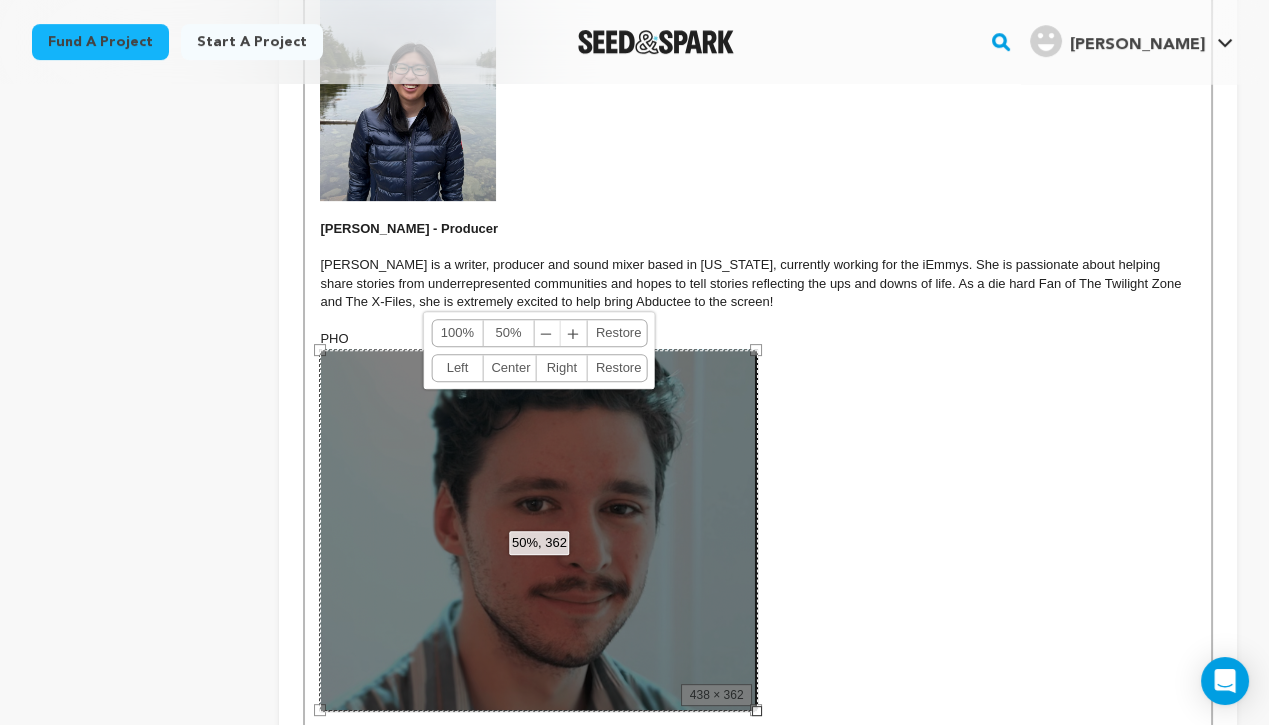 click on "﹣" at bounding box center (547, 333) 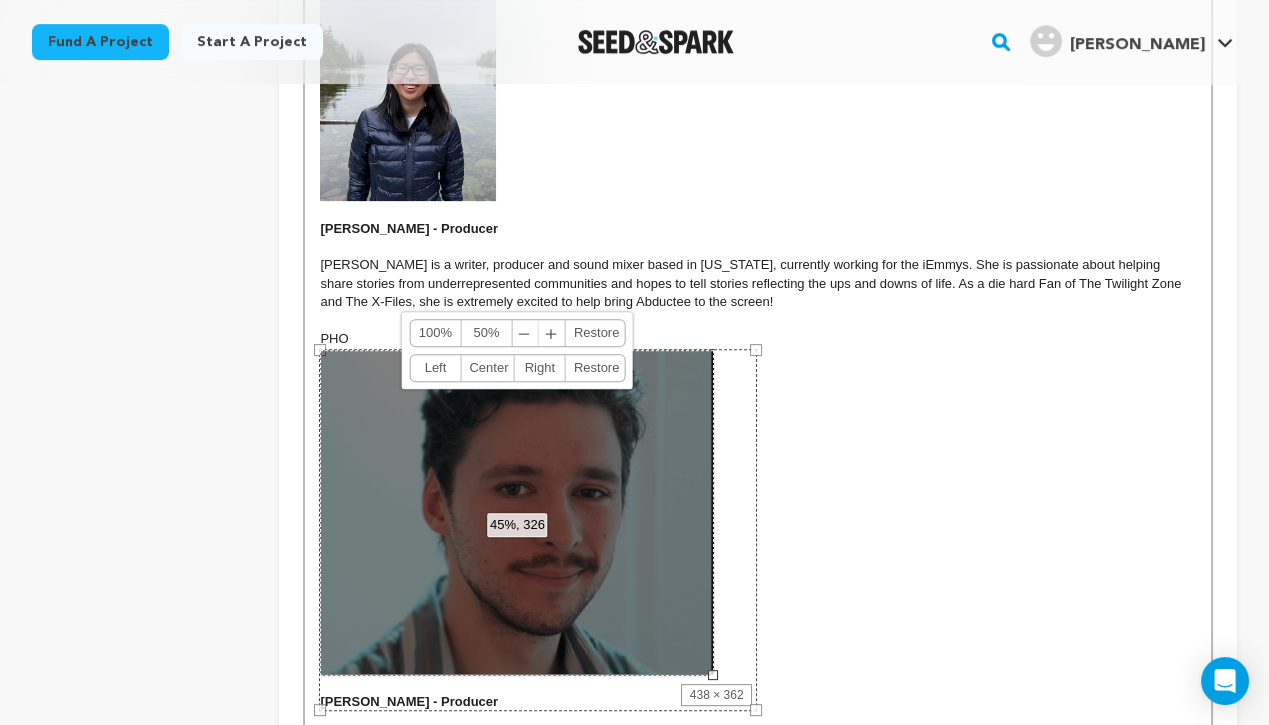 click on "﹣" at bounding box center [525, 333] 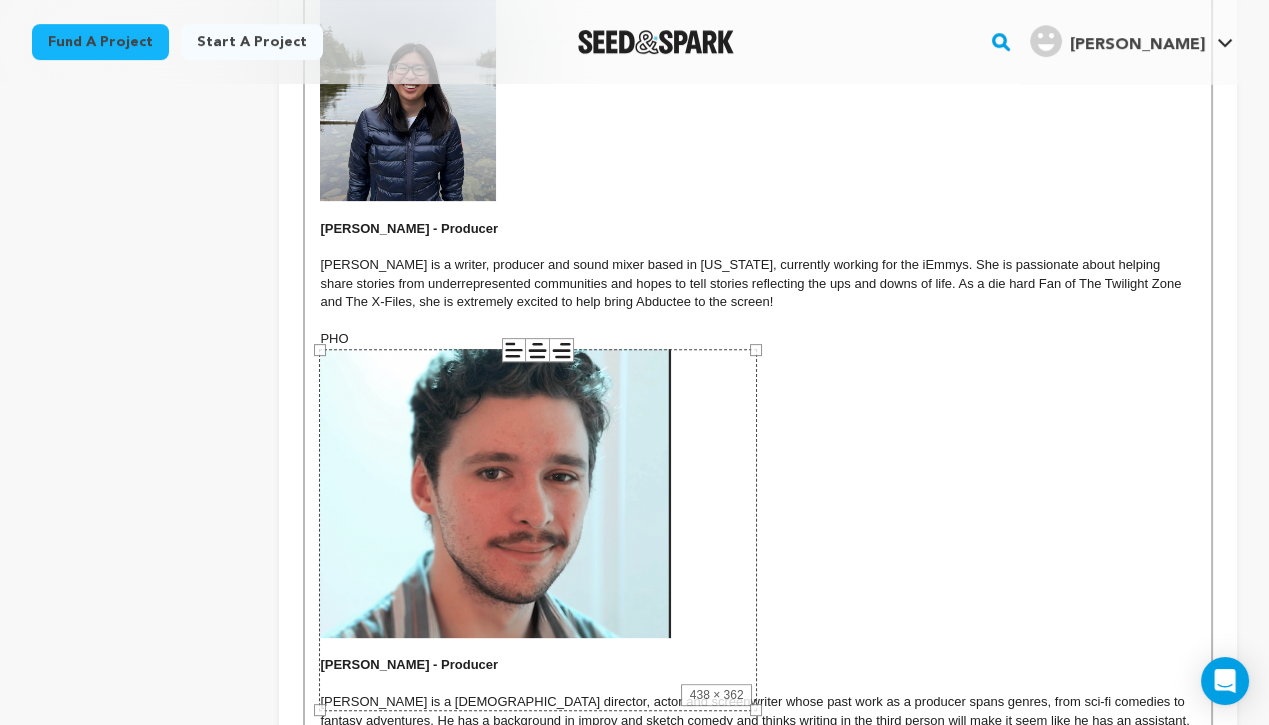 click at bounding box center [758, 321] 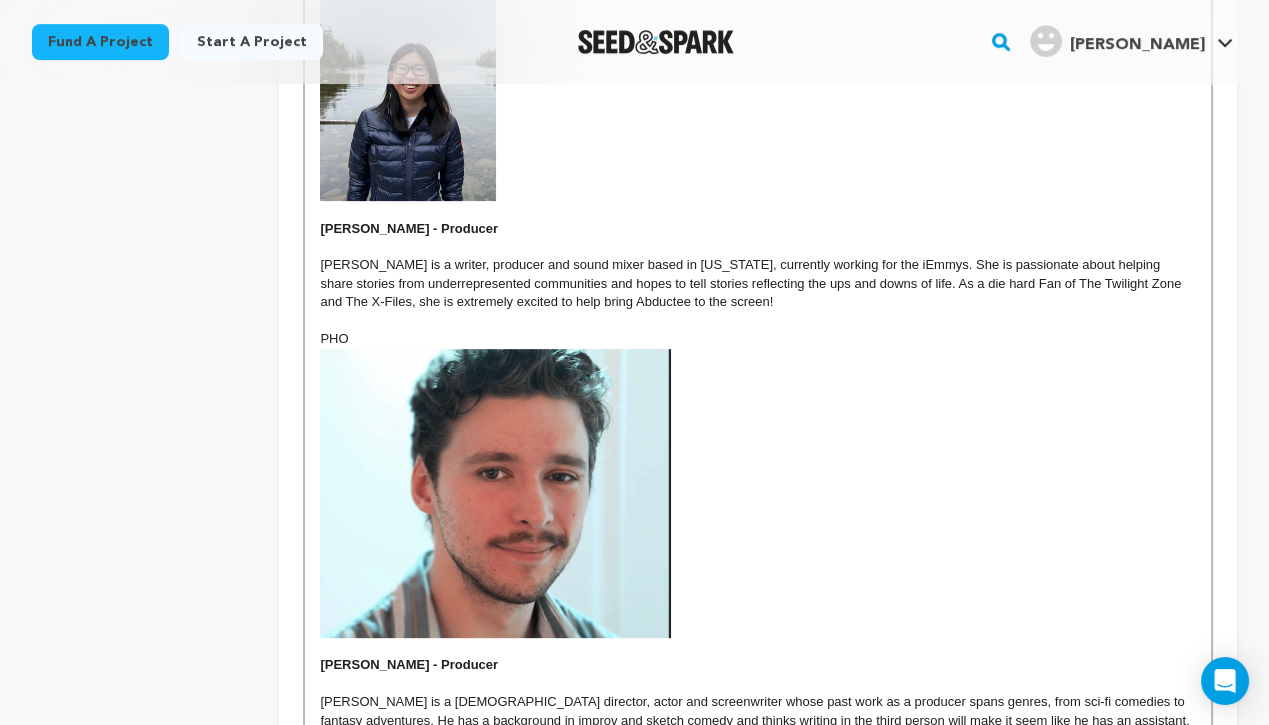 scroll, scrollTop: 1197, scrollLeft: 0, axis: vertical 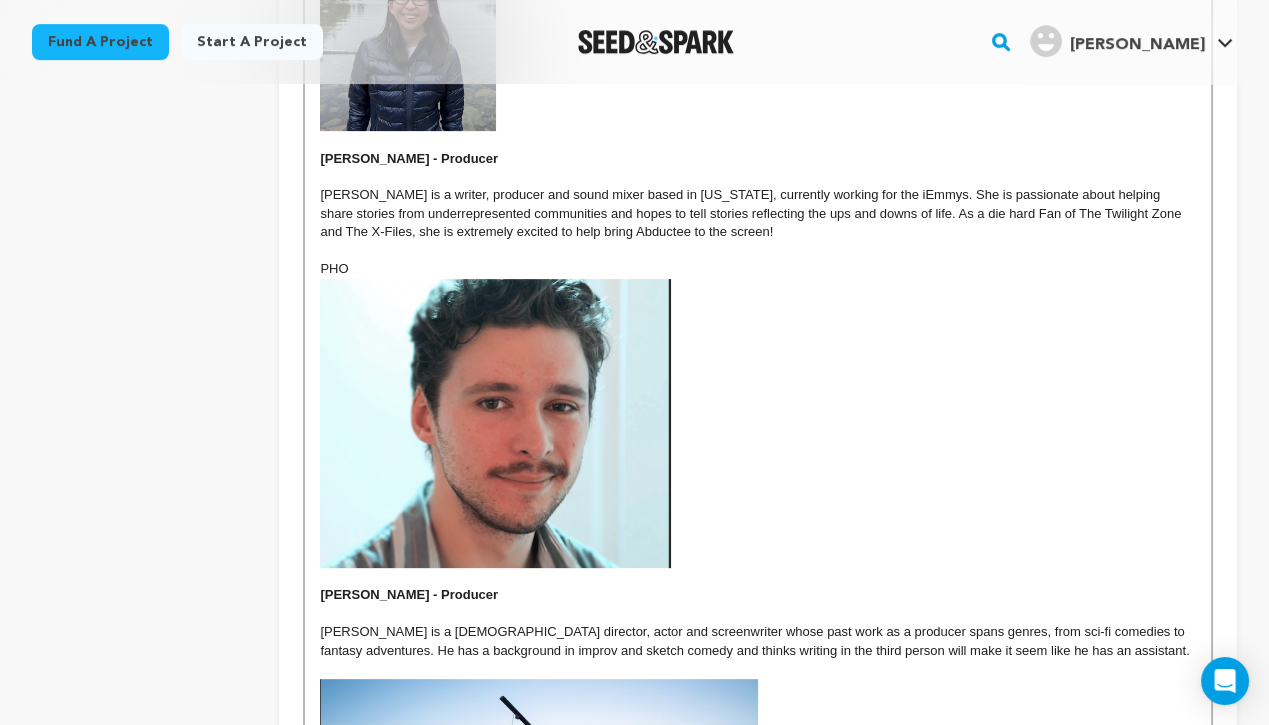 click at bounding box center [495, 423] 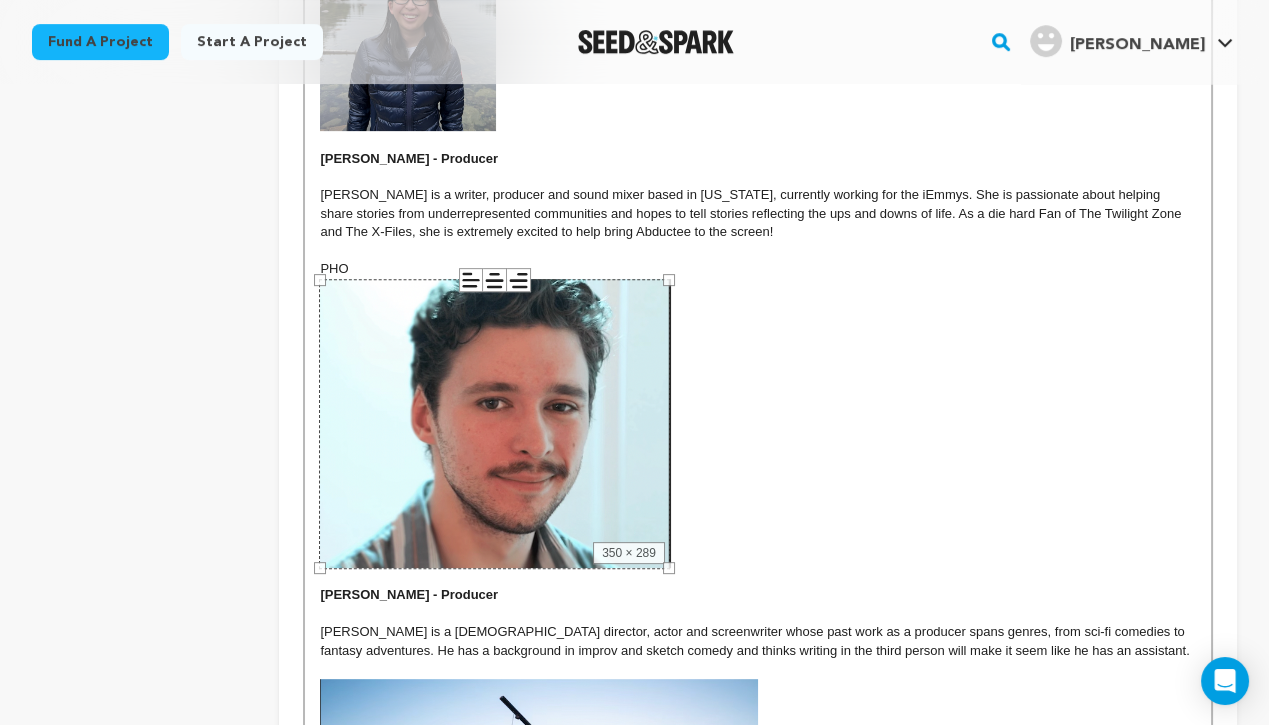 click on "PHO" at bounding box center [758, 414] 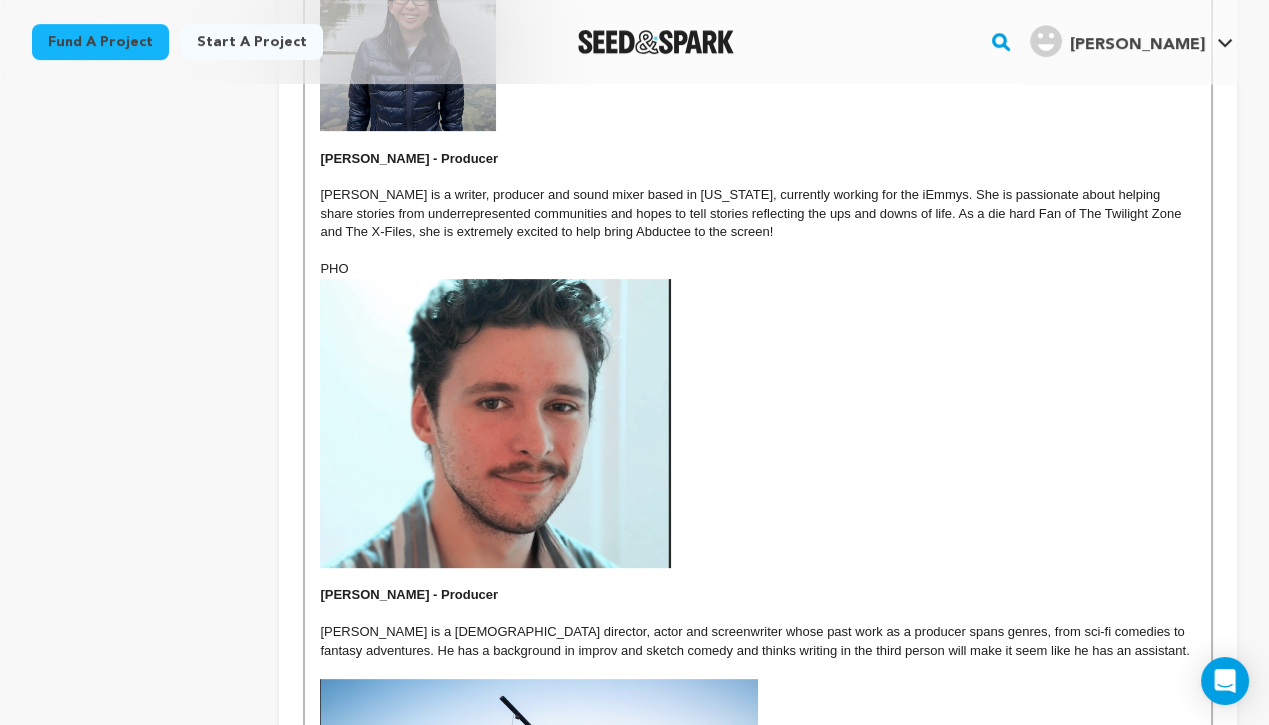 click on "PHO" at bounding box center (758, 414) 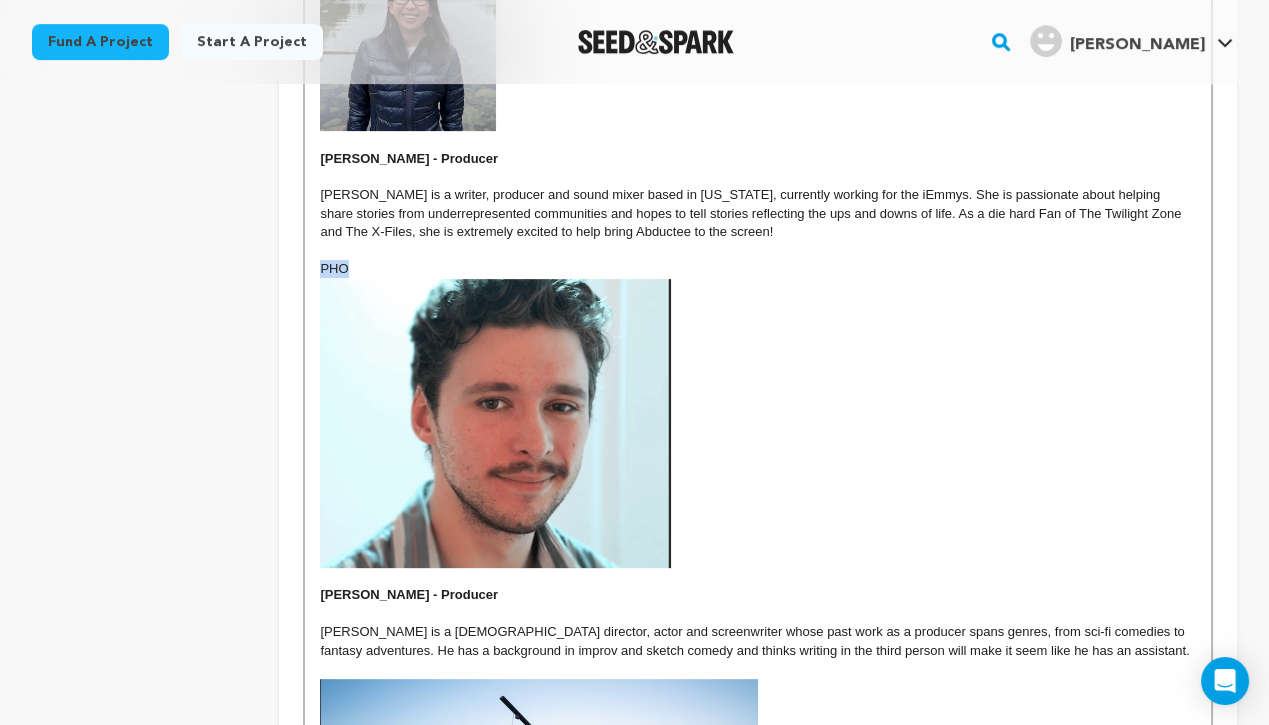 click on "PHO" at bounding box center [758, 414] 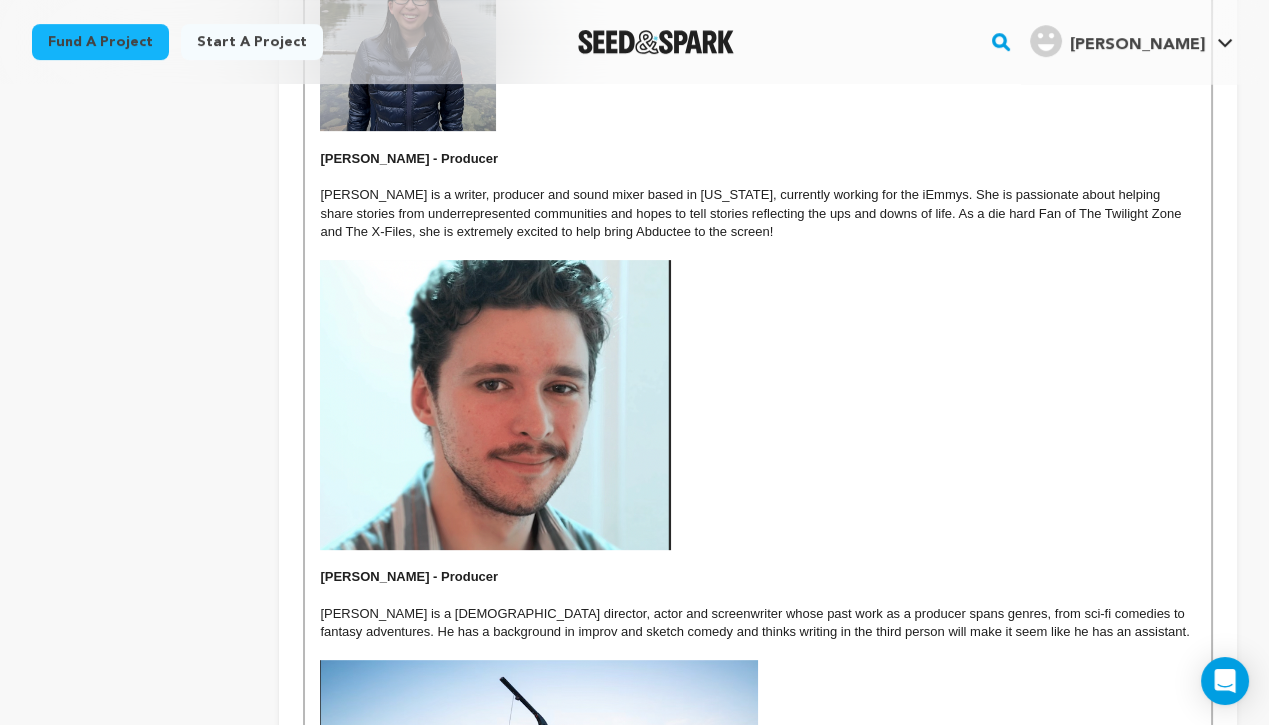 click at bounding box center [495, 404] 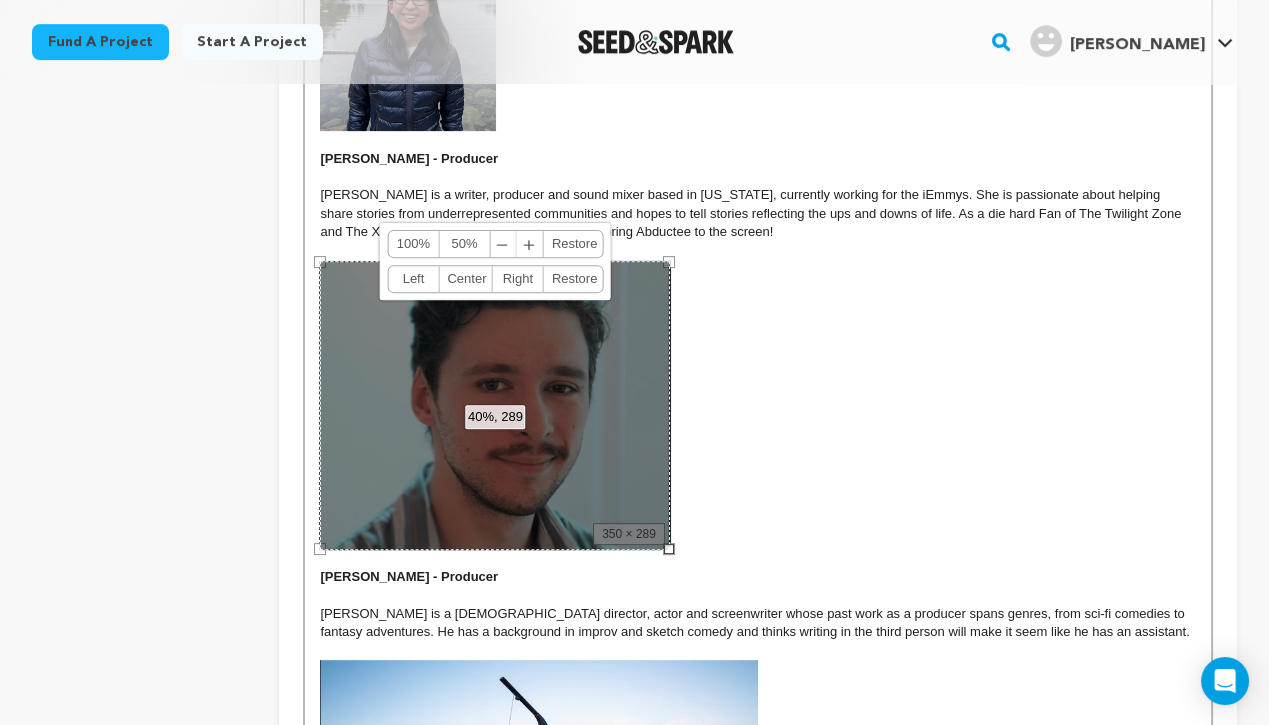 click on "﹣" at bounding box center (503, 244) 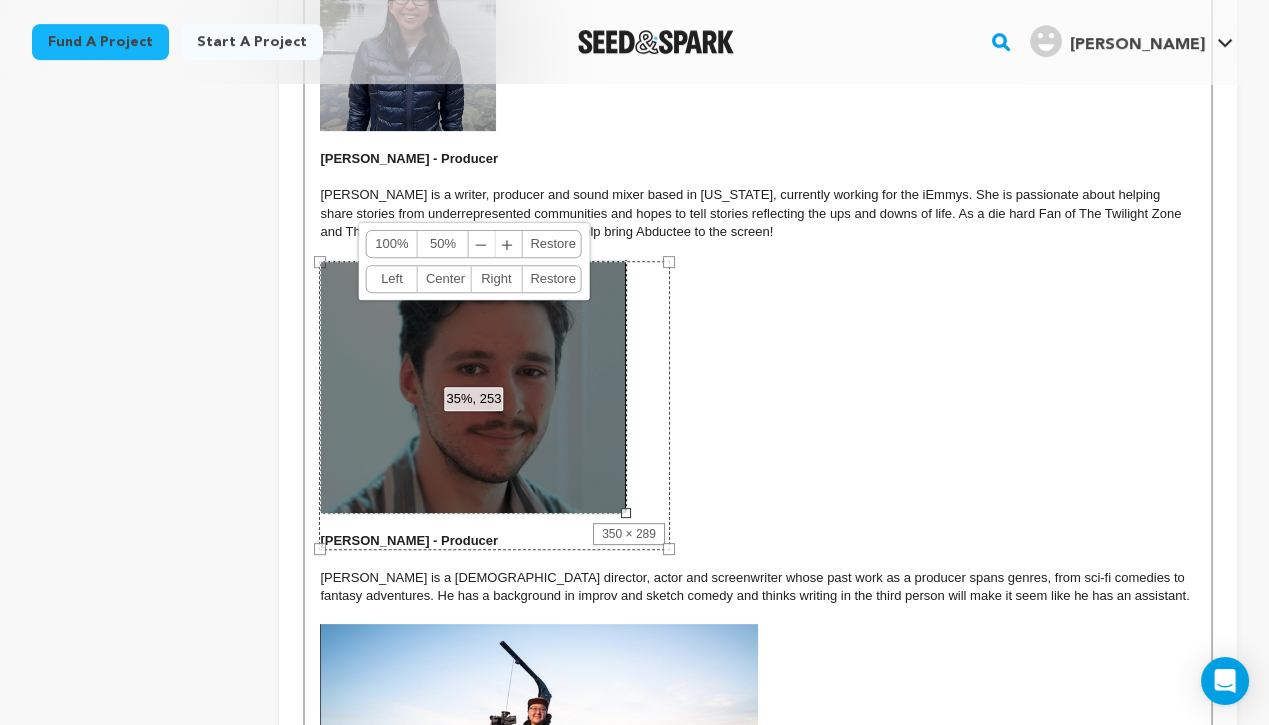 click at bounding box center [758, 386] 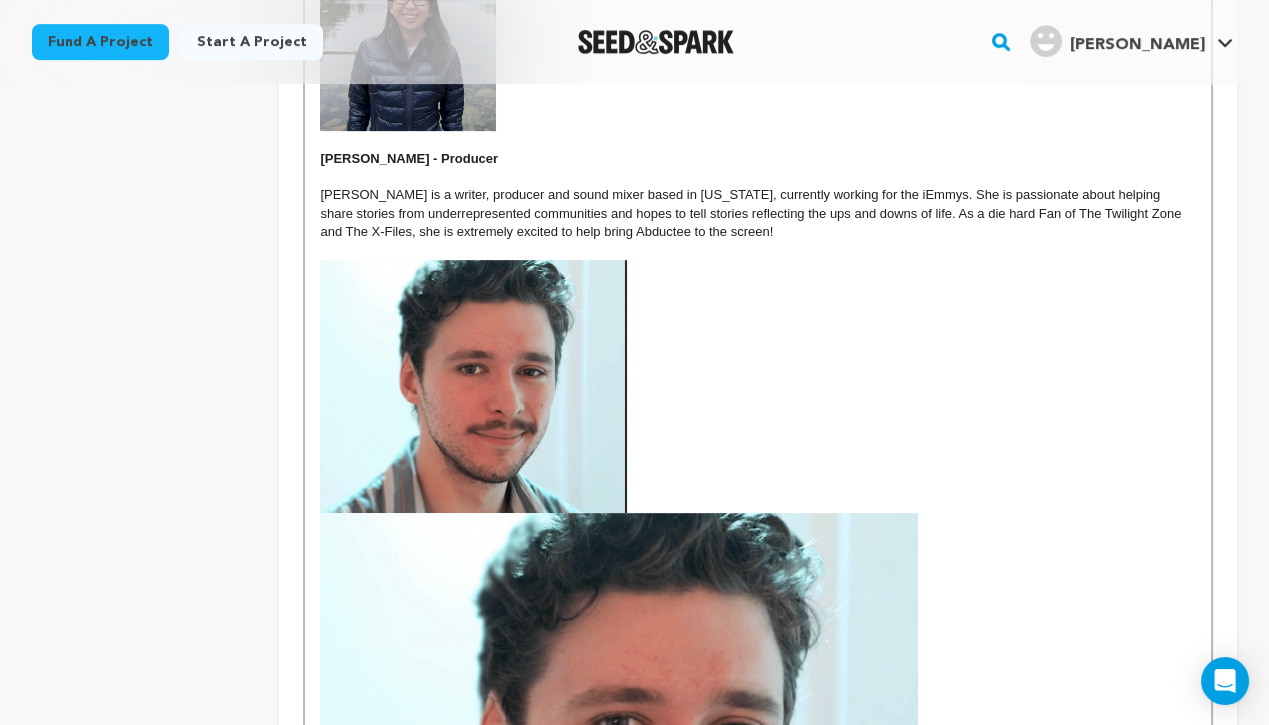 click at bounding box center (473, 386) 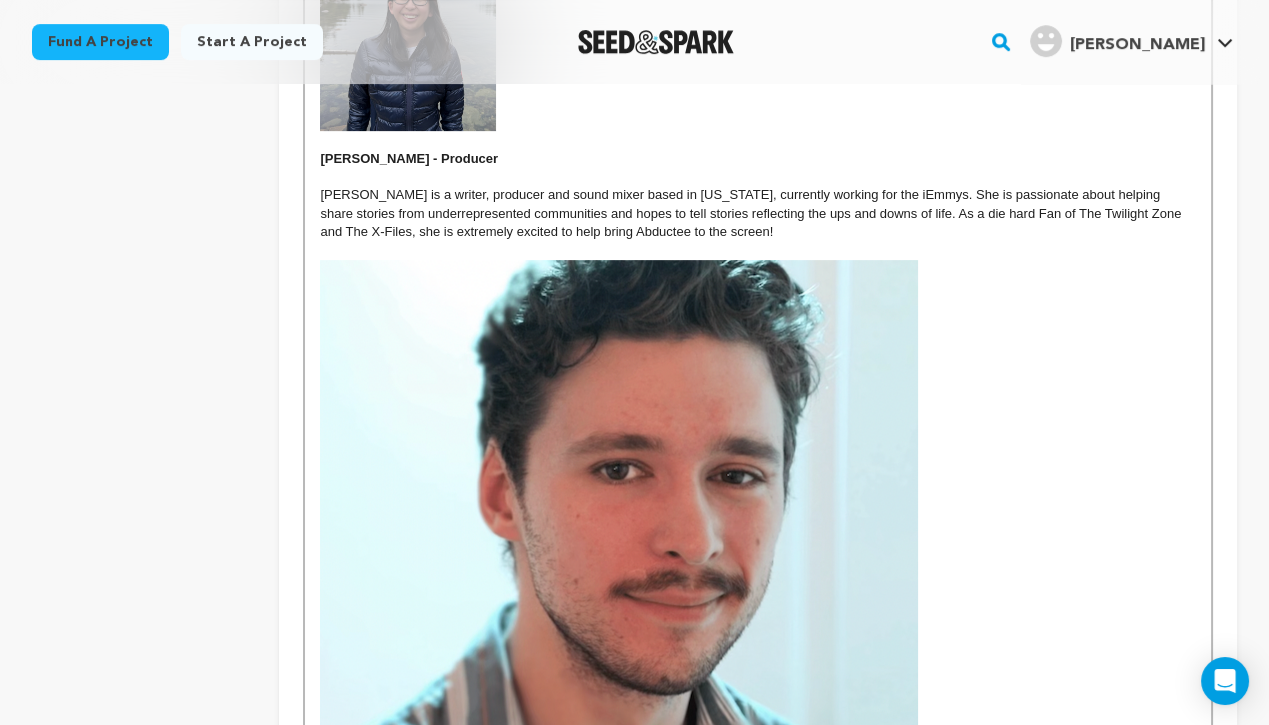 click at bounding box center [619, 508] 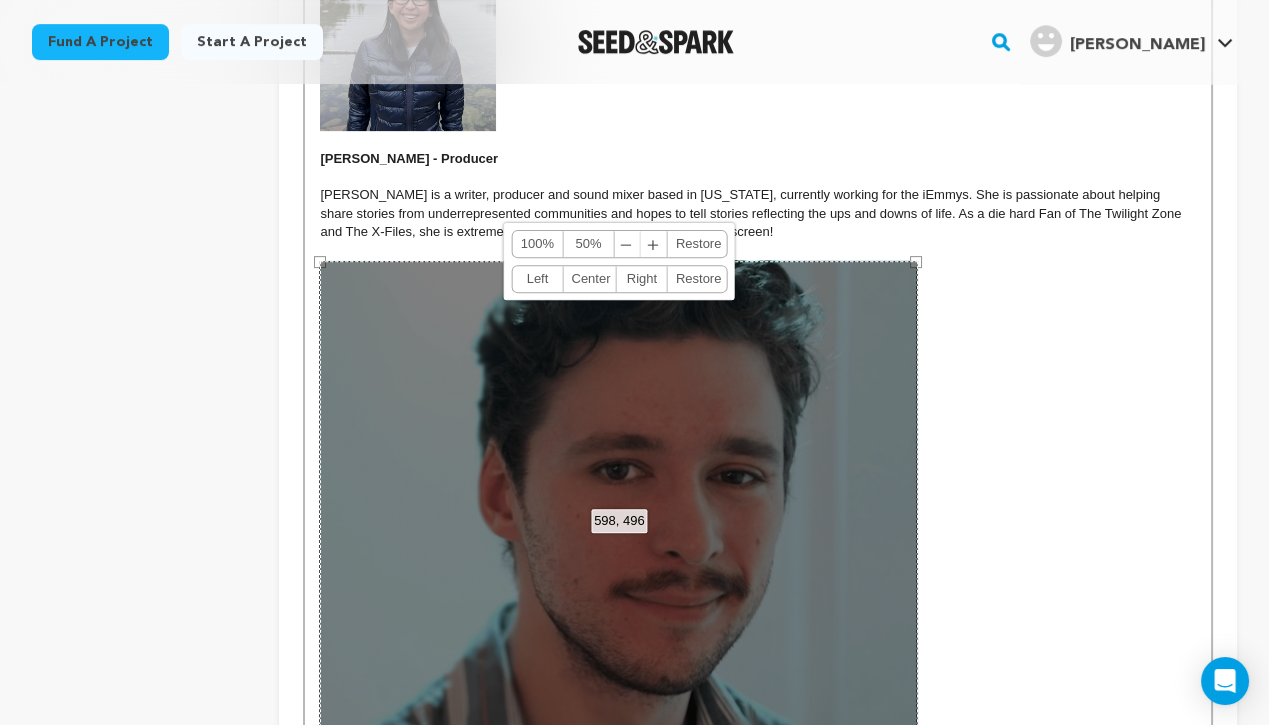 click on "50%" at bounding box center (588, 244) 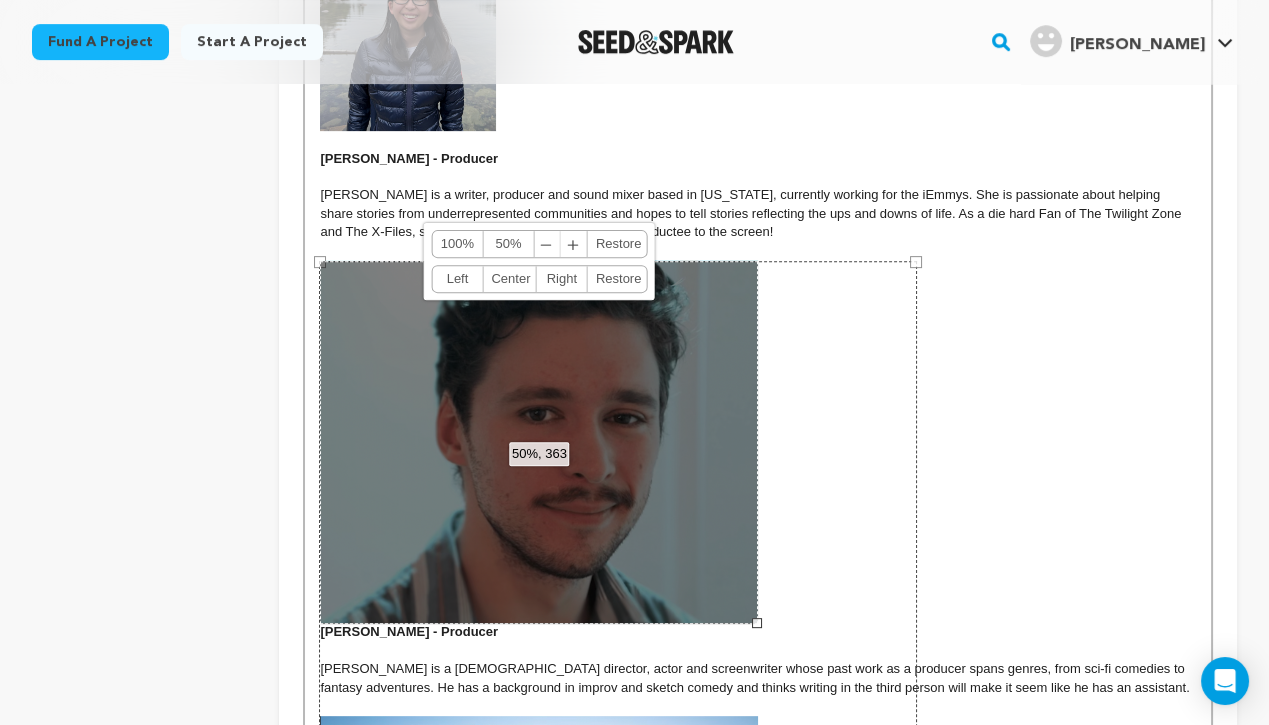 click on "﹣" at bounding box center [547, 244] 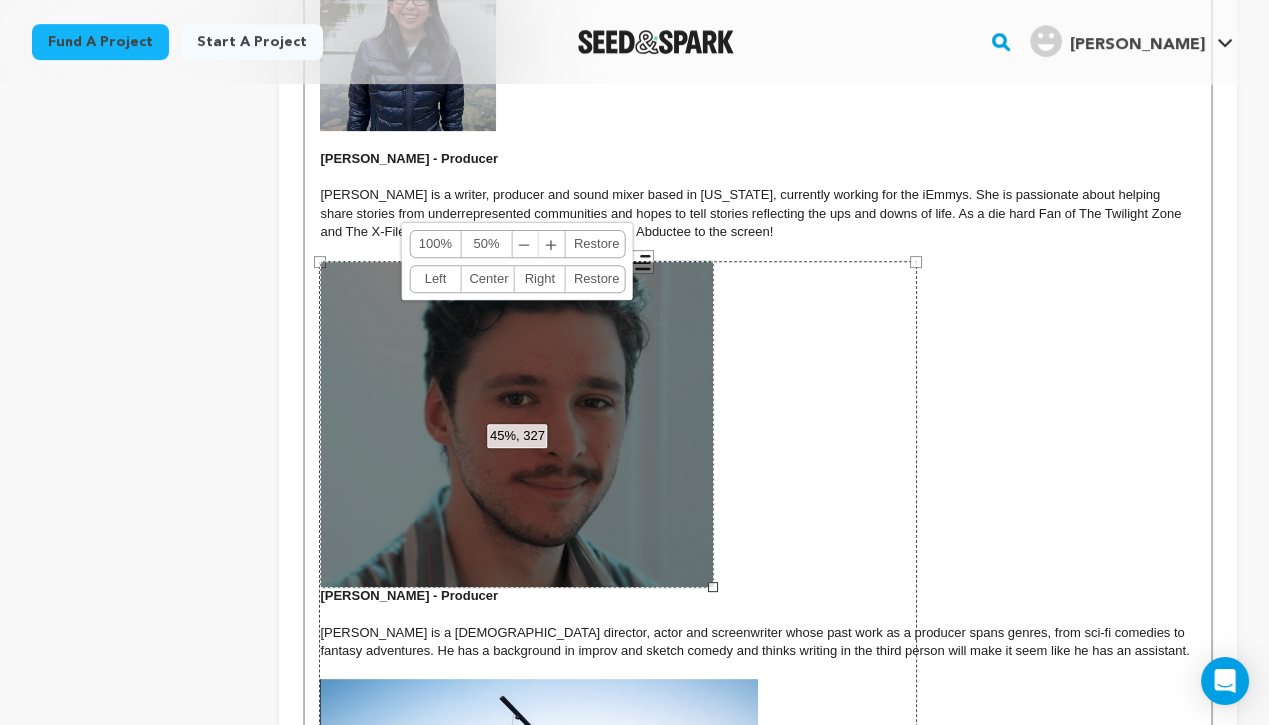 click on "﹣" at bounding box center (525, 244) 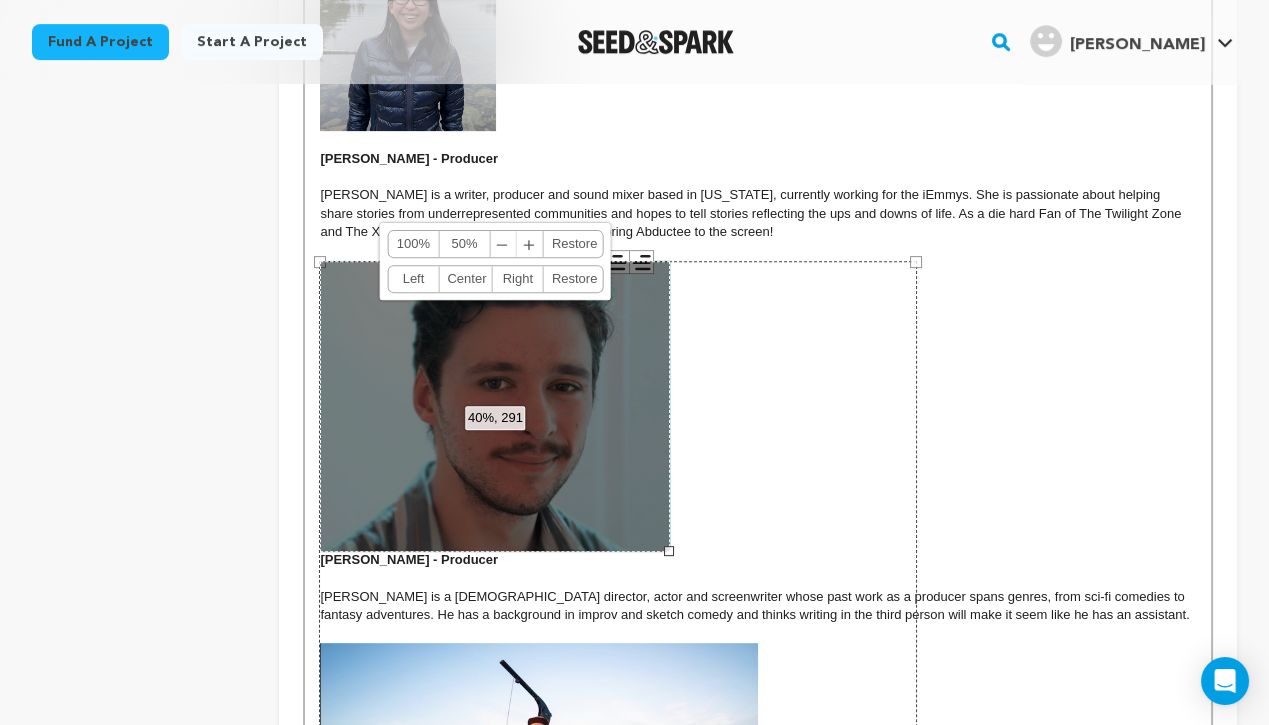 click on "﹣" at bounding box center [503, 244] 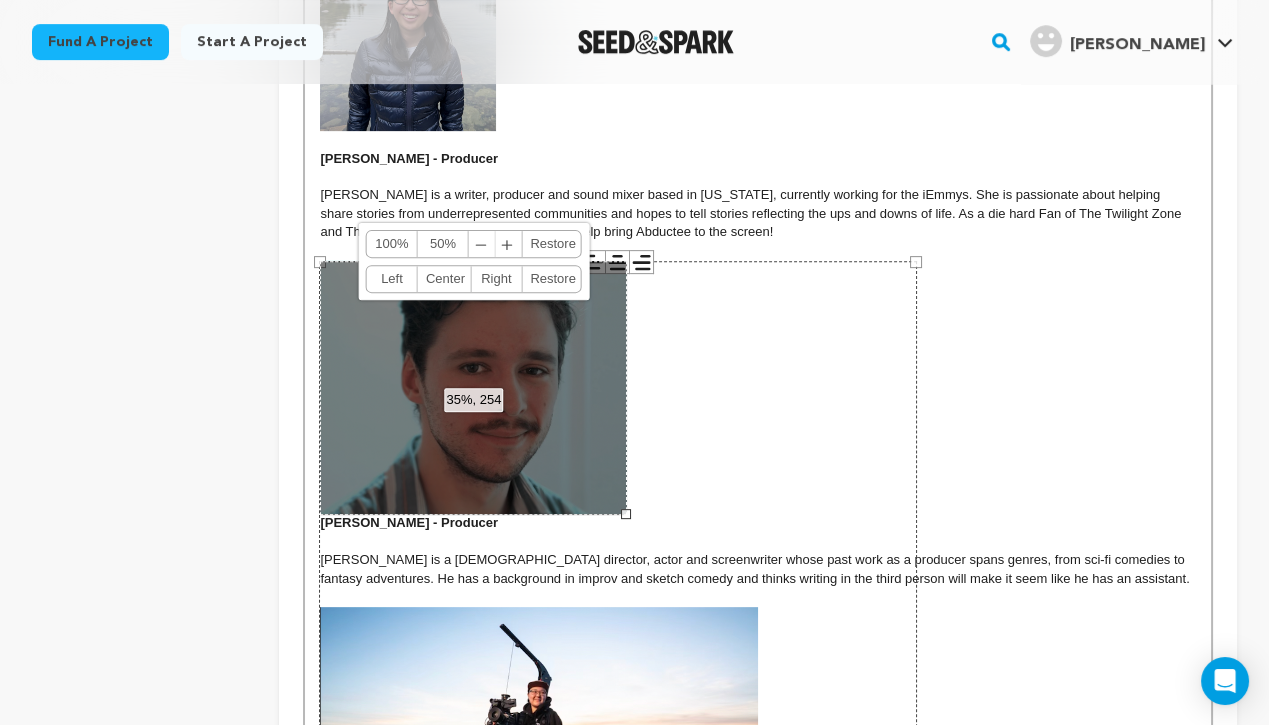 click on "﹣
﹢" at bounding box center (495, 244) 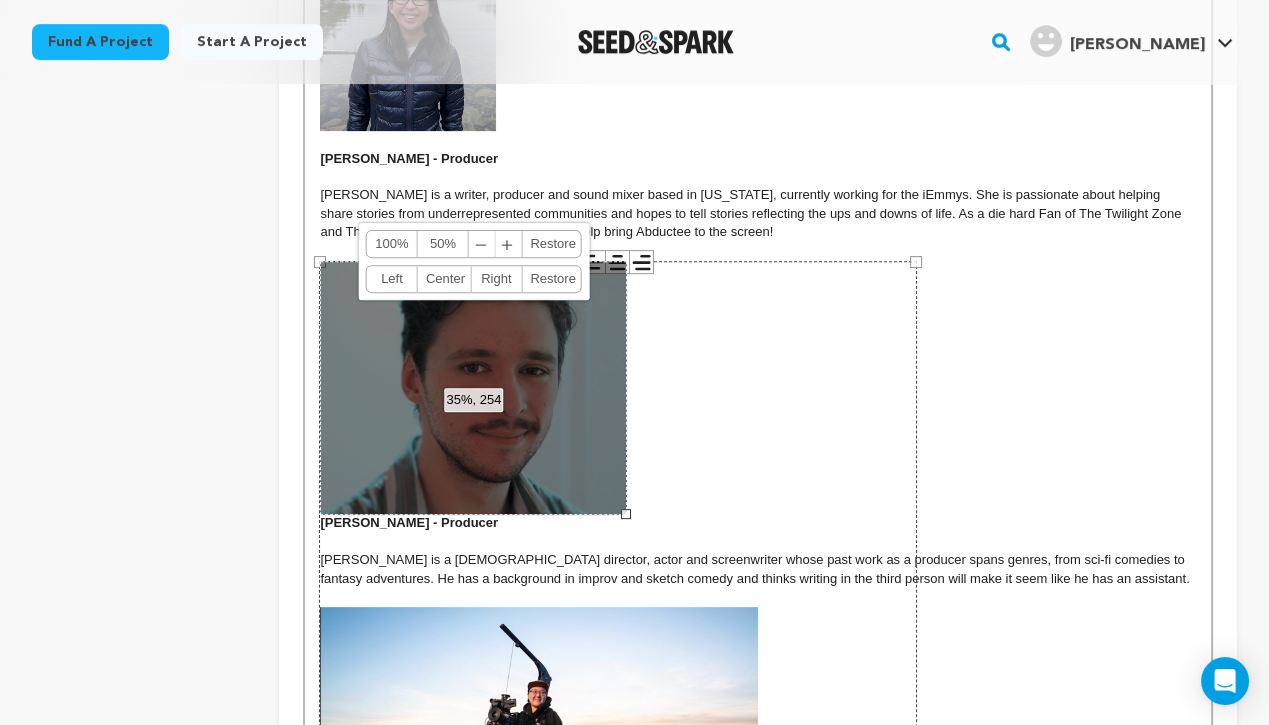 click on "﹣" at bounding box center [482, 244] 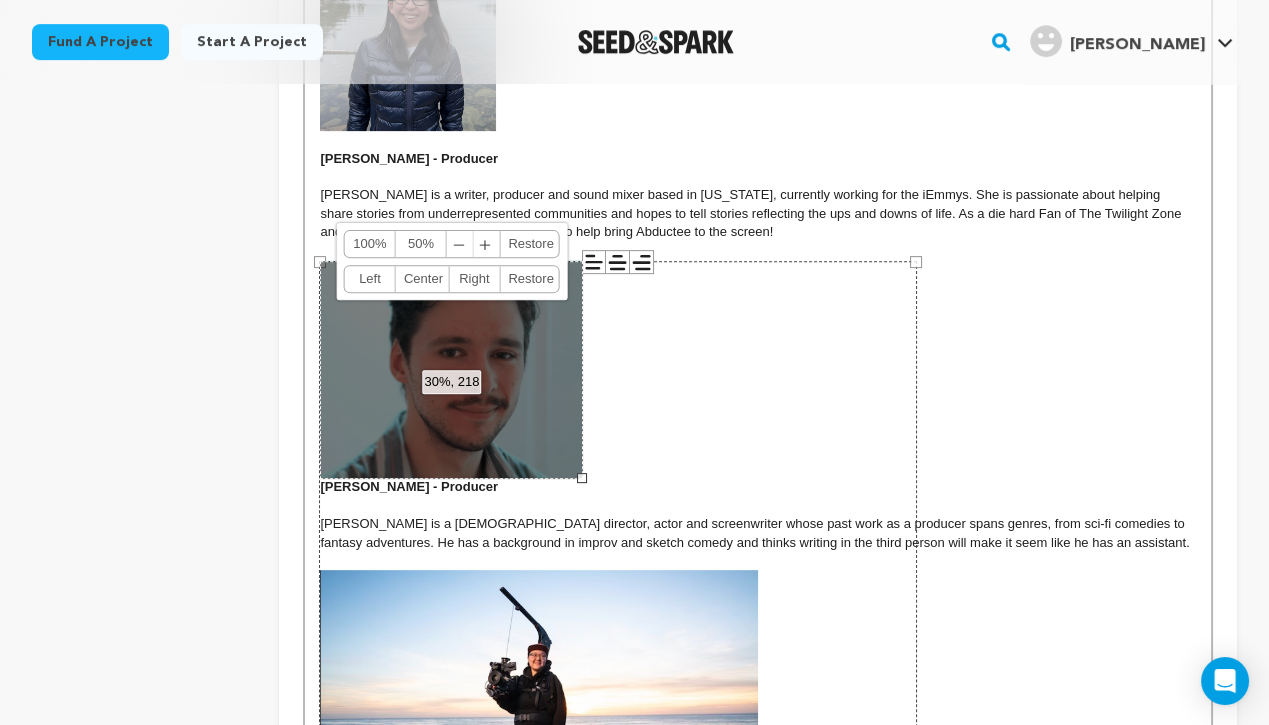 click on "[PERSON_NAME] is a writer, producer and sound mixer based in [US_STATE], currently working for the iEmmys. She is passionate about helping share stories from underrepresented communities and hopes to tell stories reflecting the ups and downs of life. As a die hard Fan of The Twilight Zone and The X-Files, she is extremely excited to help bring Abductee to the screen!" at bounding box center [758, 213] 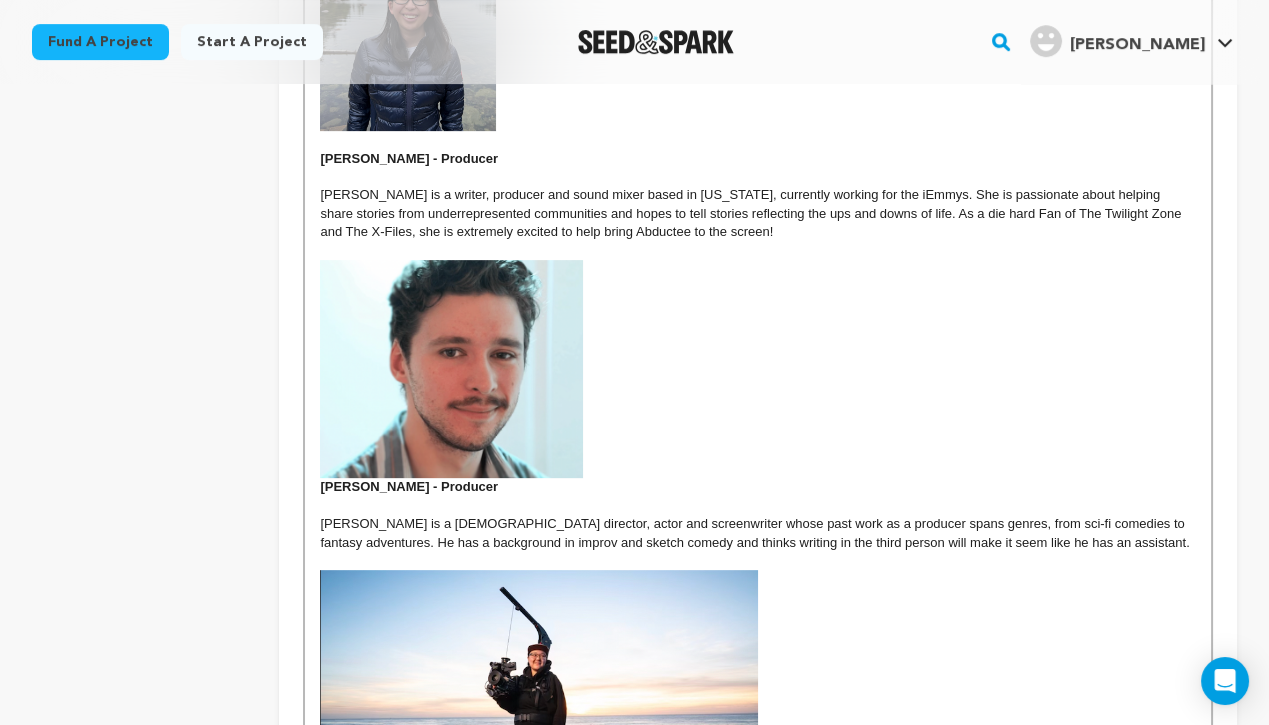 click on "agnus Sundberg - Producer" at bounding box center (758, 377) 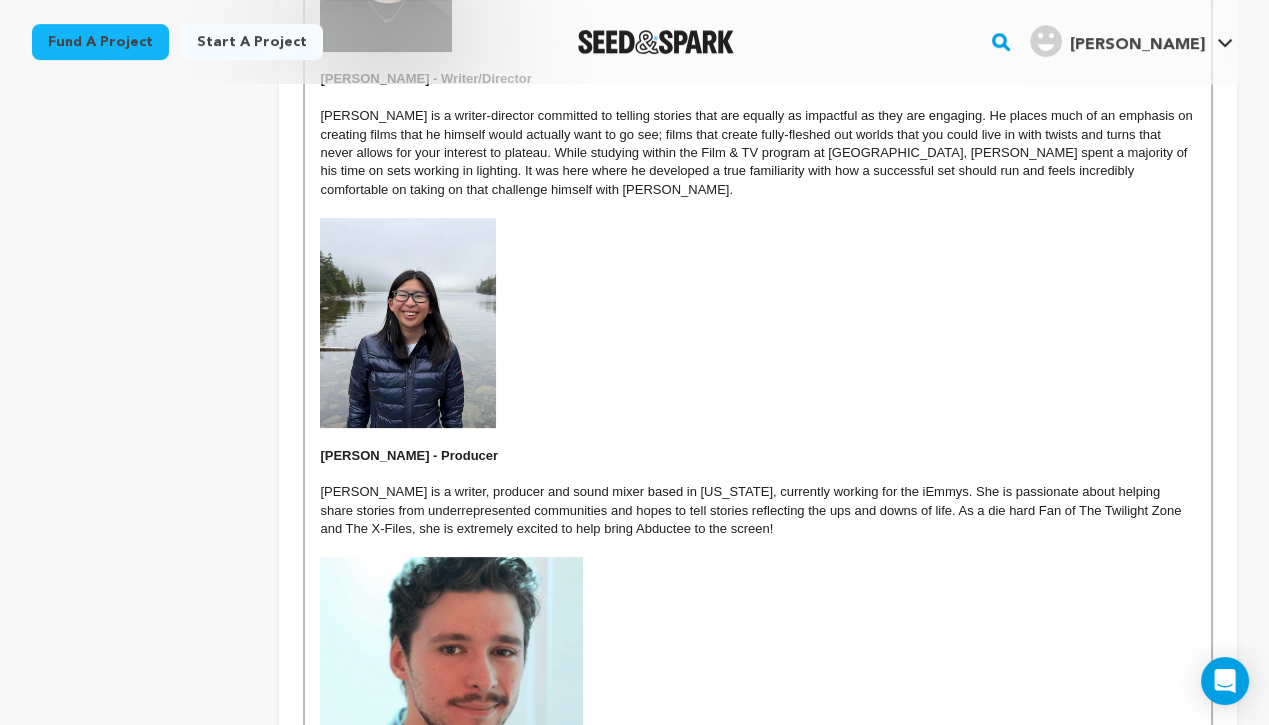 scroll, scrollTop: 1159, scrollLeft: 0, axis: vertical 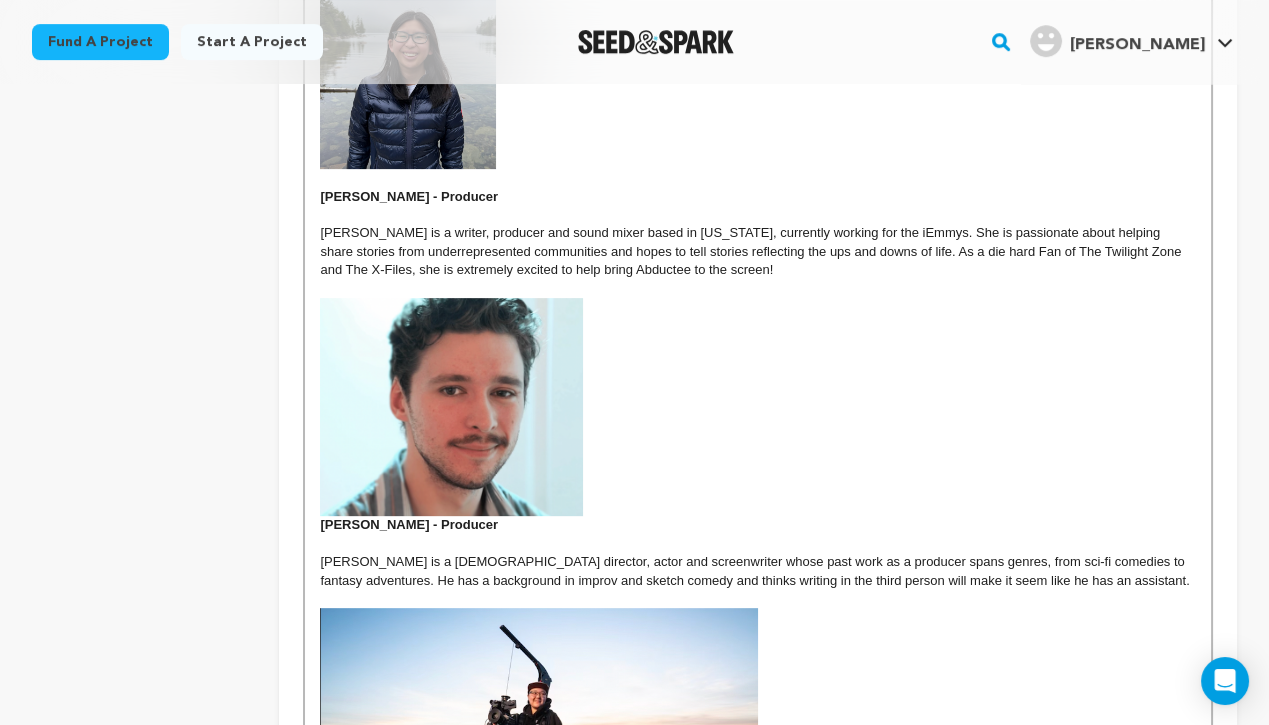 click at bounding box center (451, 407) 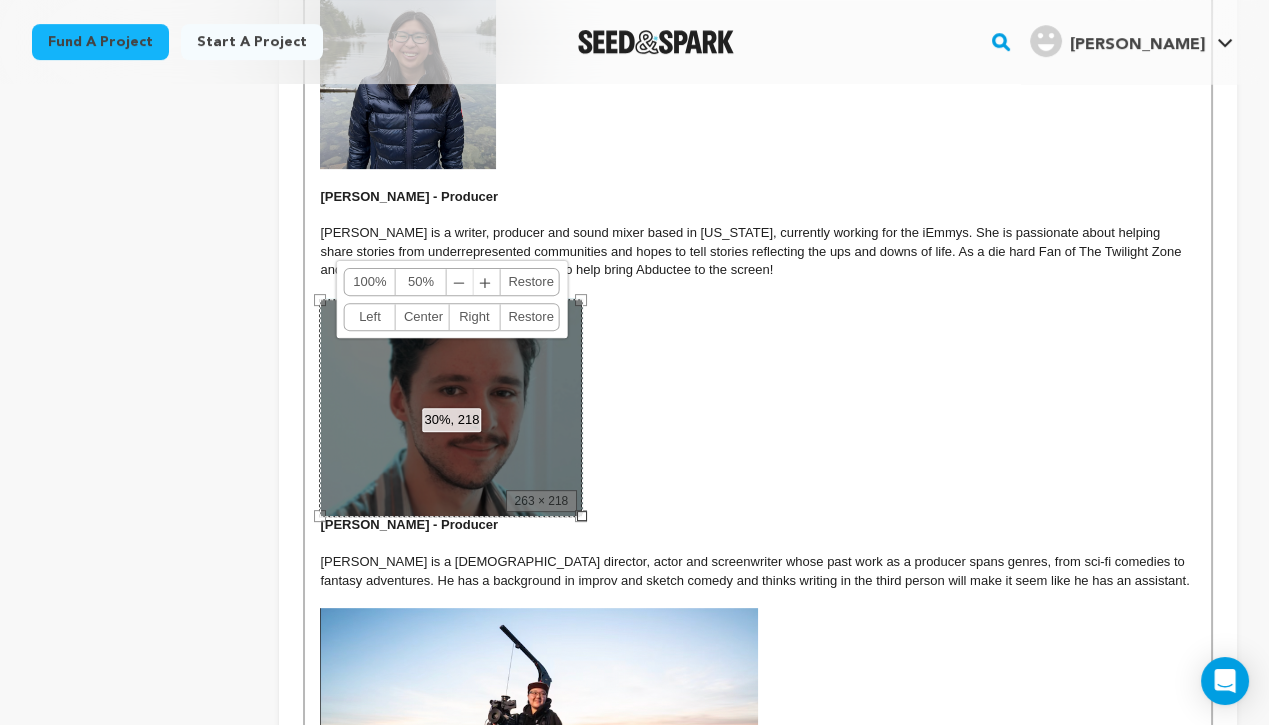 click on "﹣" at bounding box center (460, 282) 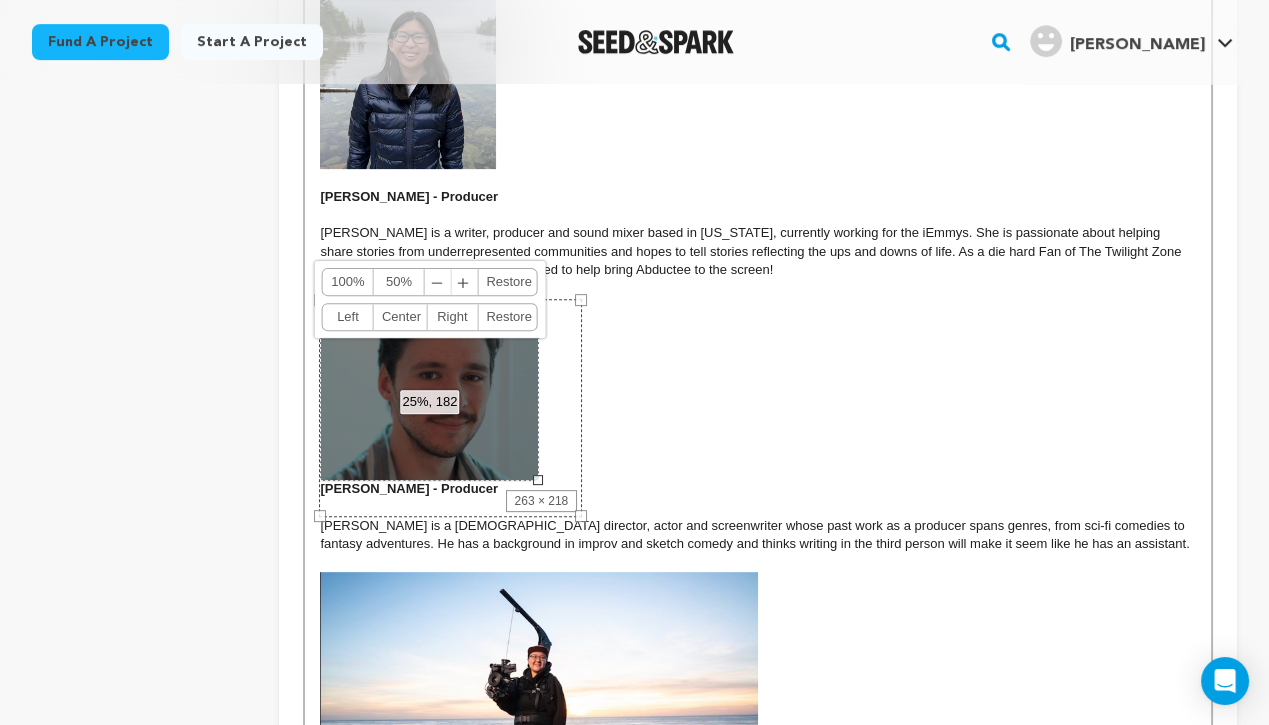 click on "[PERSON_NAME] - Producer" at bounding box center [758, 397] 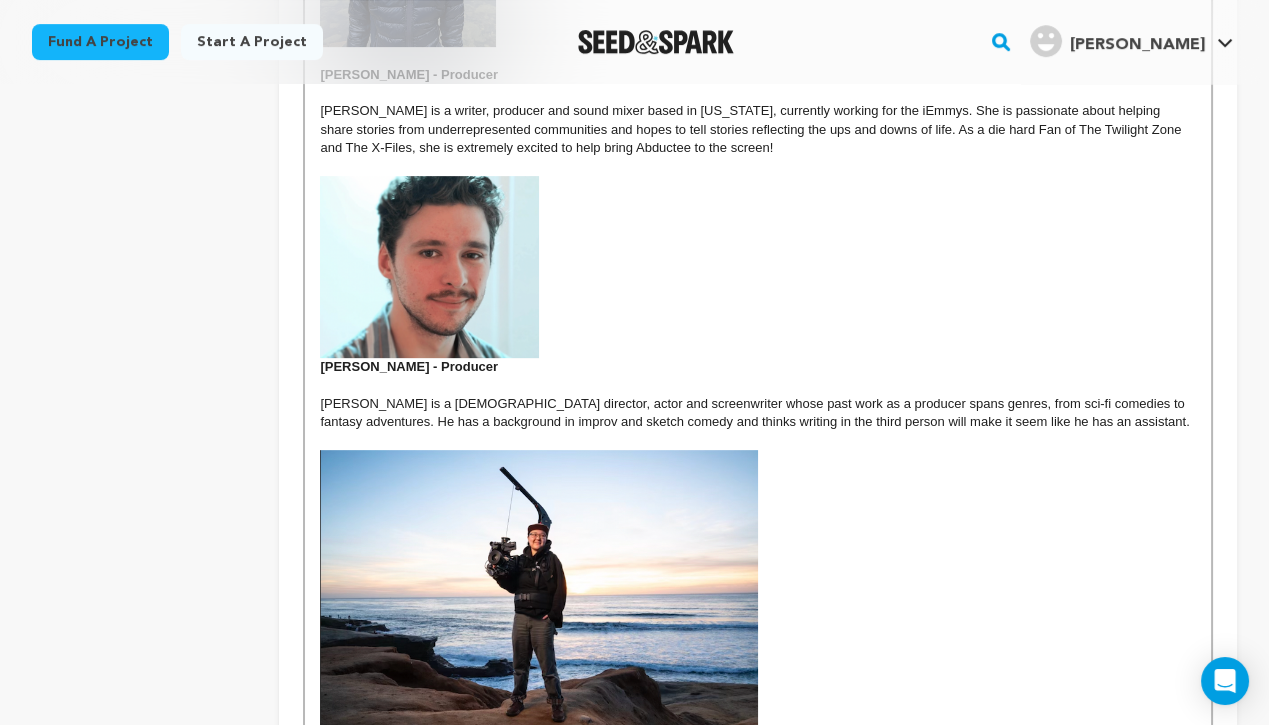 scroll, scrollTop: 1295, scrollLeft: 0, axis: vertical 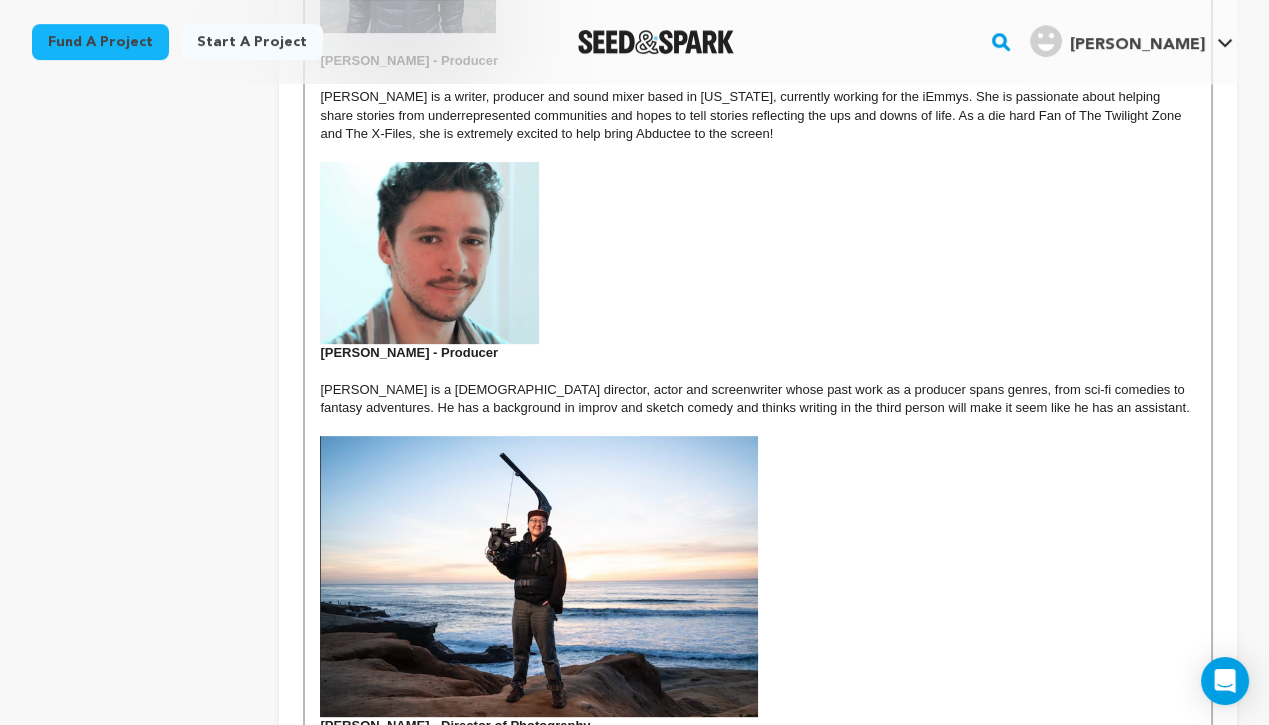 click at bounding box center (539, 576) 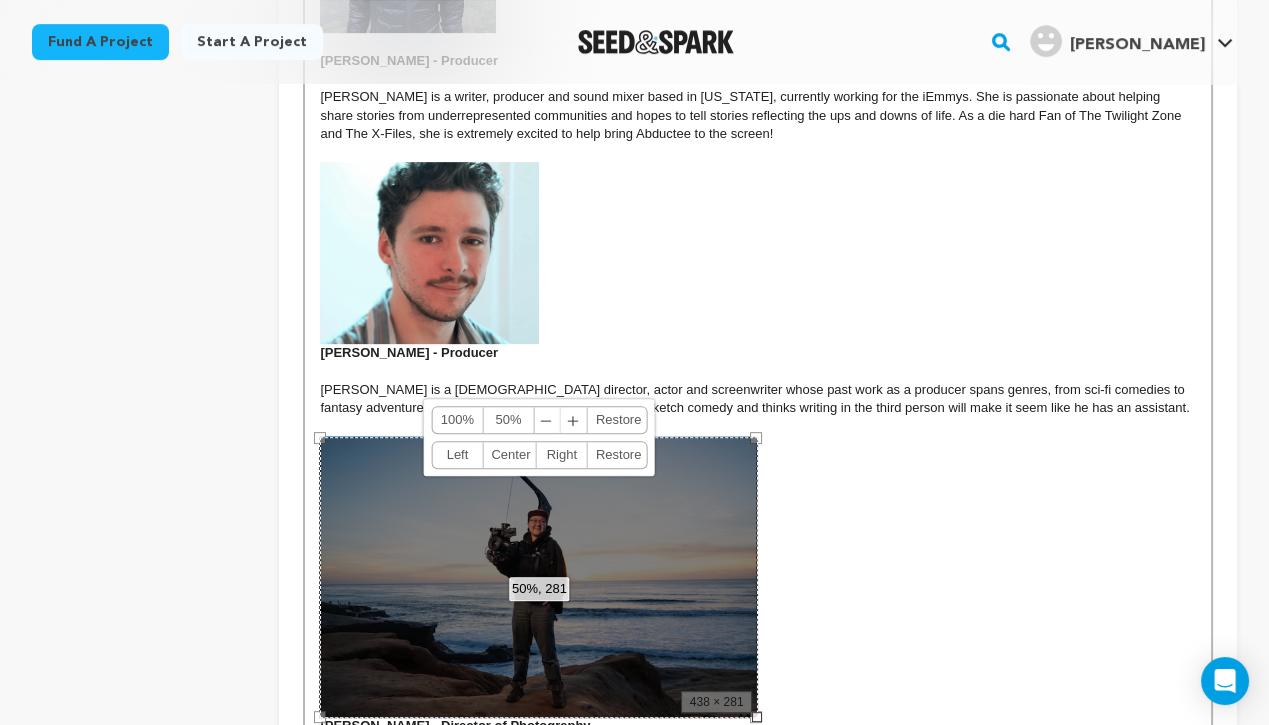 click on "﹣" at bounding box center [547, 420] 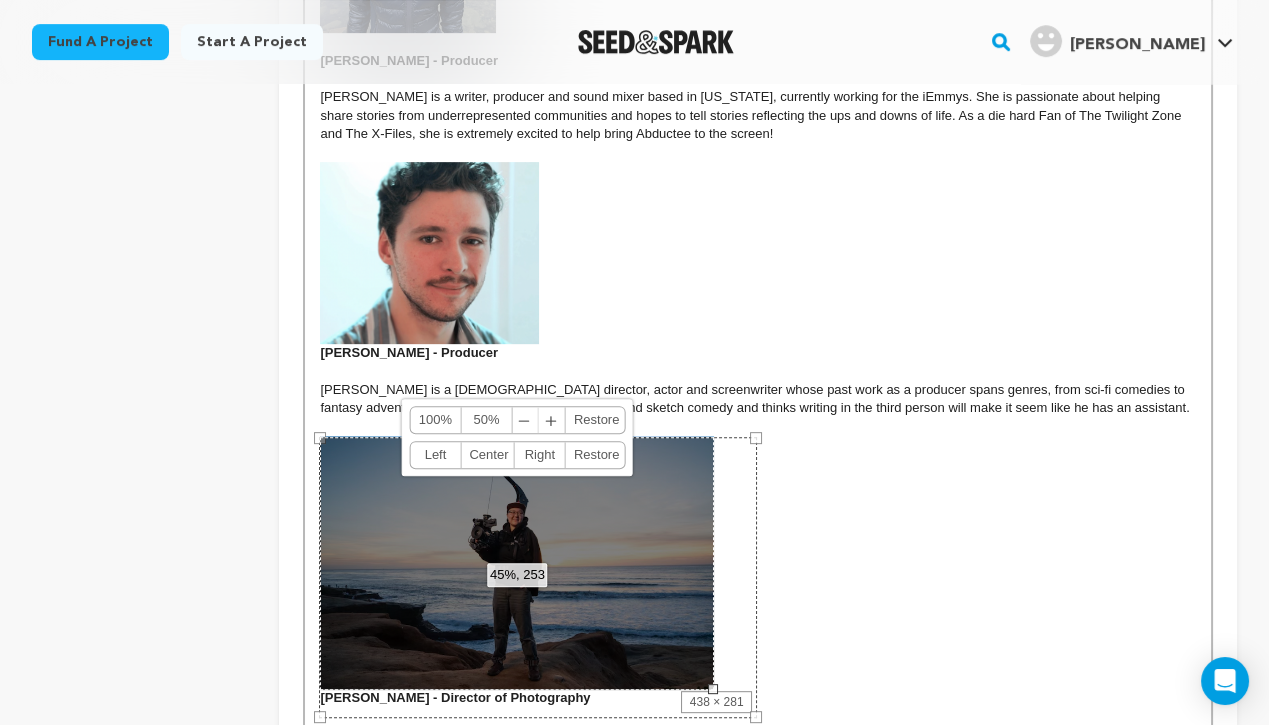 click on "﹣" at bounding box center [525, 420] 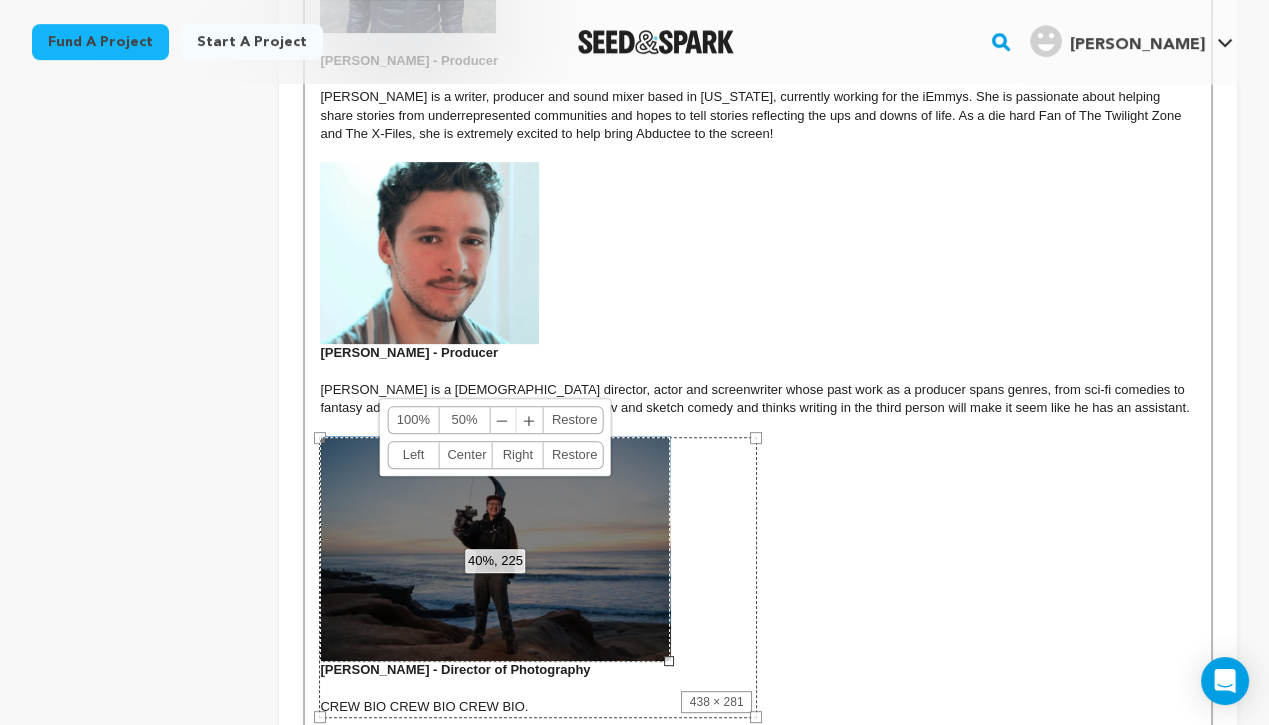 click on "﹣" at bounding box center [503, 420] 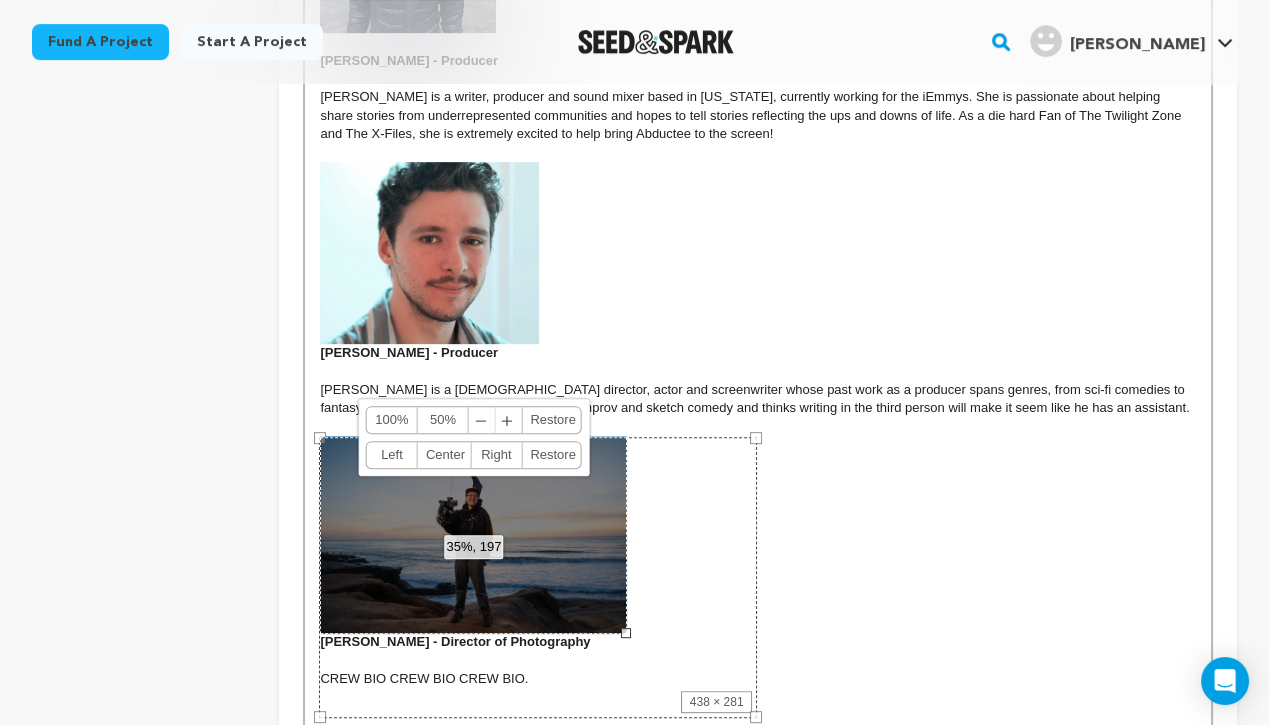 click on "[PERSON_NAME] - Producer" at bounding box center (758, 261) 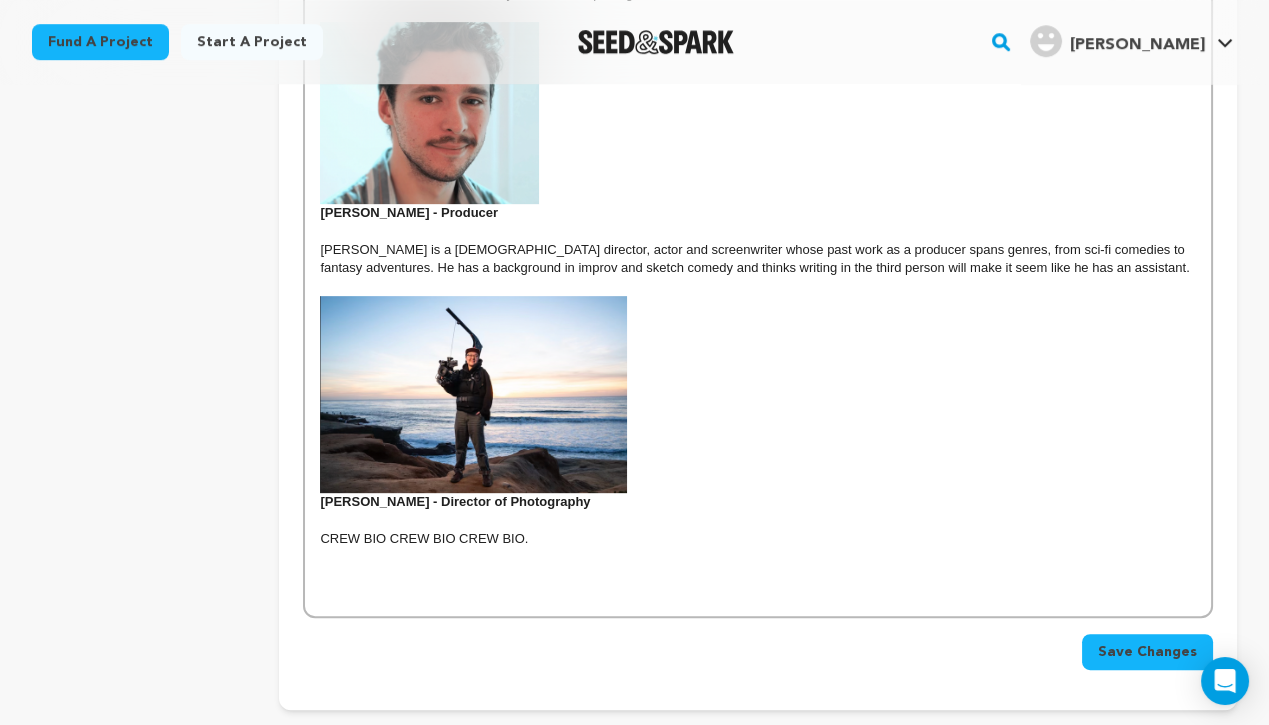 scroll, scrollTop: 1447, scrollLeft: 0, axis: vertical 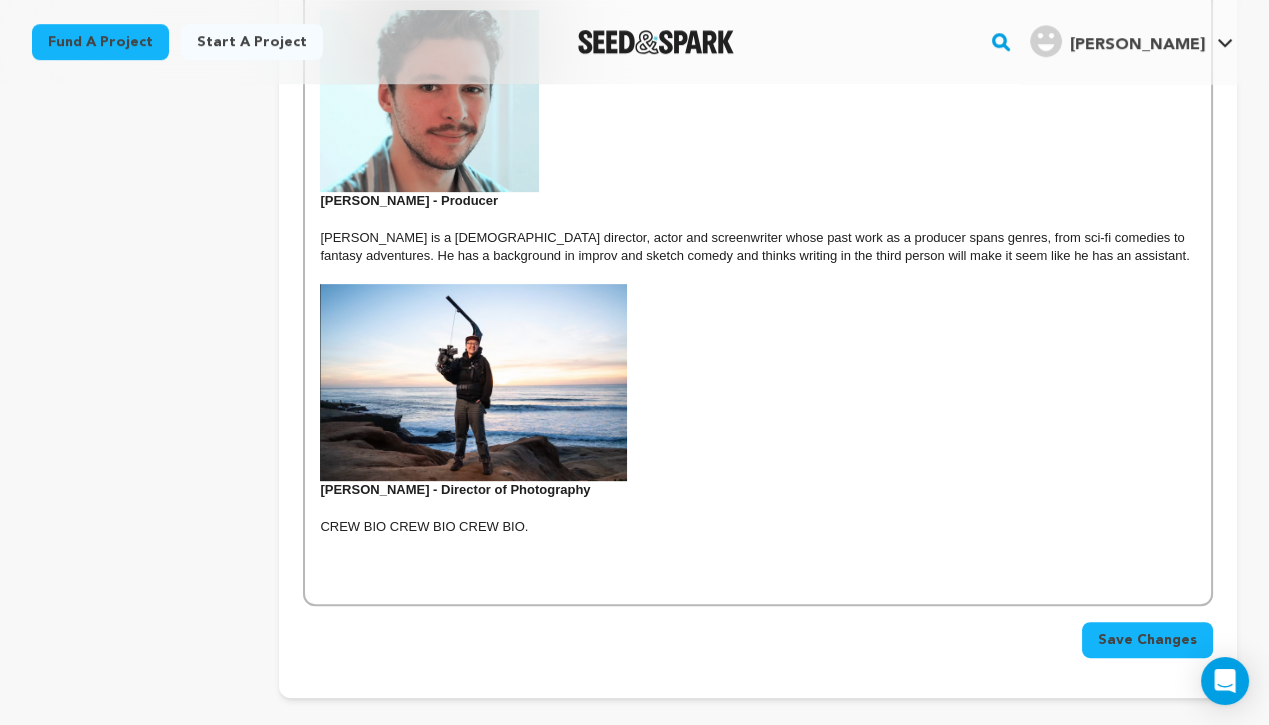 click on "[PERSON_NAME] - Director of Photography" at bounding box center (758, 391) 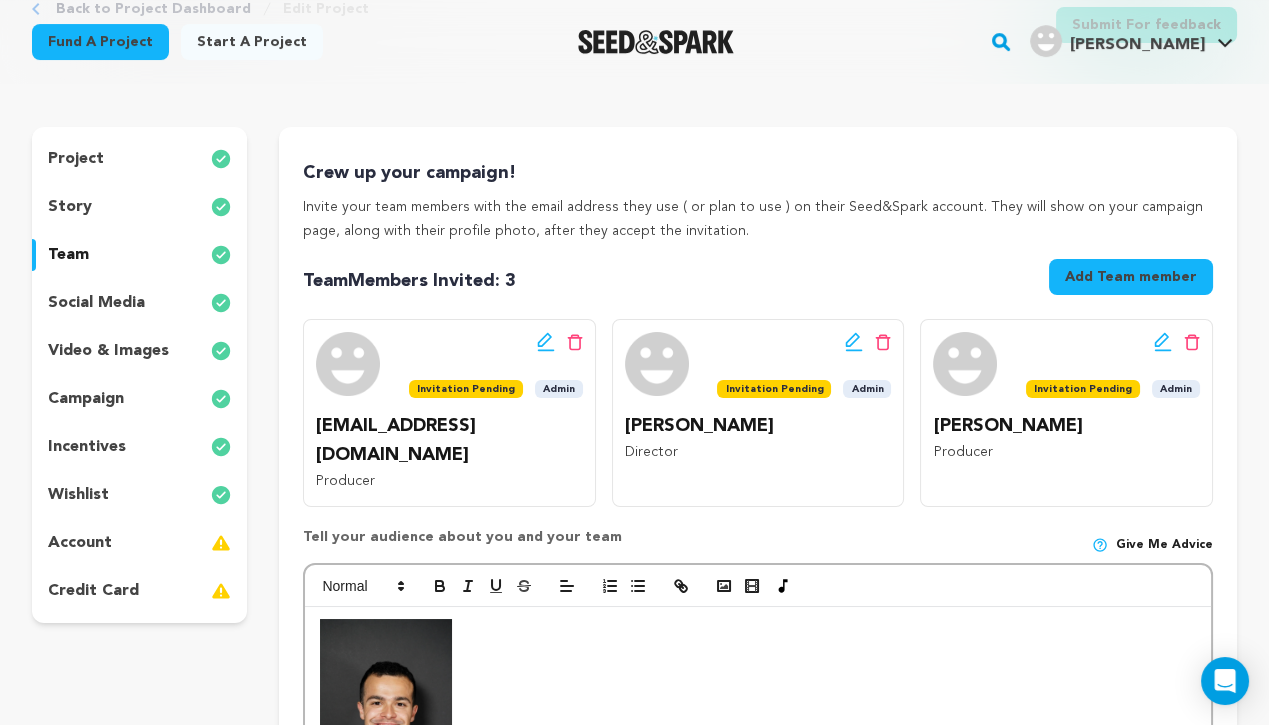 scroll, scrollTop: 183, scrollLeft: 0, axis: vertical 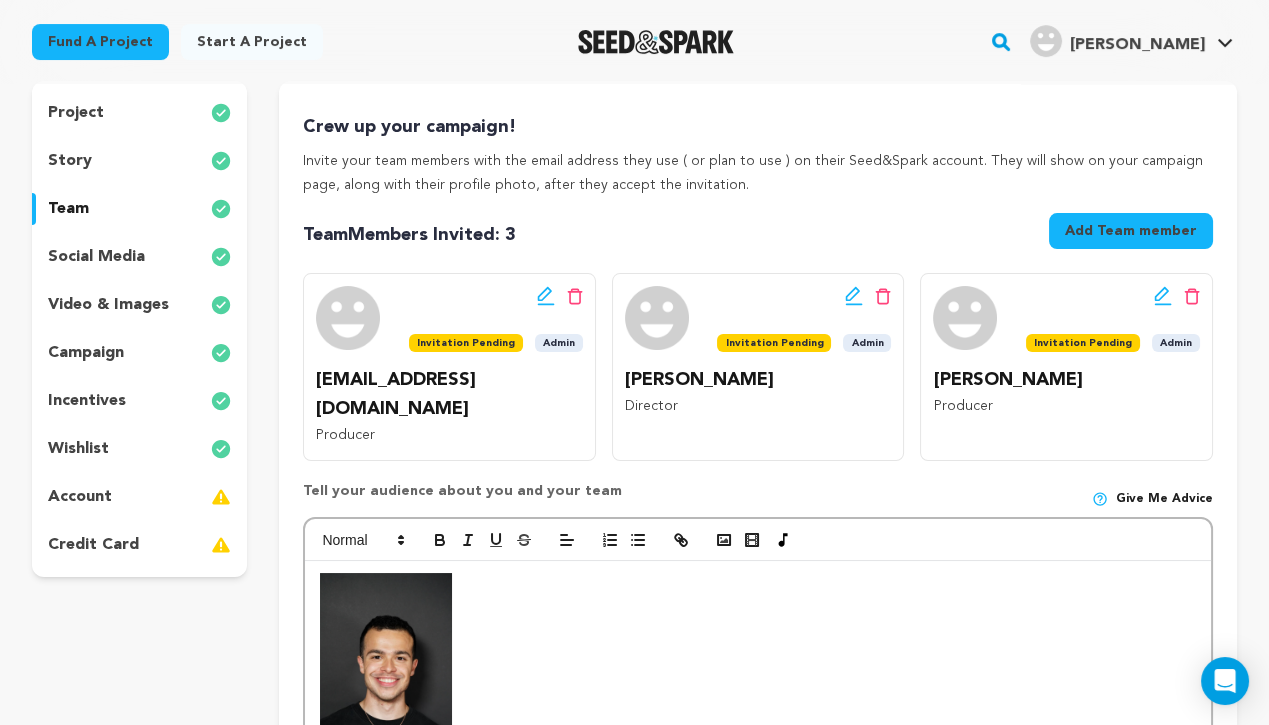 click on "incentives" at bounding box center (139, 401) 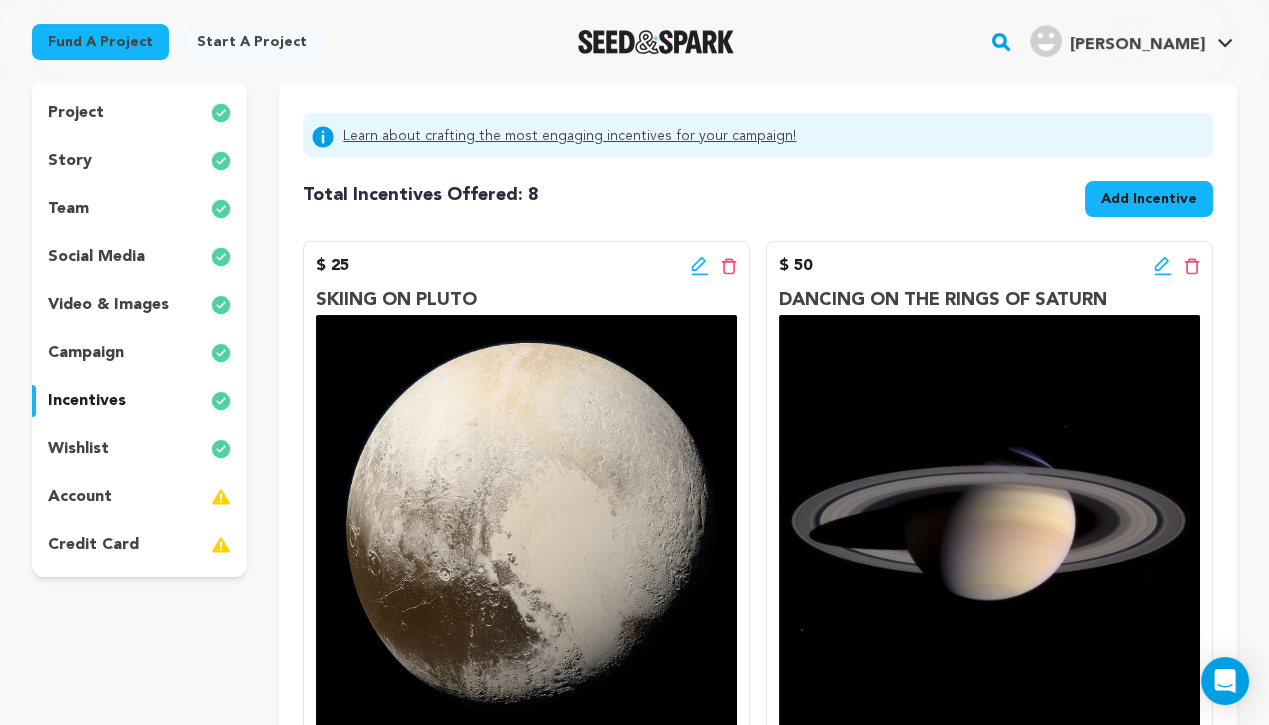 scroll, scrollTop: 217, scrollLeft: 0, axis: vertical 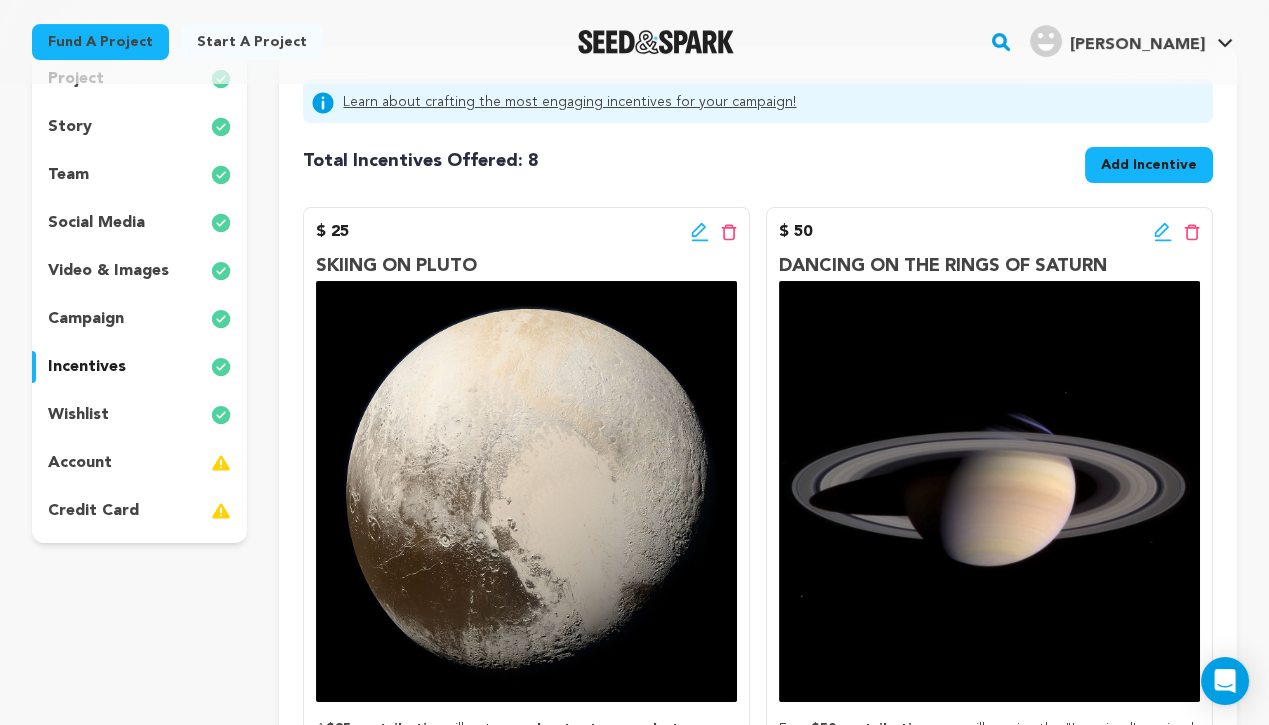 click on "wishlist" at bounding box center (139, 415) 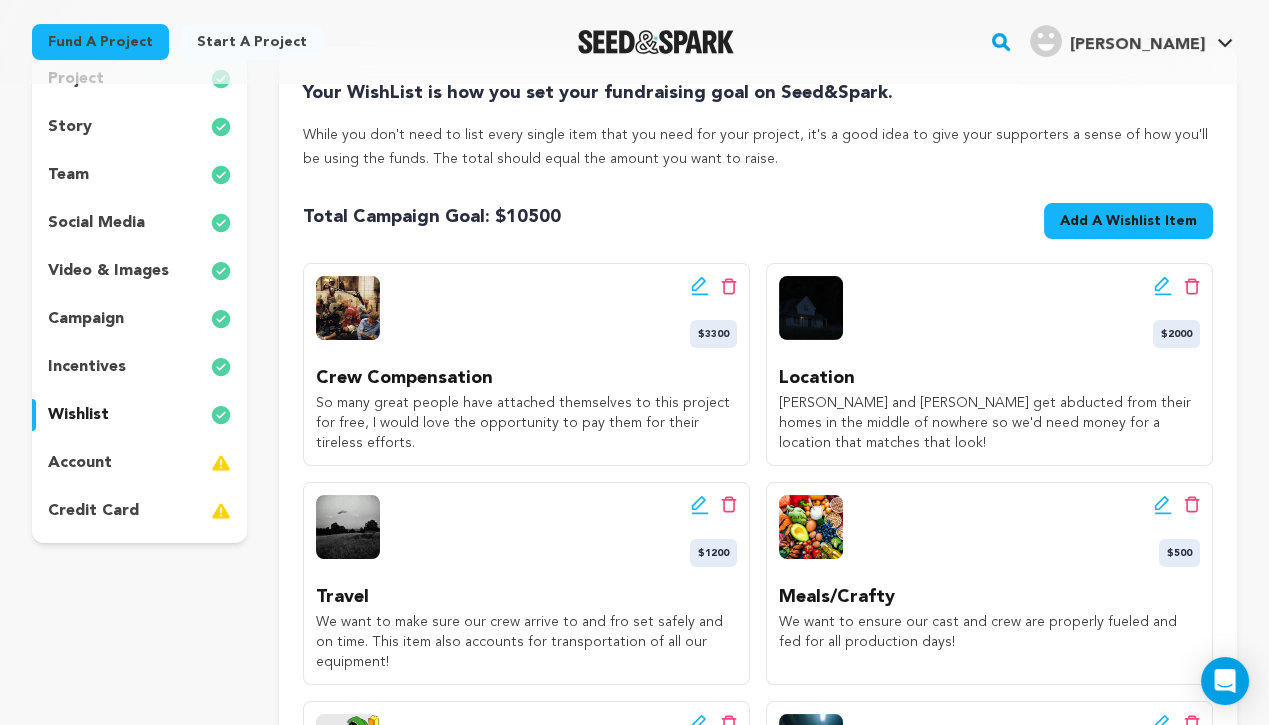 scroll, scrollTop: 251, scrollLeft: 0, axis: vertical 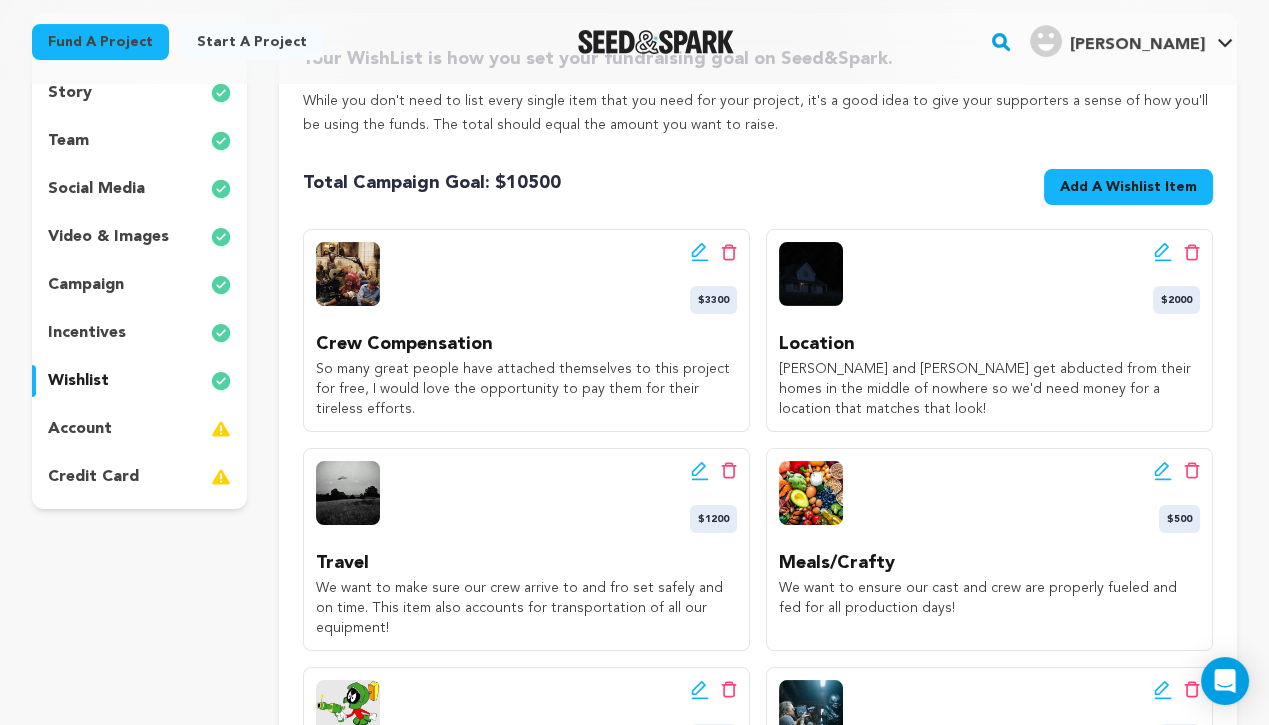 click on "account" at bounding box center [139, 429] 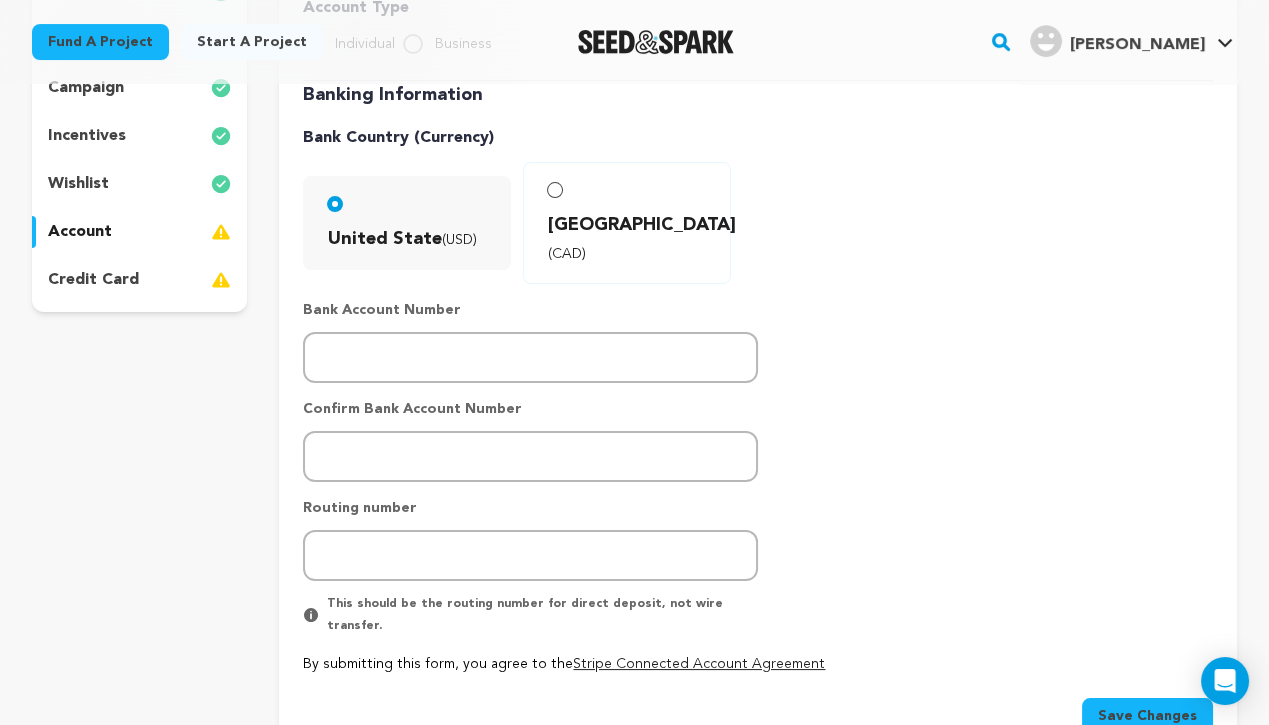 scroll, scrollTop: 434, scrollLeft: 0, axis: vertical 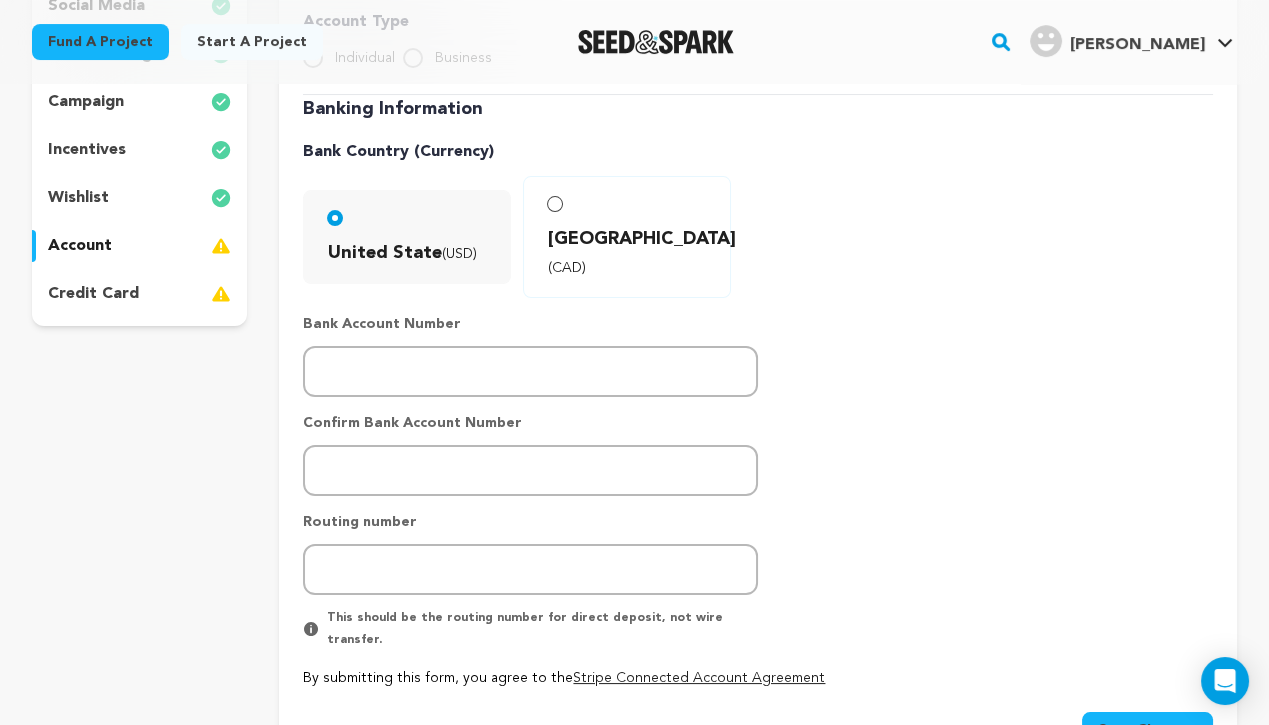 click on "credit card" at bounding box center (139, 294) 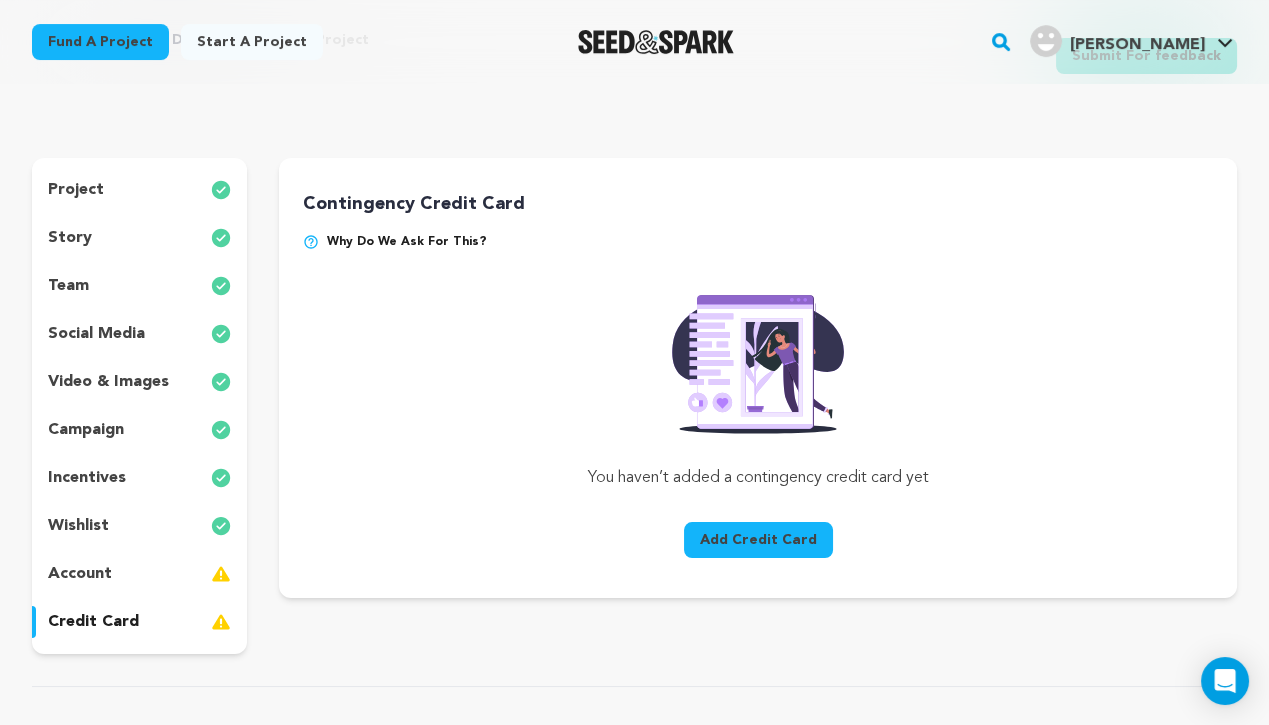 scroll, scrollTop: 0, scrollLeft: 0, axis: both 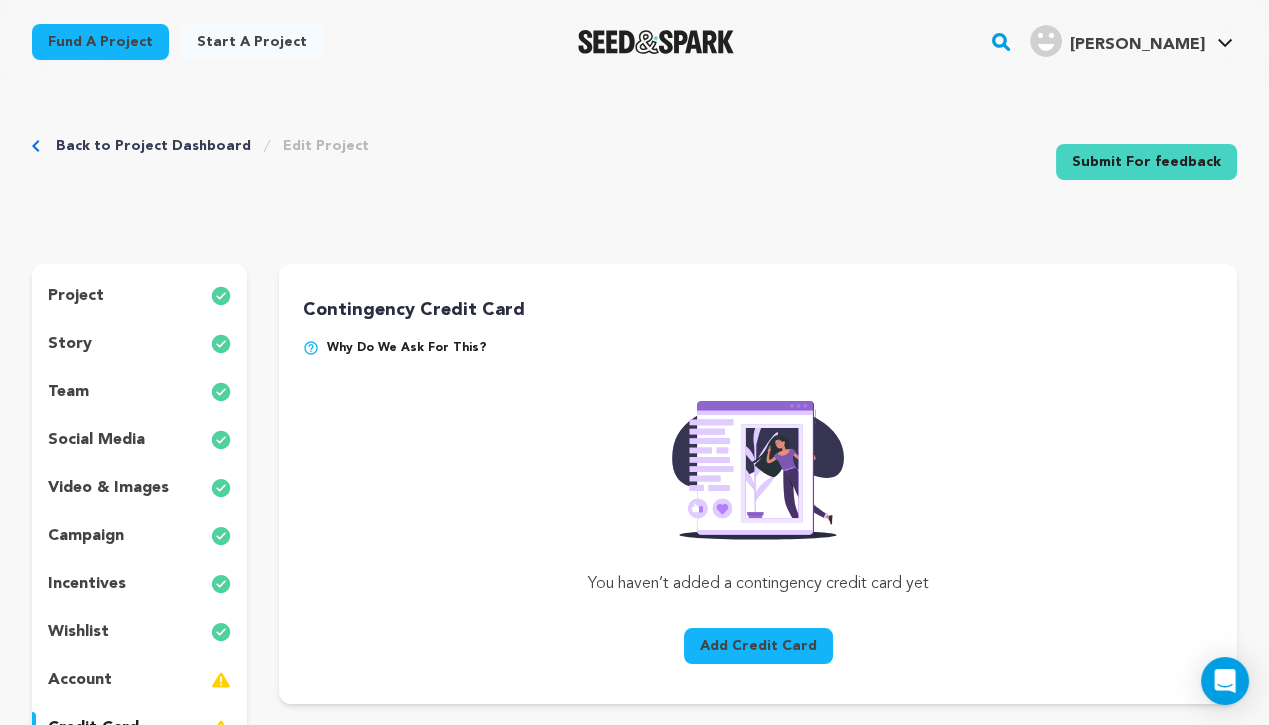 click on "project" at bounding box center [139, 296] 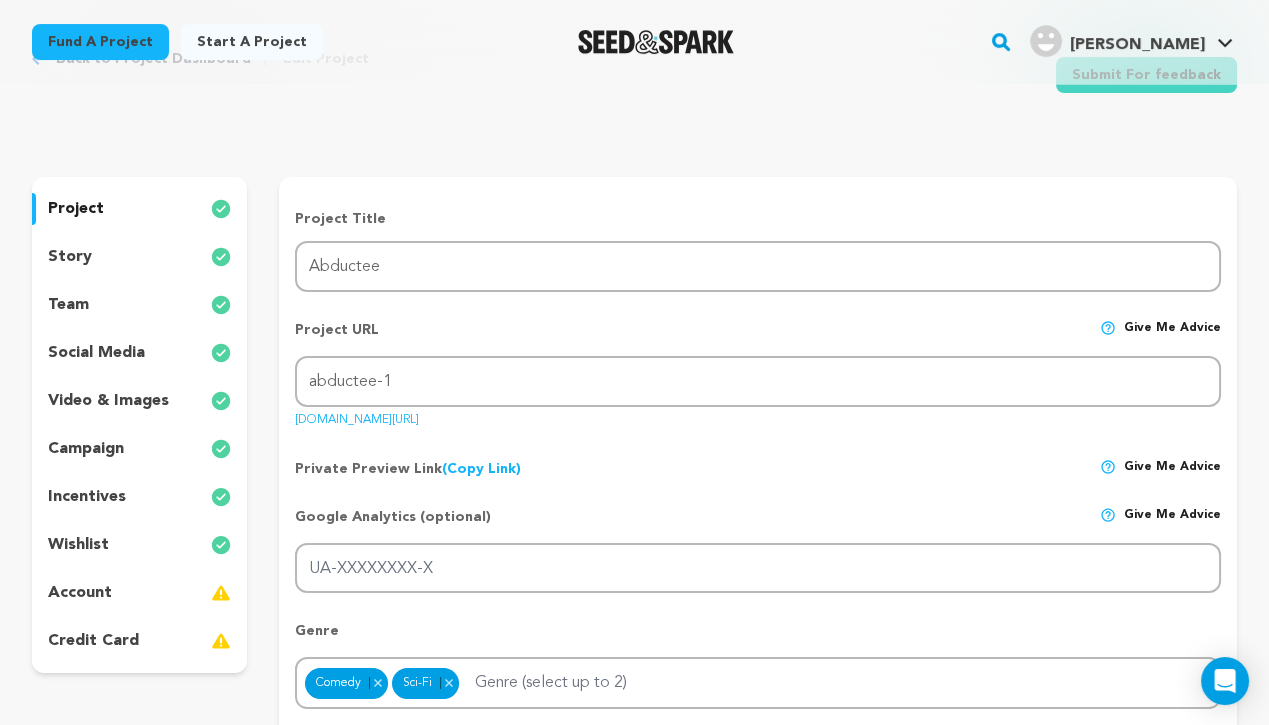 scroll, scrollTop: 0, scrollLeft: 0, axis: both 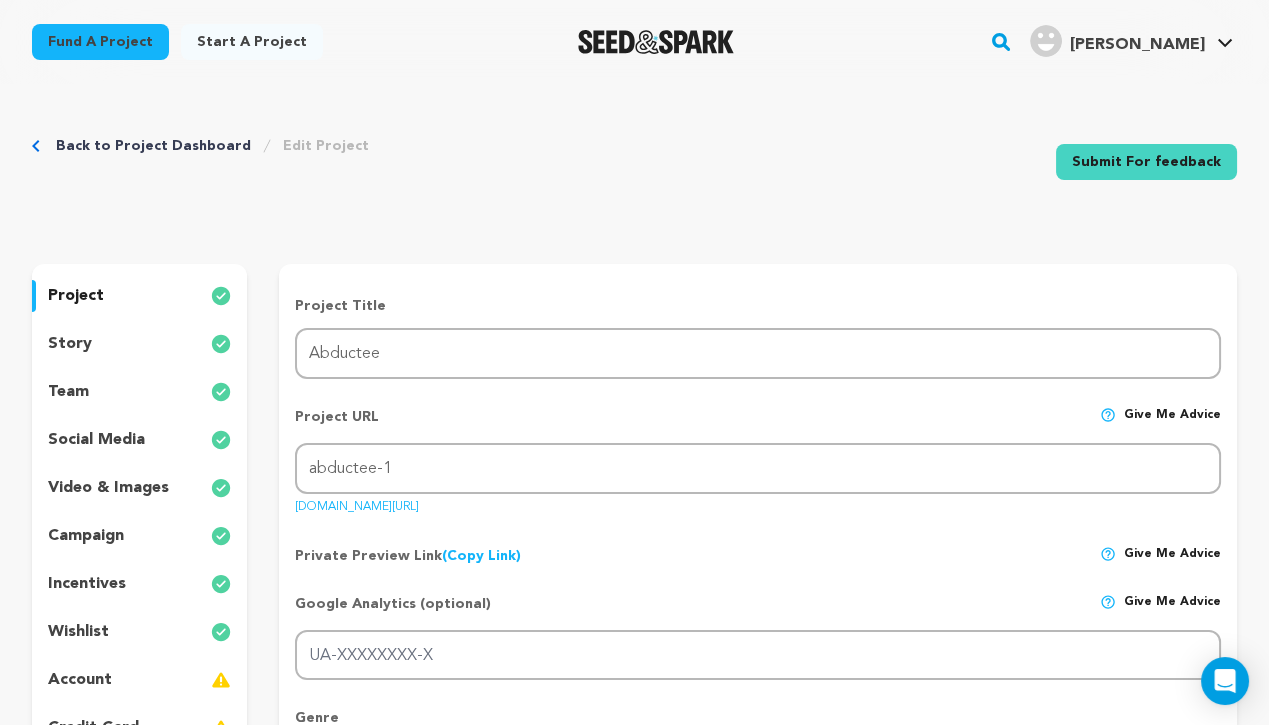 click on "Back to Project Dashboard" at bounding box center [153, 146] 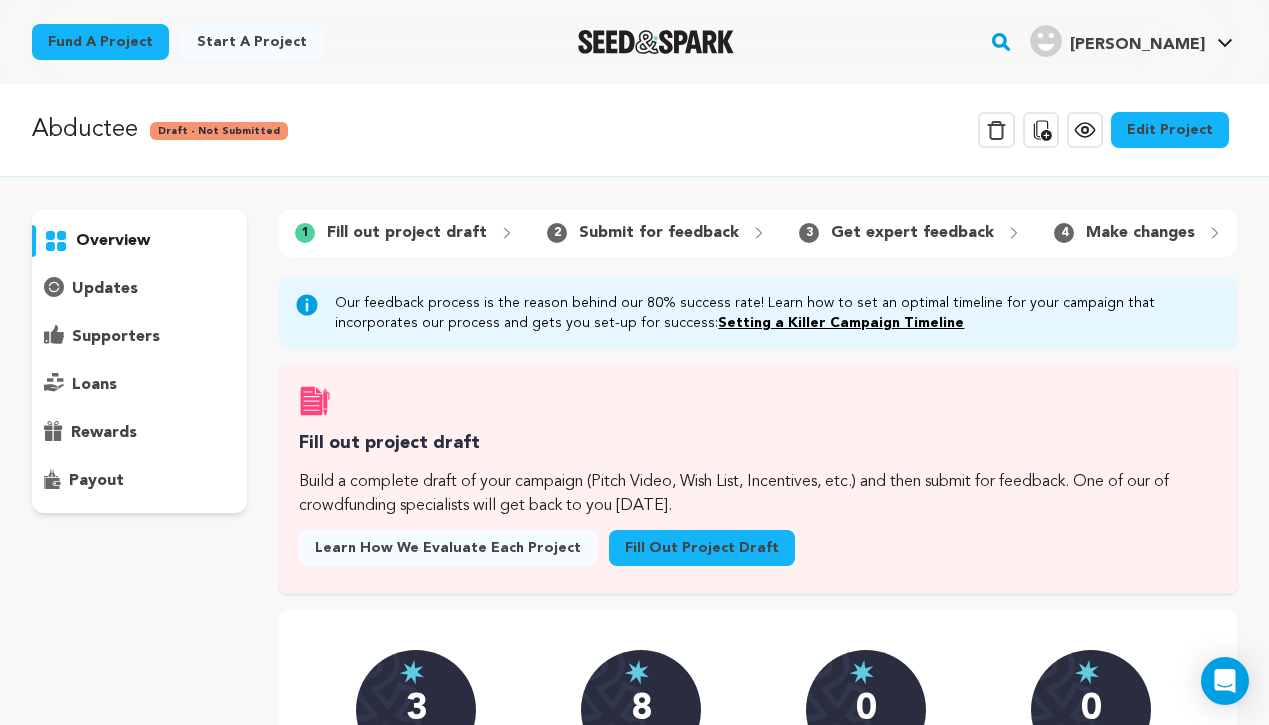 scroll, scrollTop: 0, scrollLeft: 0, axis: both 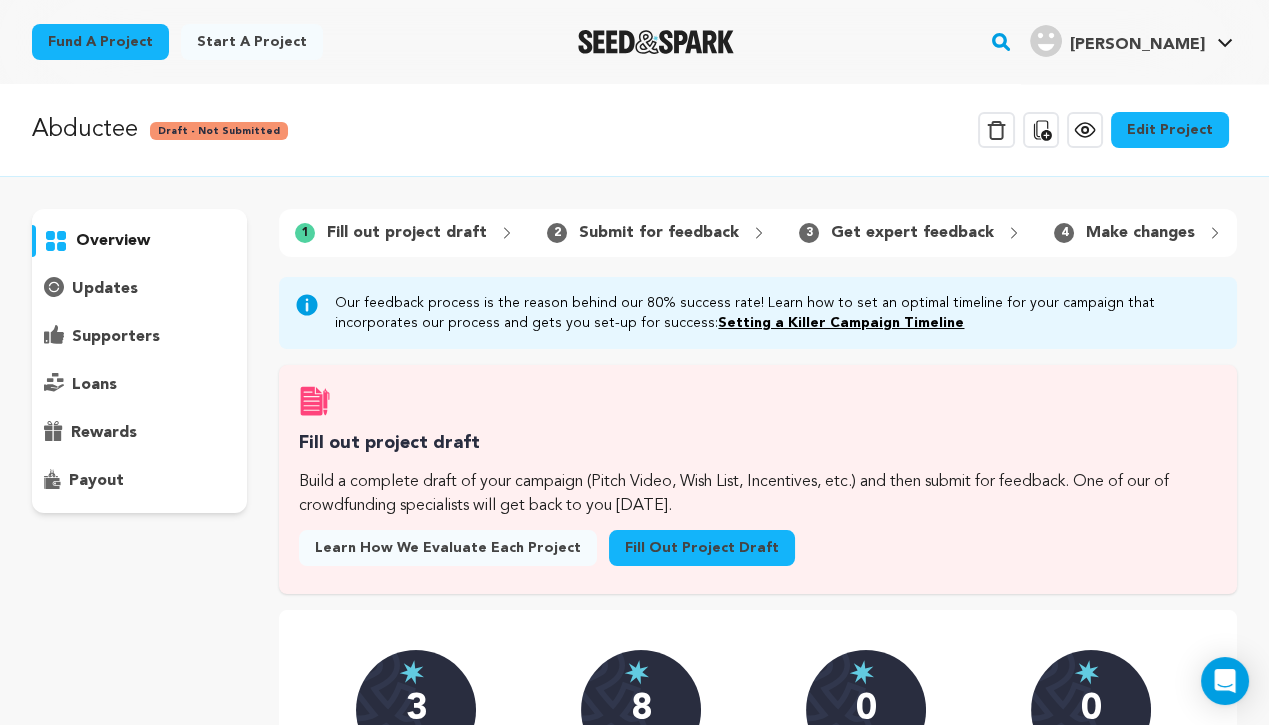 click on "Fill out project draft" at bounding box center (702, 548) 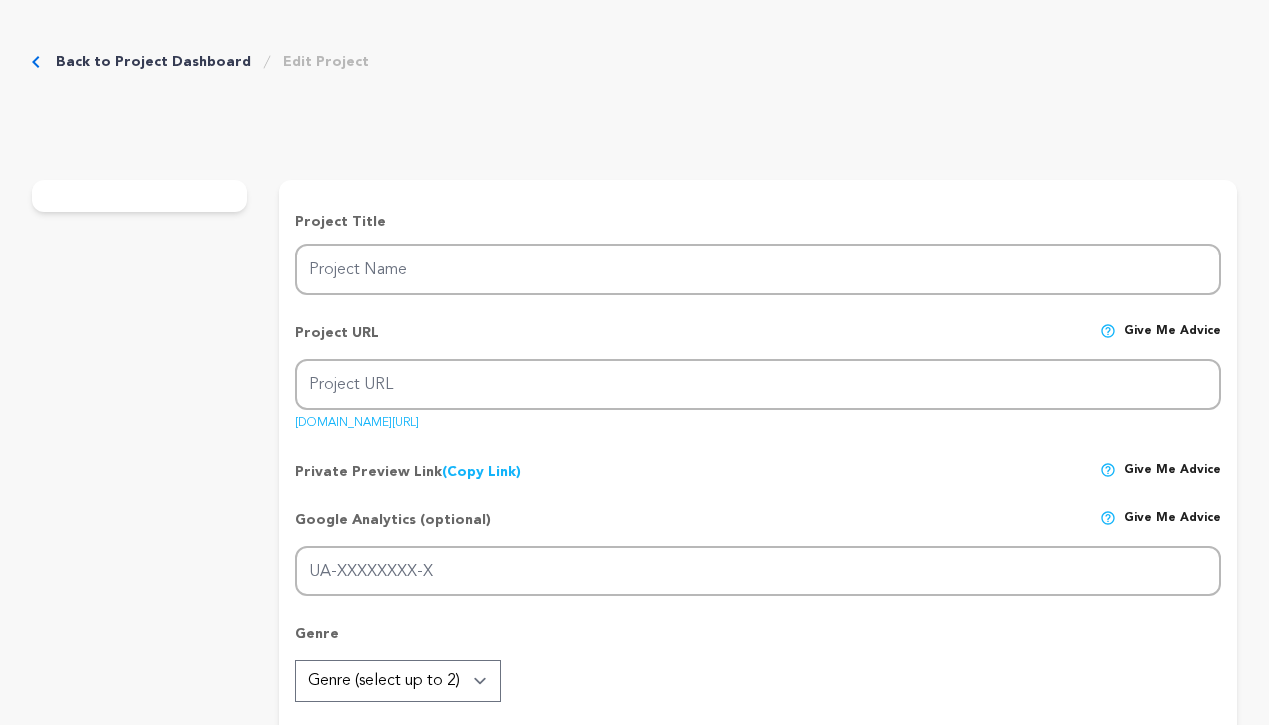 scroll, scrollTop: 0, scrollLeft: 0, axis: both 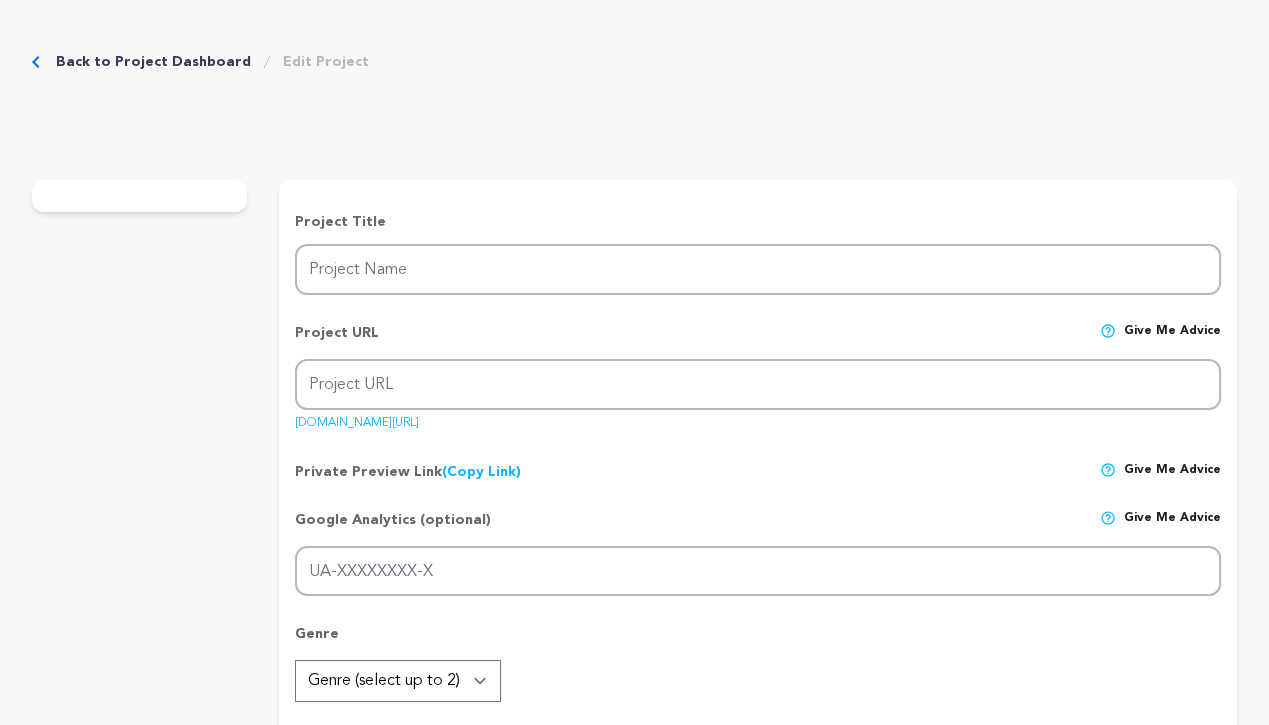 type on "Abductee" 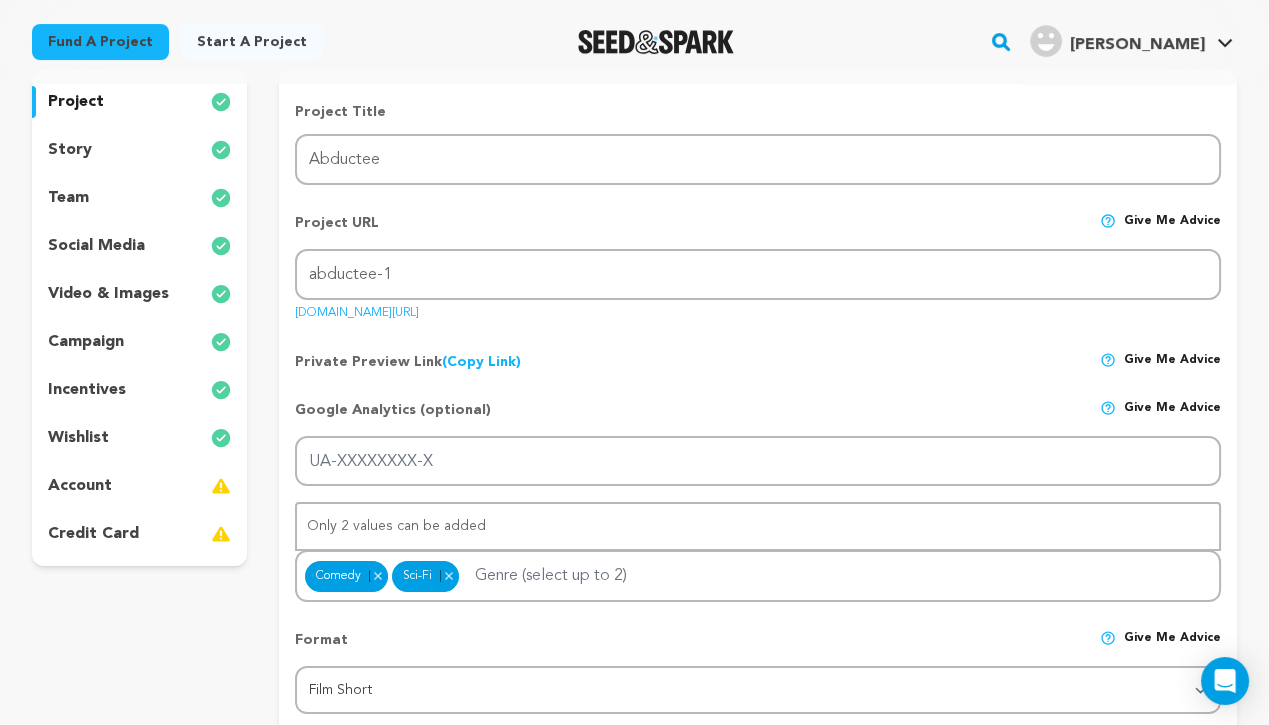 scroll, scrollTop: 164, scrollLeft: 0, axis: vertical 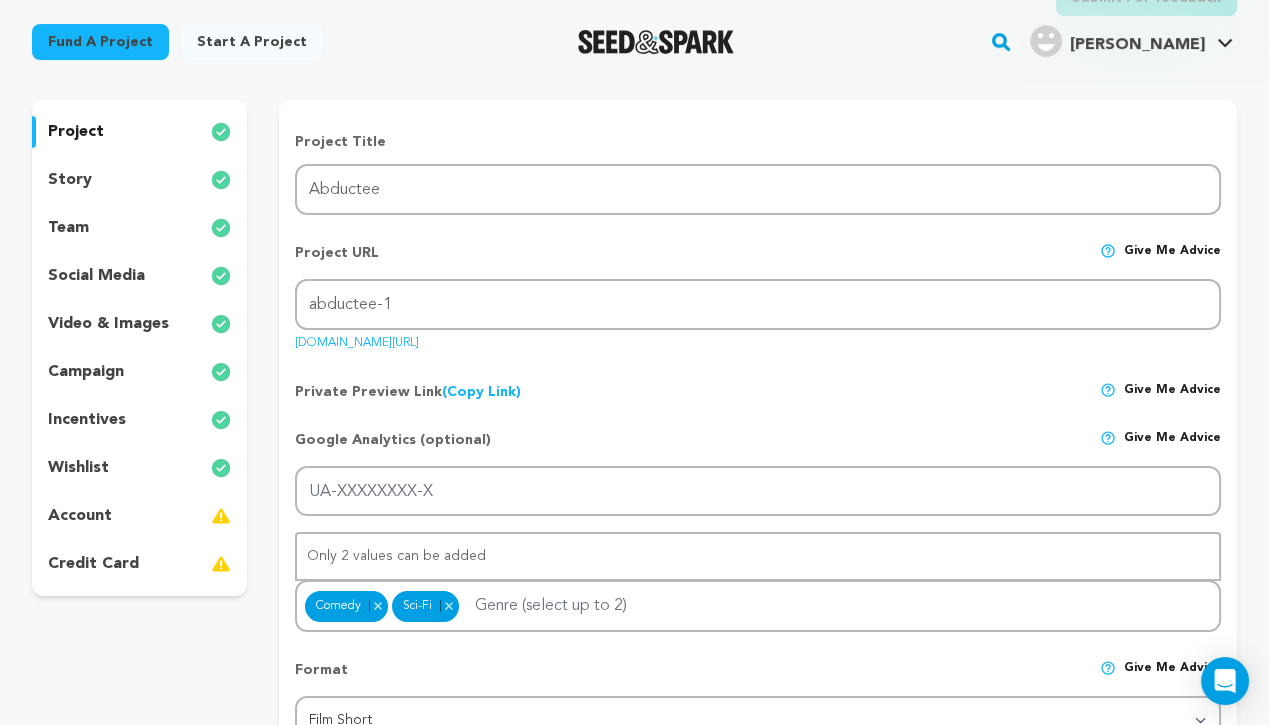 click on "story" at bounding box center (139, 180) 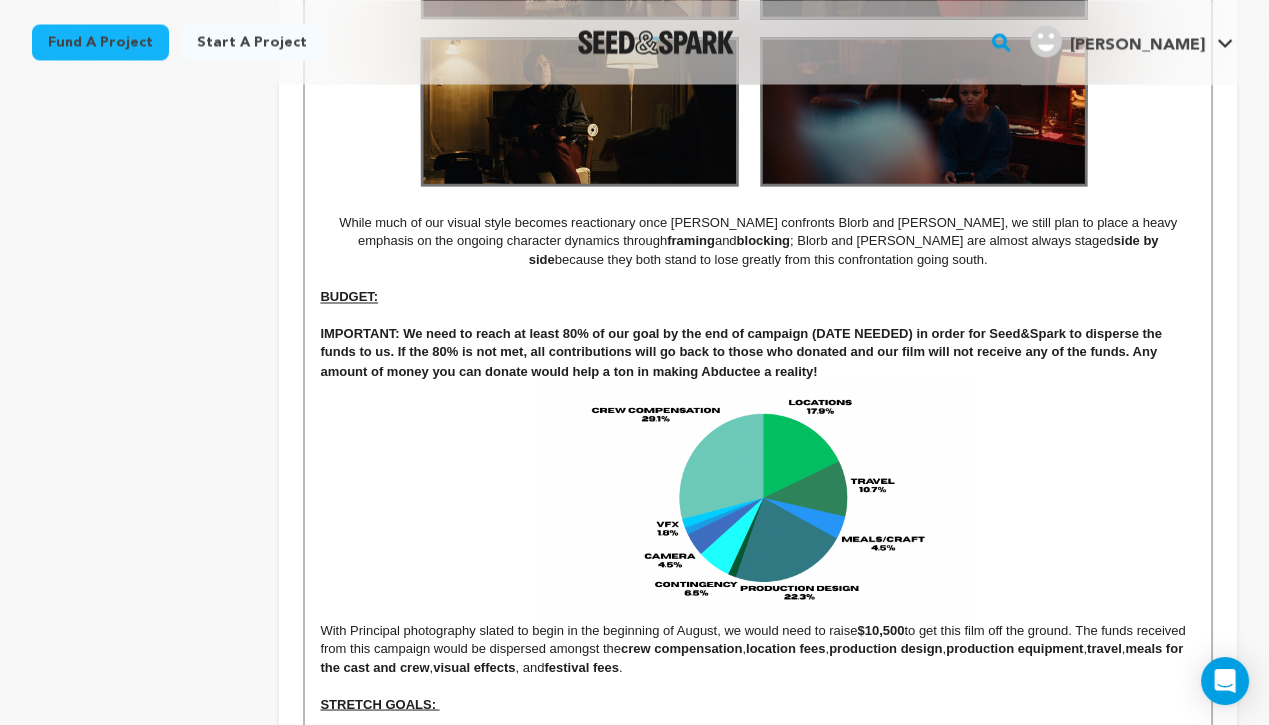 scroll, scrollTop: 5466, scrollLeft: 0, axis: vertical 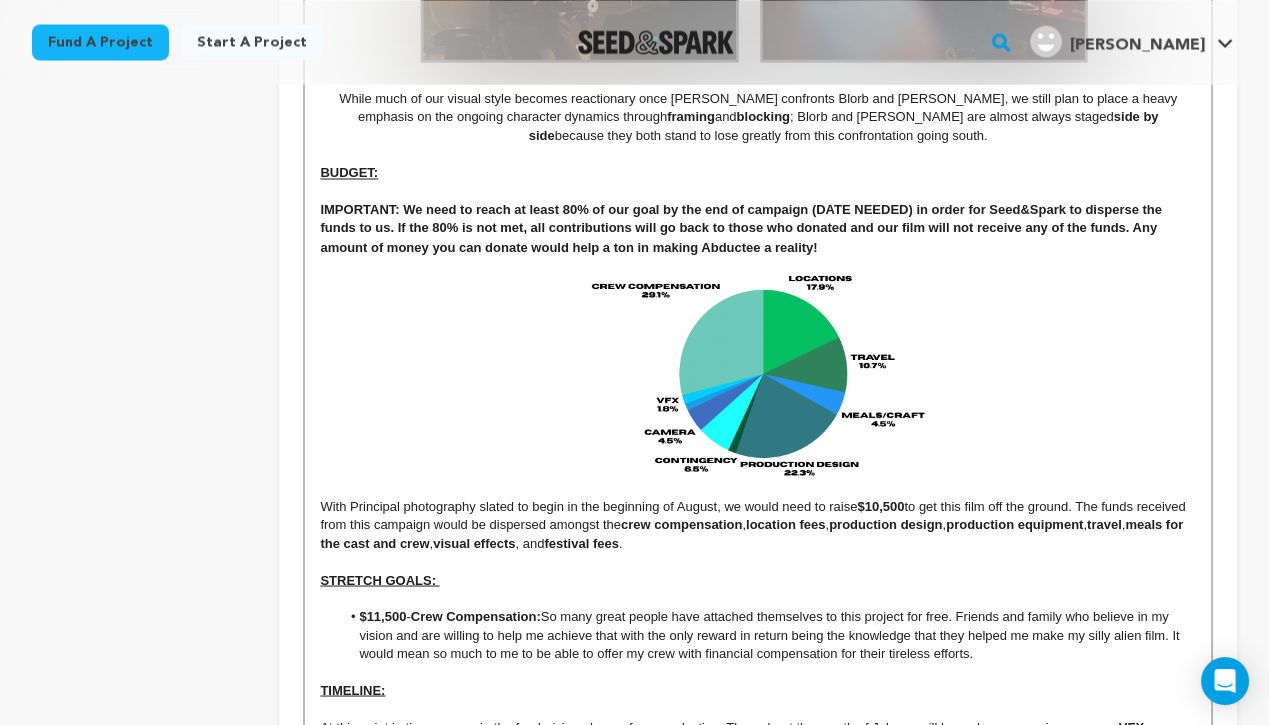 click at bounding box center (758, 376) 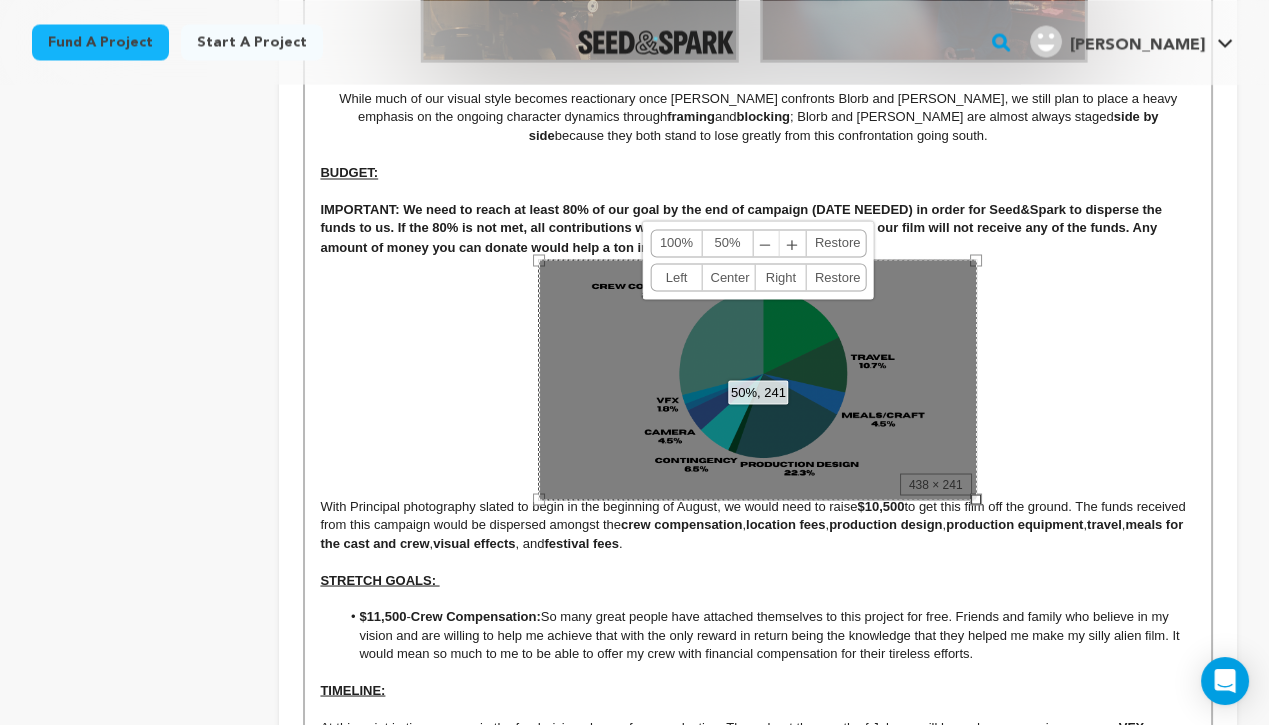 click on "With Principal photography slated to begin in the beginning of August, we would need to raise" at bounding box center (758, 384) 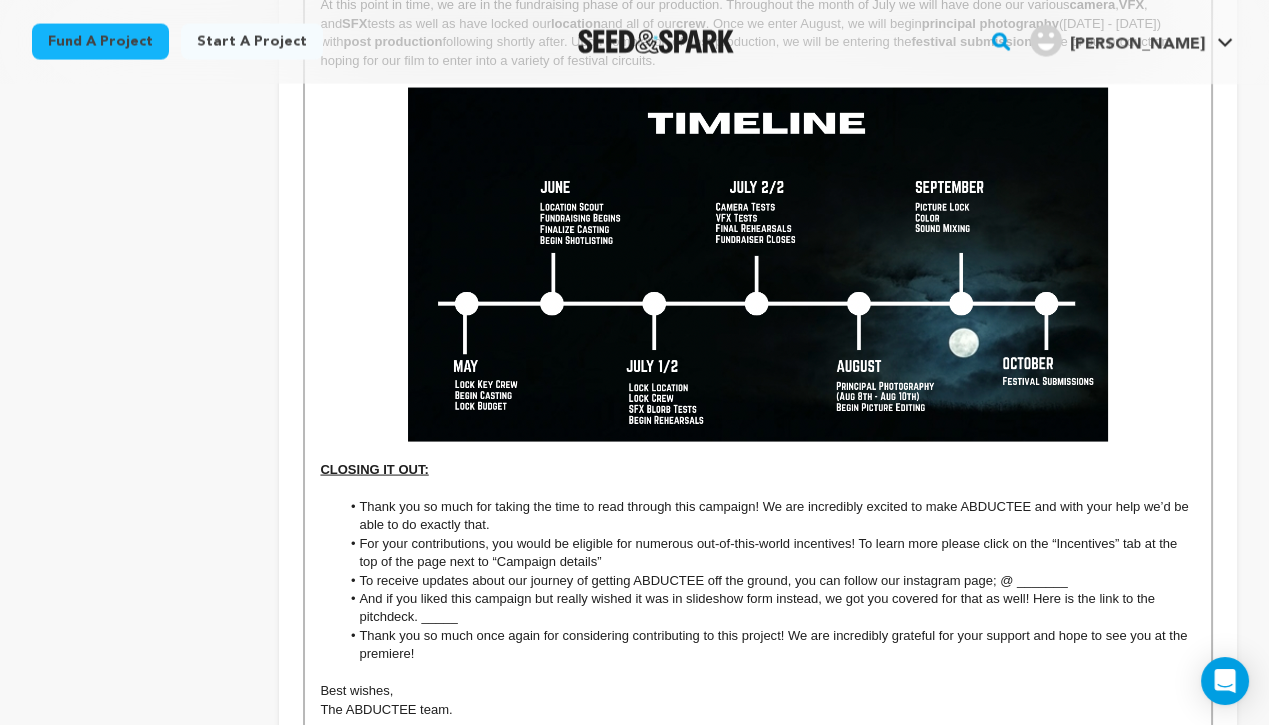 click at bounding box center [758, 265] 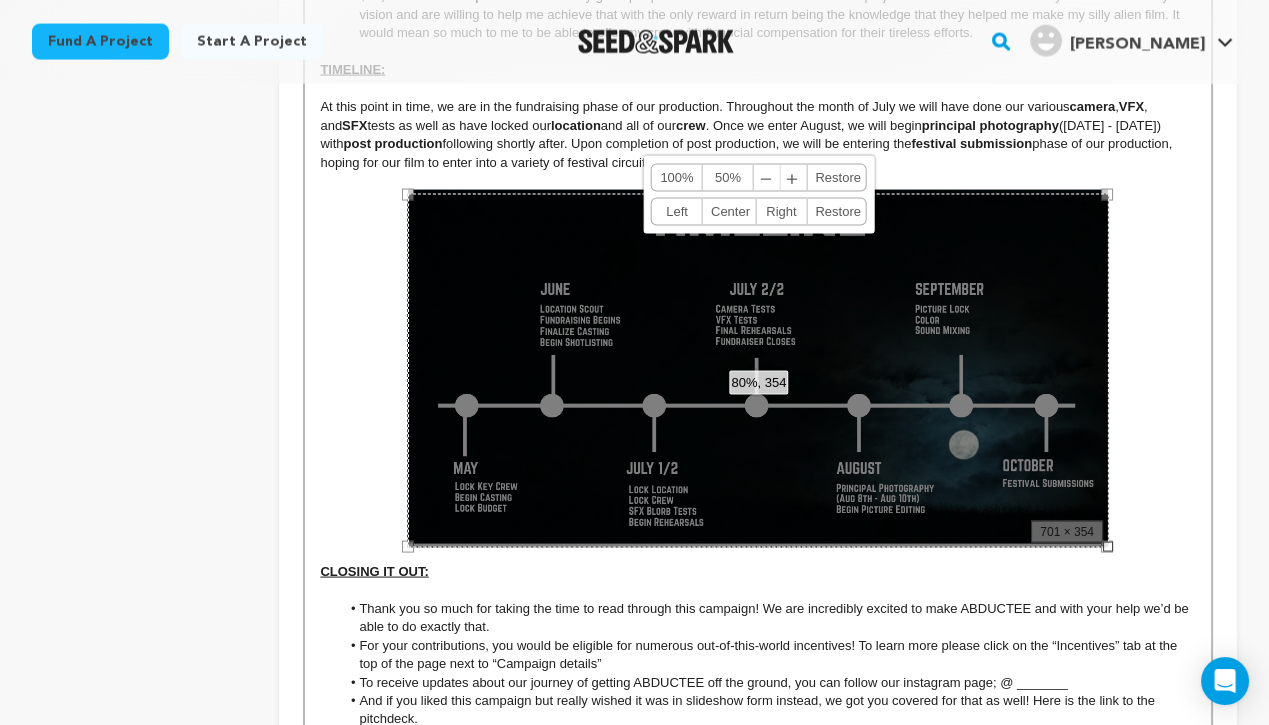 scroll, scrollTop: 5943, scrollLeft: 0, axis: vertical 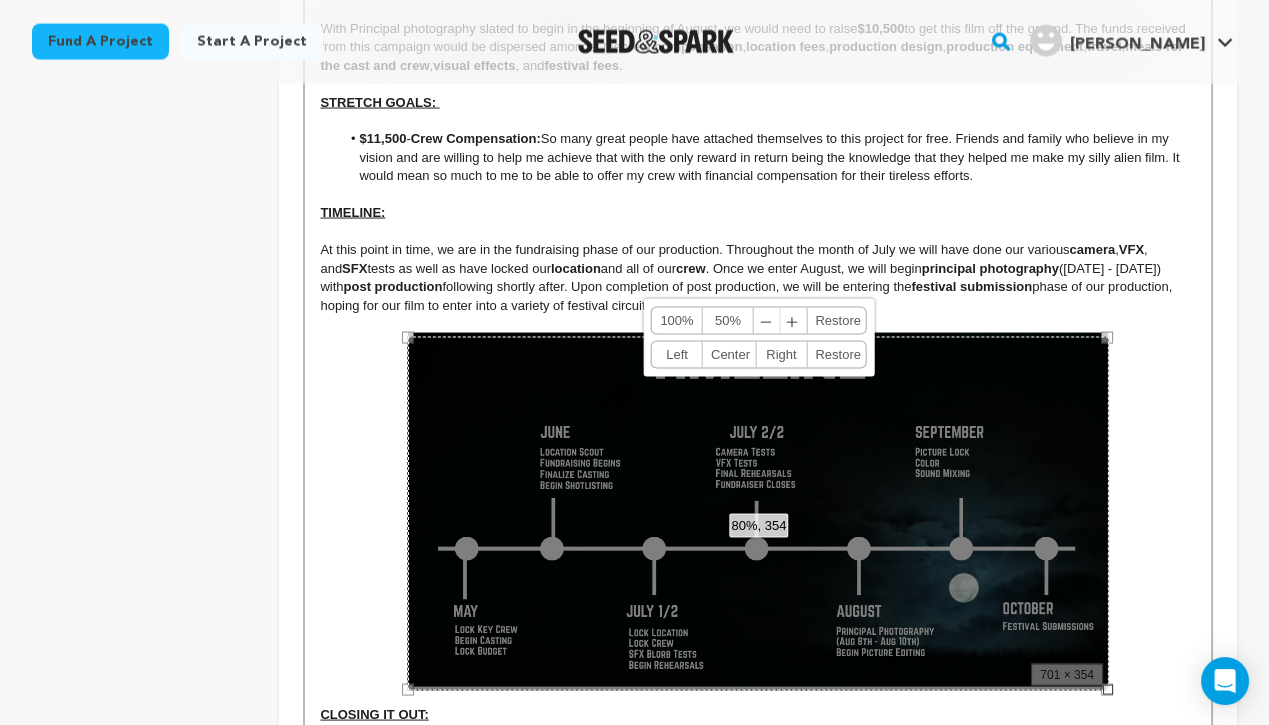 click on "50%" at bounding box center (728, 321) 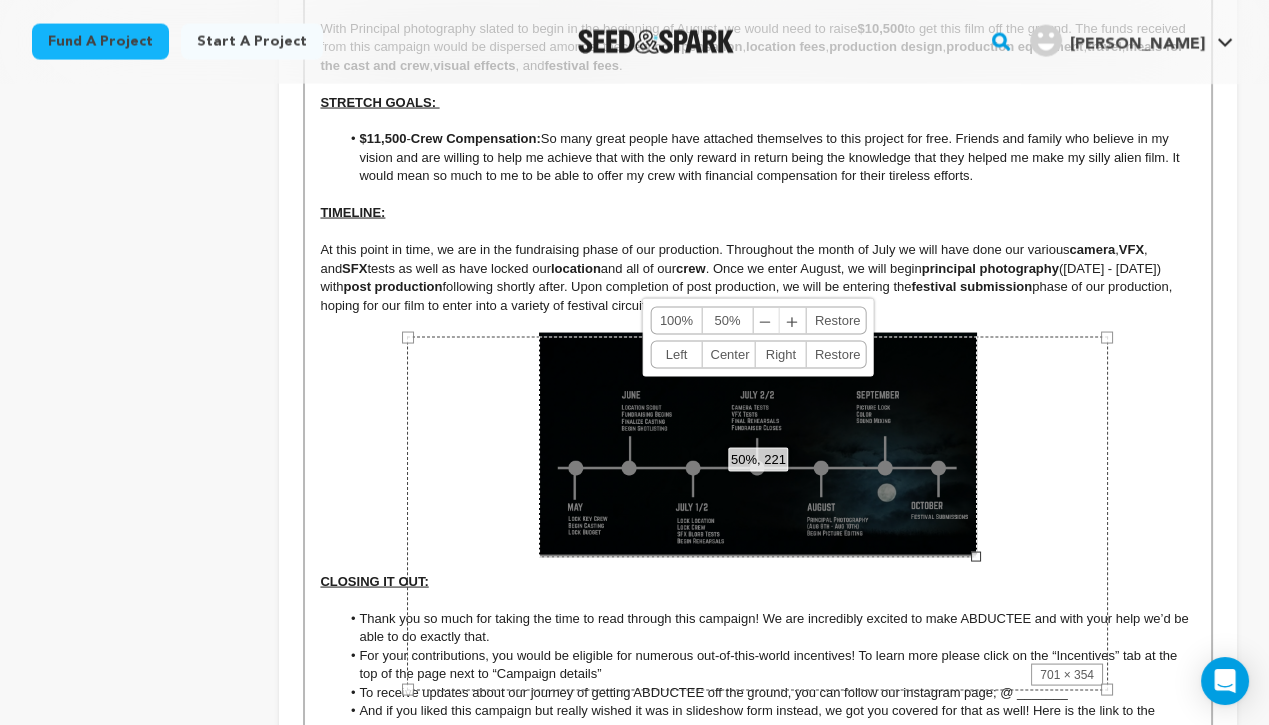 click on "﹢" at bounding box center [793, 321] 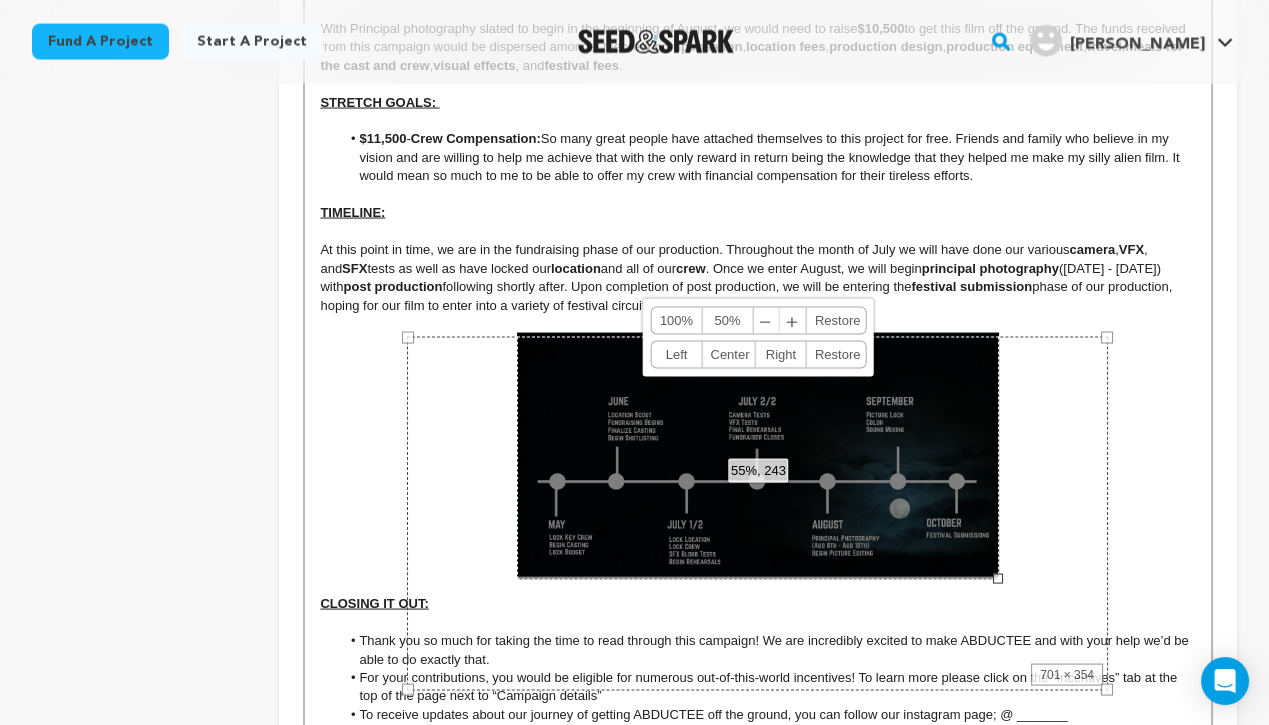 click on "﹢" at bounding box center (793, 321) 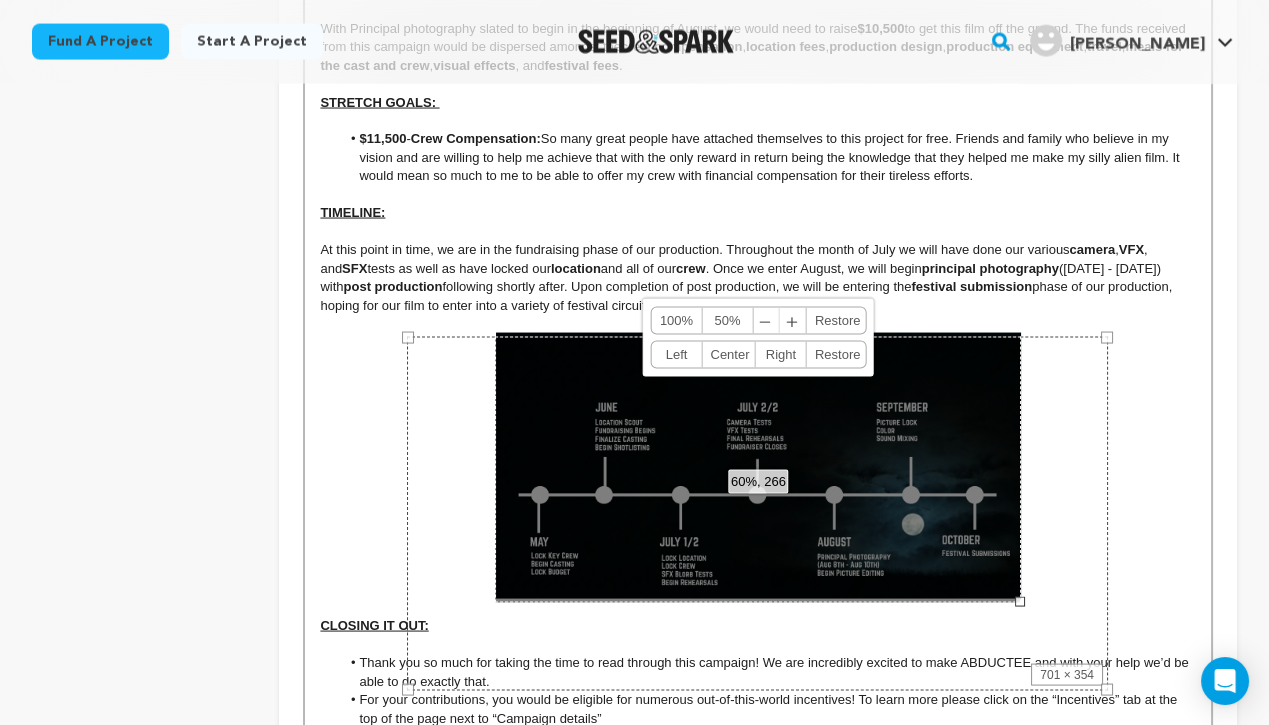 click at bounding box center (758, 232) 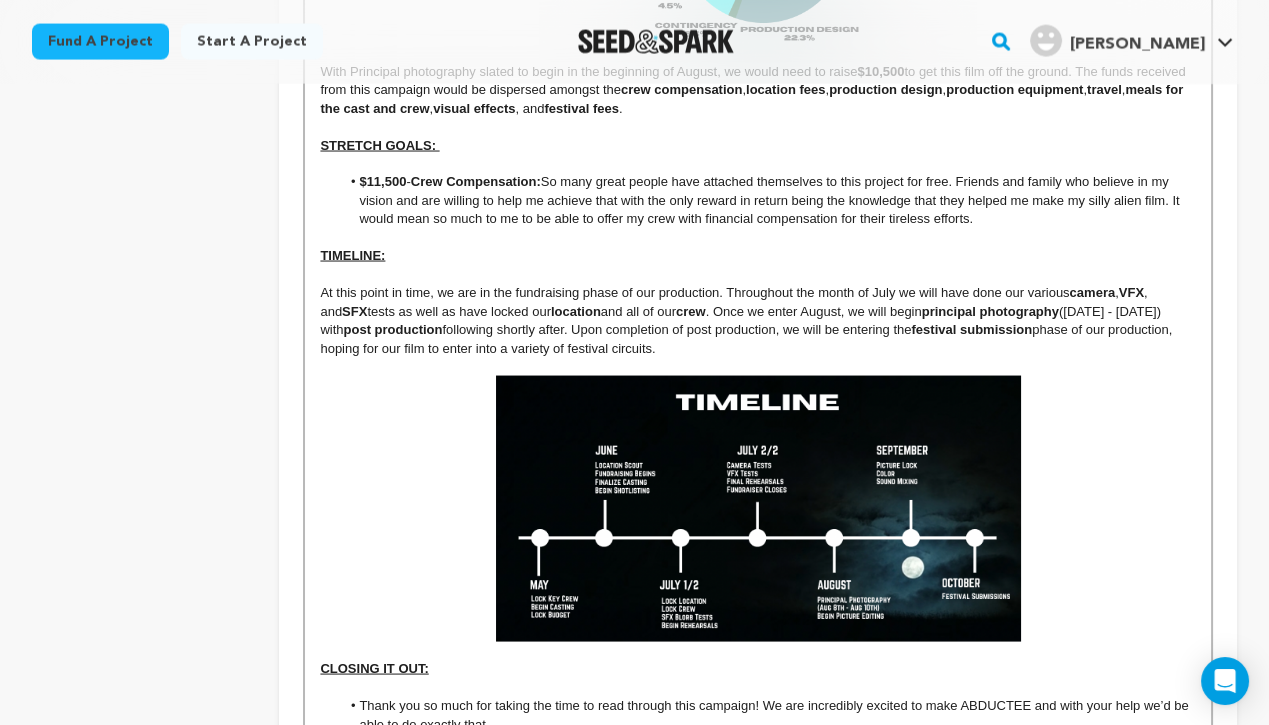 scroll, scrollTop: 5885, scrollLeft: 0, axis: vertical 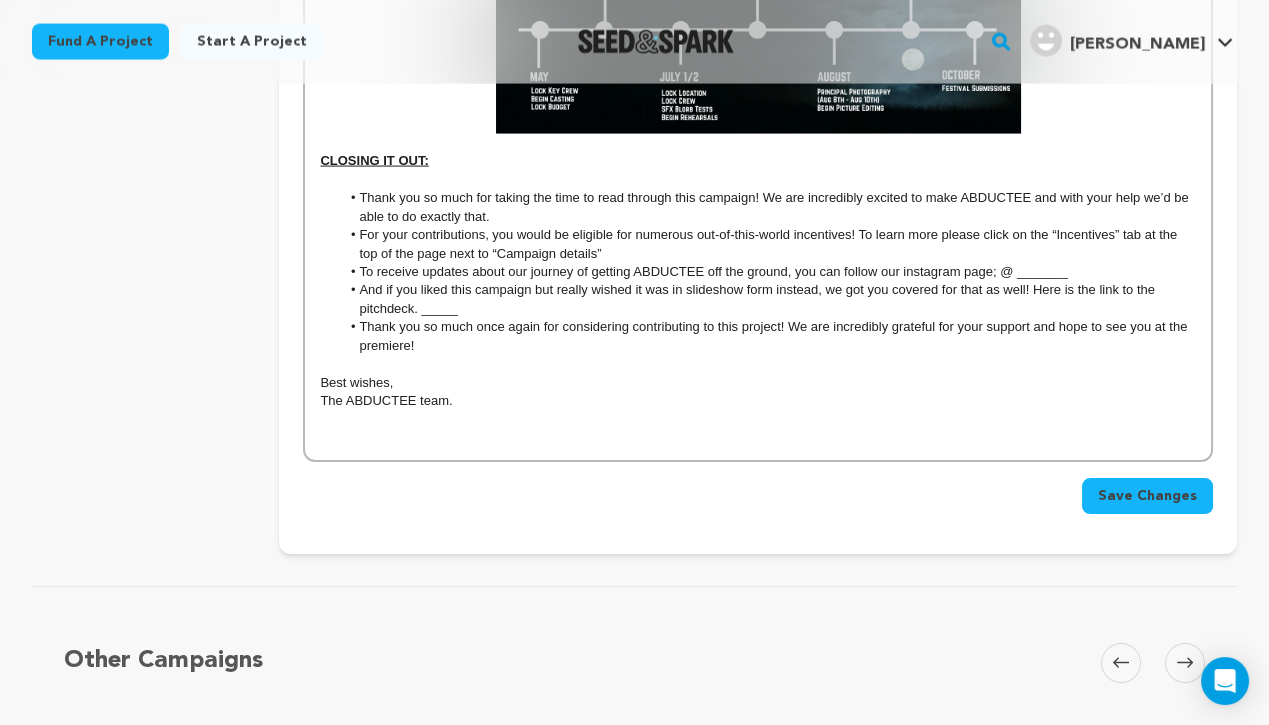click on "To receive updates about our journey of getting ABDUCTEE off the ground, you can follow our instagram page; @ _______" at bounding box center [768, 272] 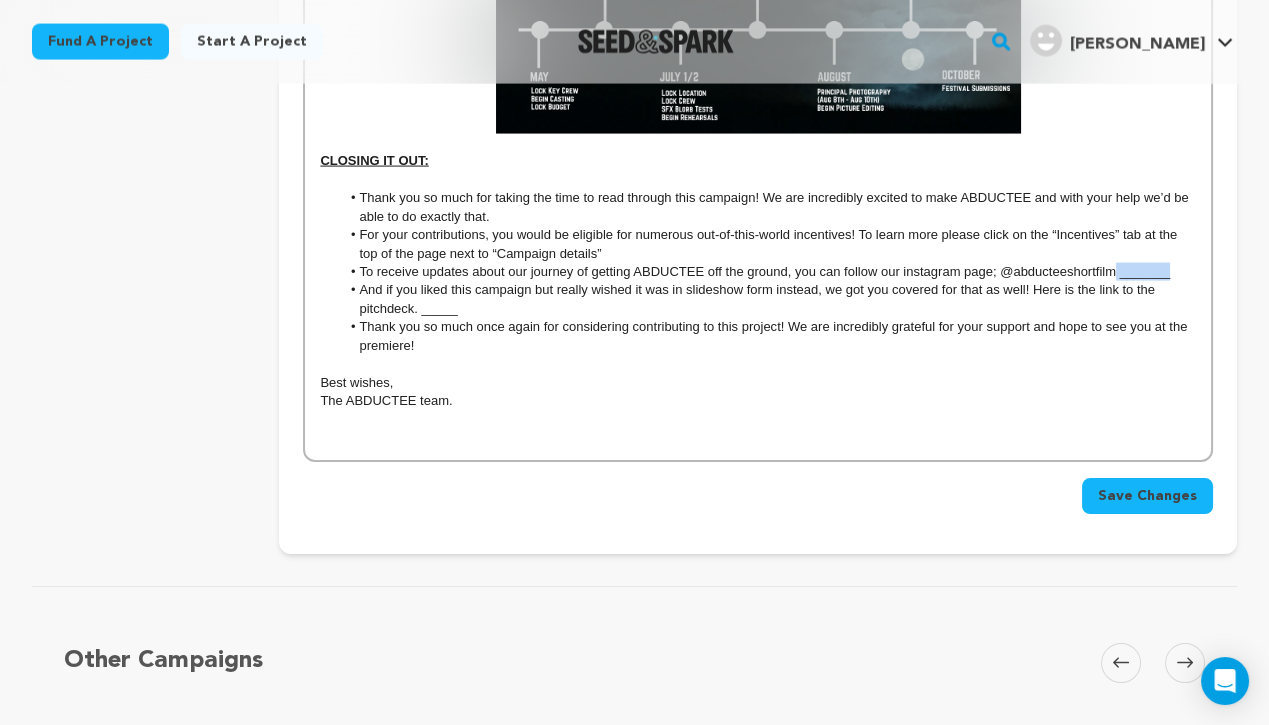 drag, startPoint x: 1117, startPoint y: 275, endPoint x: 1170, endPoint y: 276, distance: 53.009434 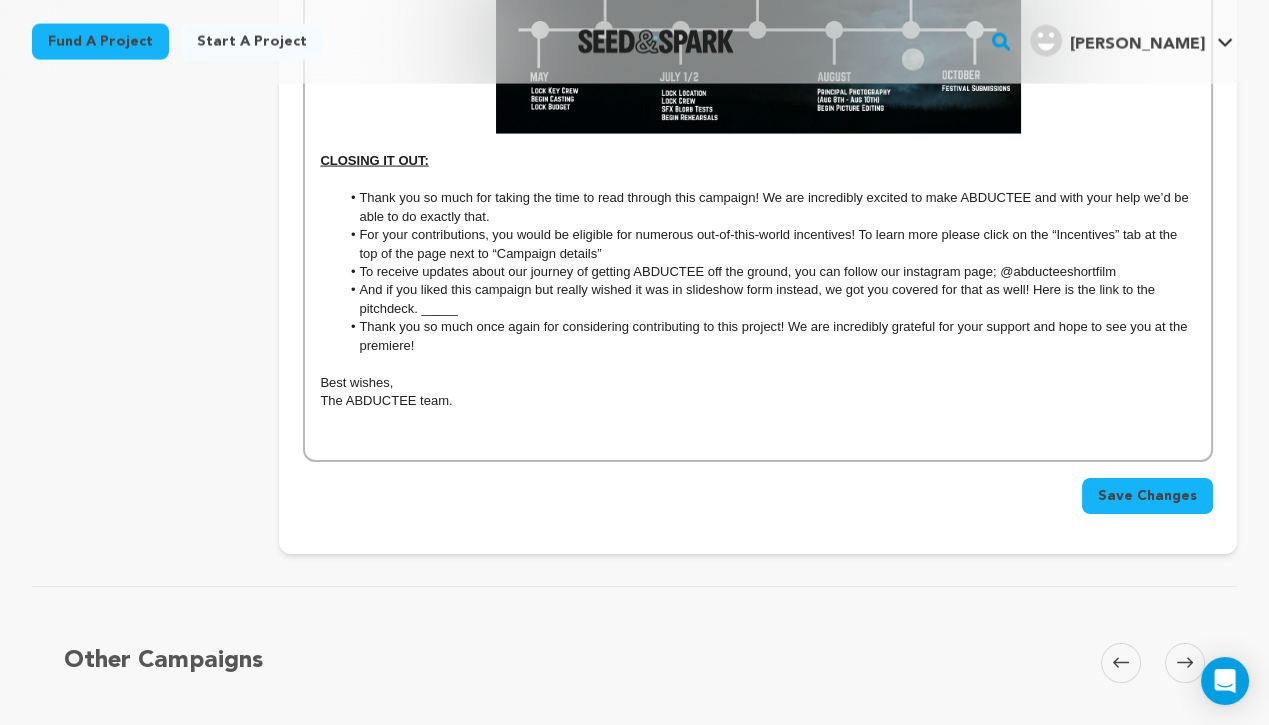 click on "Save Changes" at bounding box center (1147, 496) 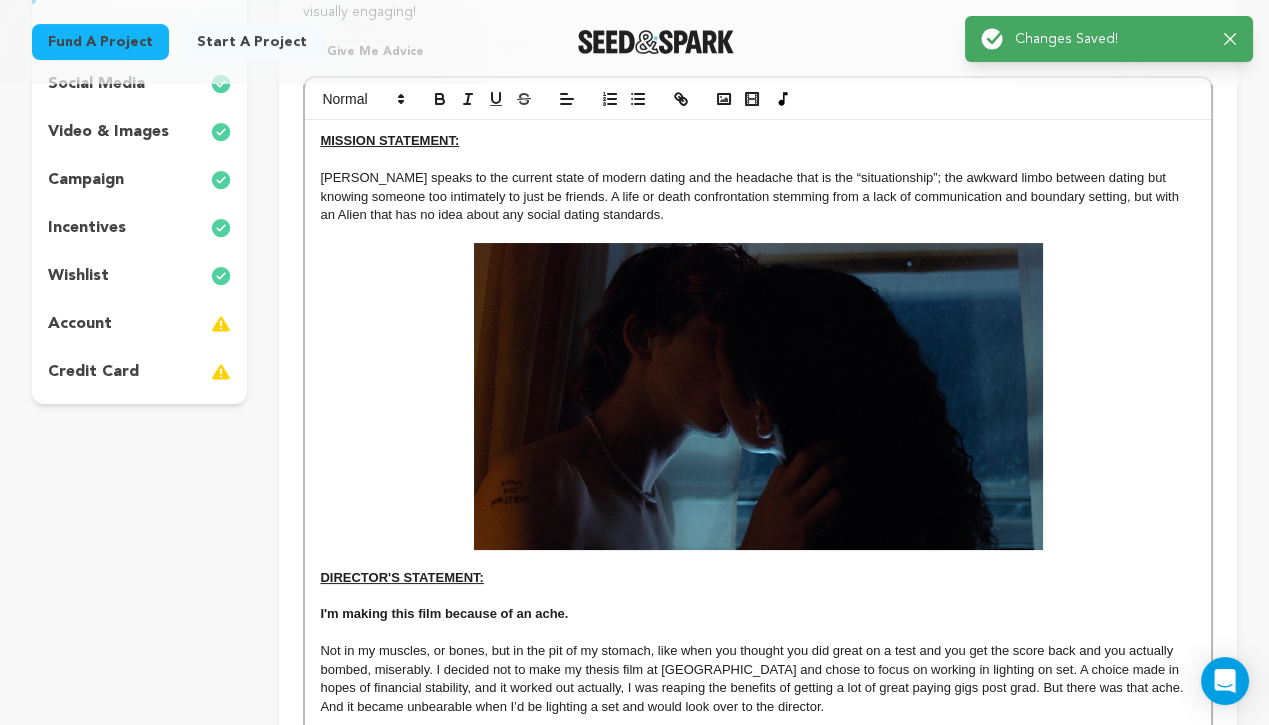 scroll, scrollTop: 0, scrollLeft: 0, axis: both 